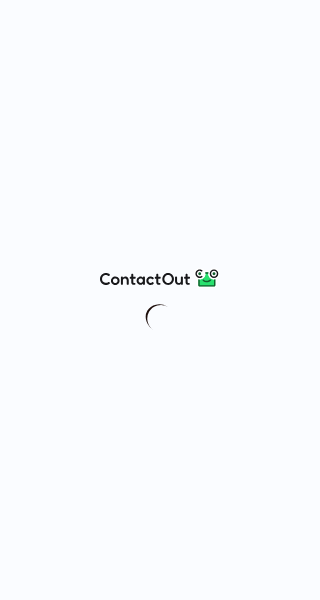 scroll, scrollTop: 0, scrollLeft: 0, axis: both 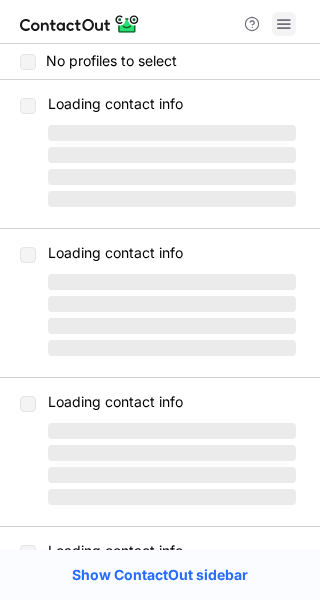 click at bounding box center (284, 24) 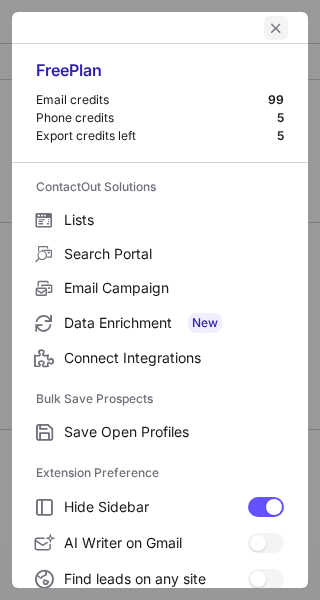click at bounding box center [276, 28] 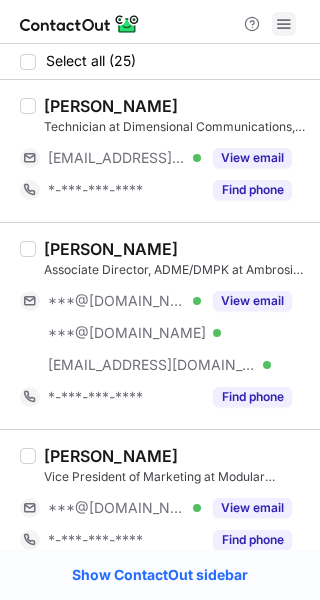click at bounding box center (284, 24) 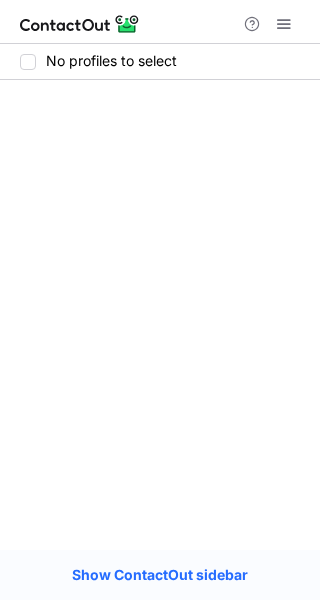 scroll, scrollTop: 0, scrollLeft: 0, axis: both 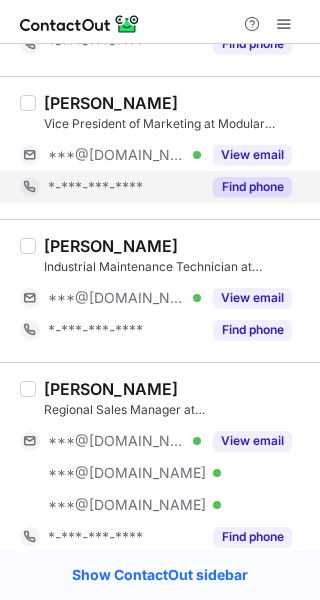 click on "Find phone" at bounding box center [252, 187] 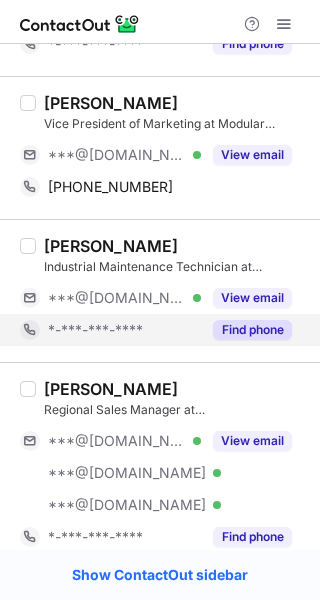 click on "Find phone" at bounding box center [252, 330] 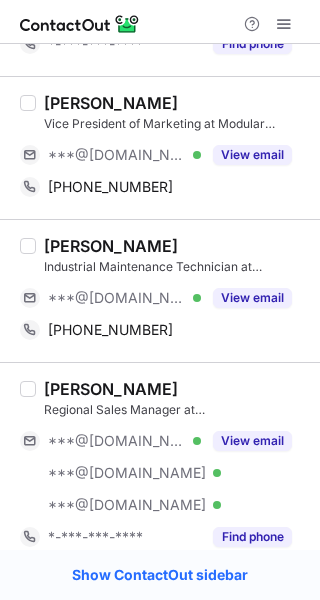 click on "Katie Kiley Brown" at bounding box center (111, 103) 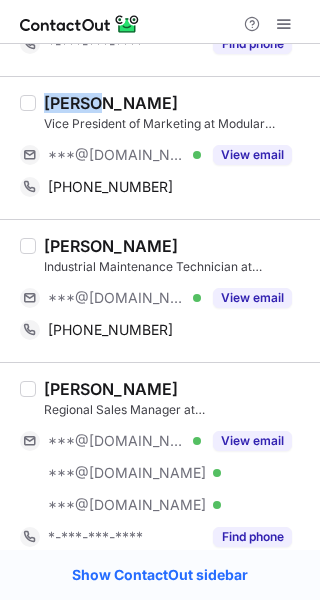 click on "Katie Kiley Brown" at bounding box center [111, 103] 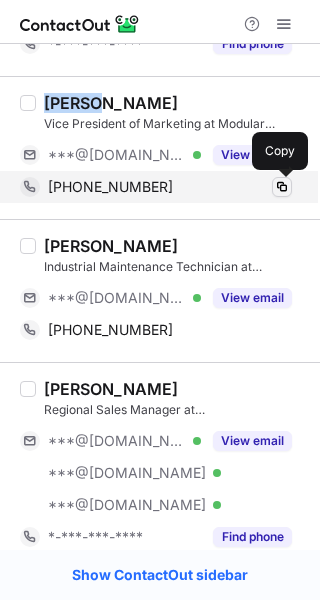 click at bounding box center [282, 187] 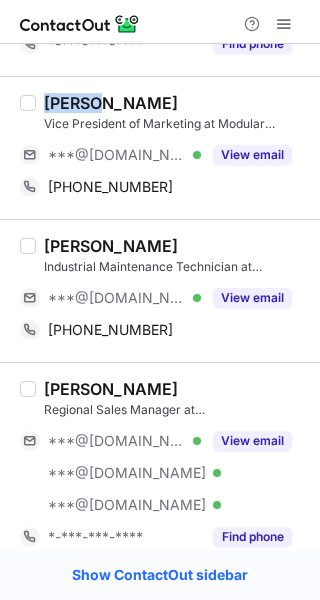 click on "Dalton Brown" at bounding box center [111, 246] 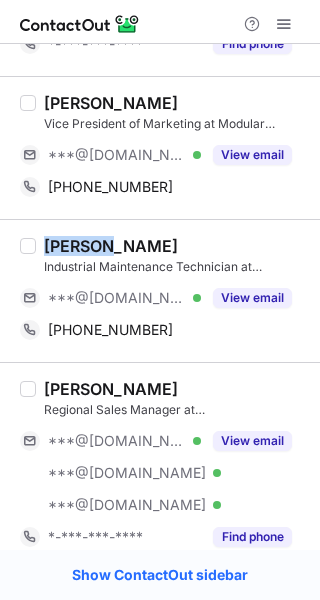 click on "[PERSON_NAME]" at bounding box center [111, 246] 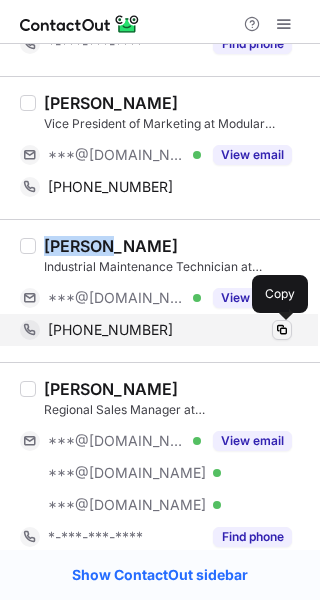 click at bounding box center [282, 330] 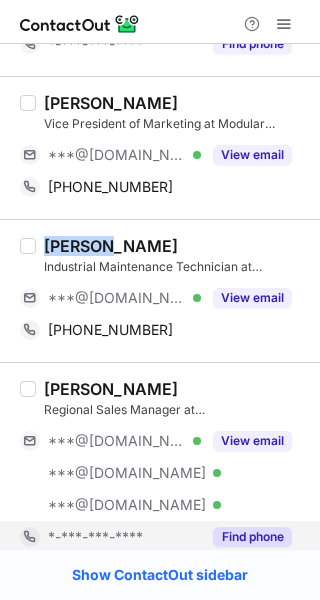 click on "Find phone" at bounding box center [252, 537] 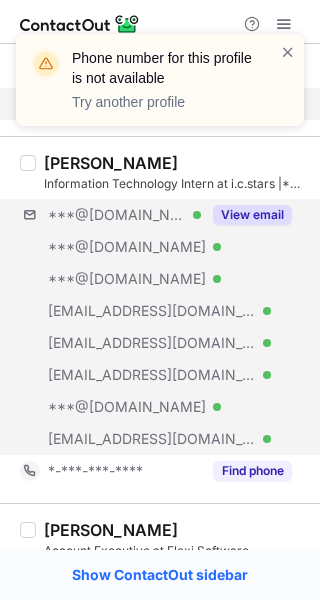 scroll, scrollTop: 822, scrollLeft: 0, axis: vertical 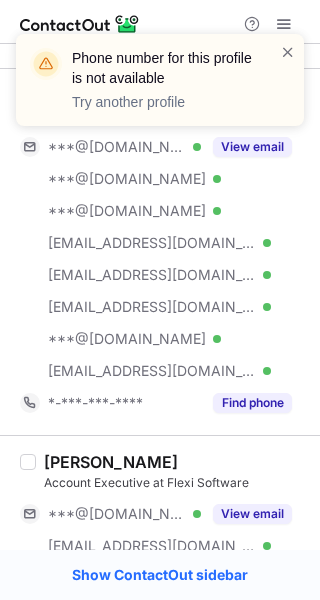 click on "Zeke Brown Account Executive at Flexi Software ***@gmail.com Verified ***@flexi.com Verified View email *-***-***-**** Find phone" at bounding box center (160, 522) 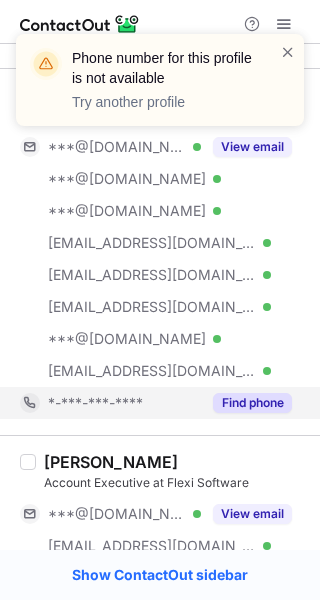 click on "Find phone" at bounding box center [252, 403] 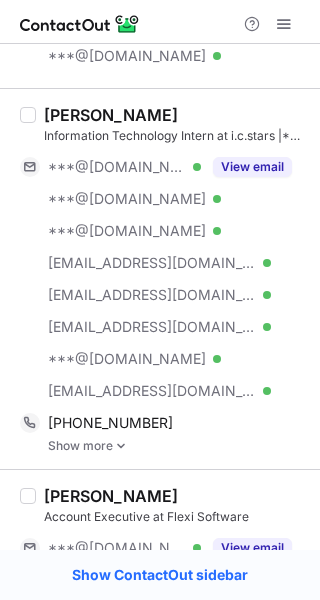 scroll, scrollTop: 801, scrollLeft: 0, axis: vertical 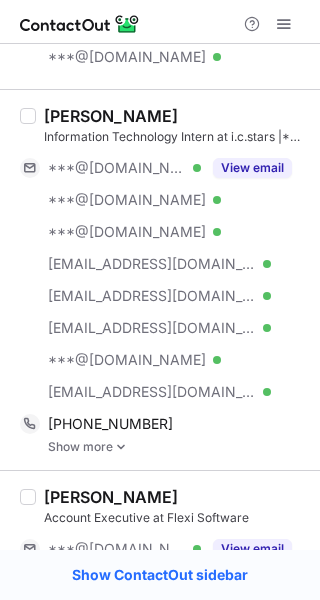click on "[PERSON_NAME]" at bounding box center [111, 116] 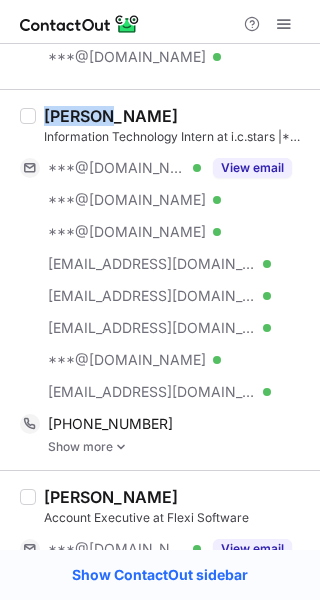 click on "[PERSON_NAME]" at bounding box center (111, 116) 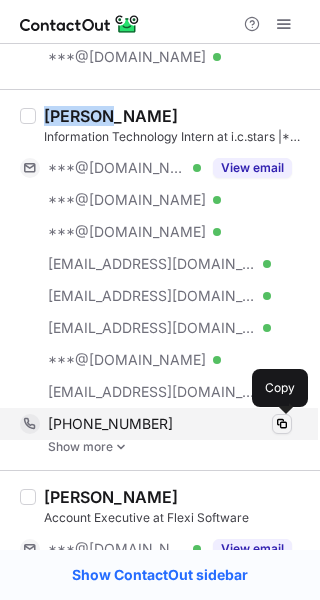 click at bounding box center [282, 424] 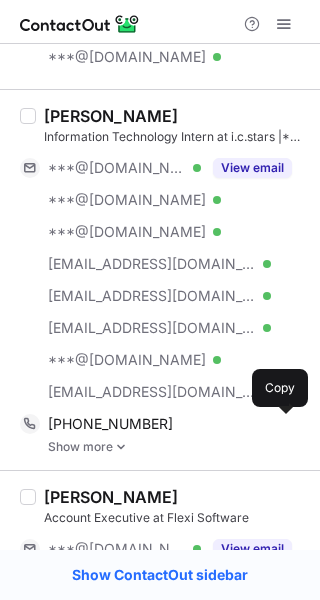 click on "Show more" at bounding box center [178, 447] 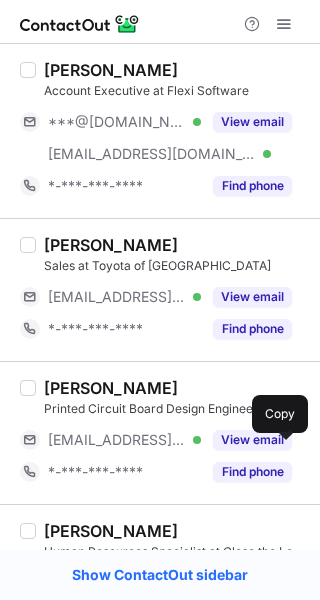 scroll, scrollTop: 1358, scrollLeft: 0, axis: vertical 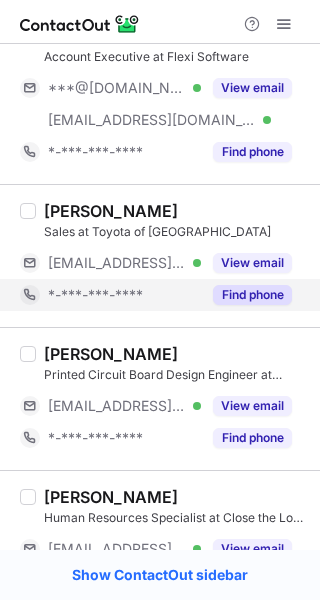 click on "Find phone" at bounding box center [252, 295] 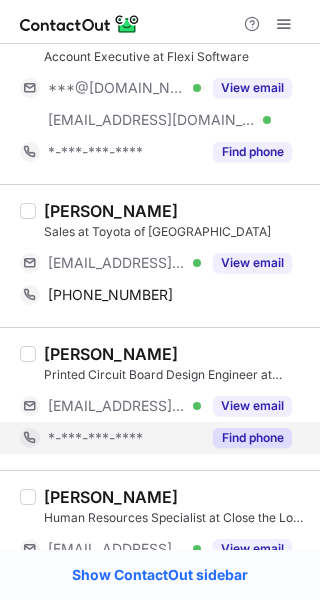 click on "Find phone" at bounding box center (252, 438) 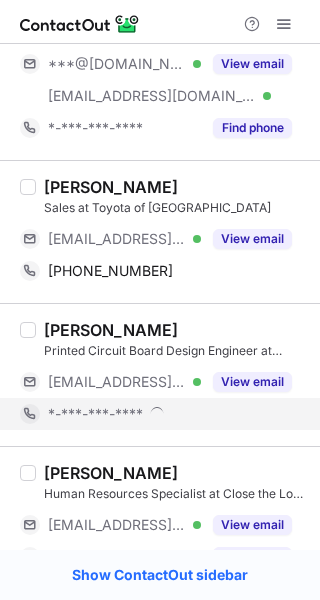 scroll, scrollTop: 1413, scrollLeft: 0, axis: vertical 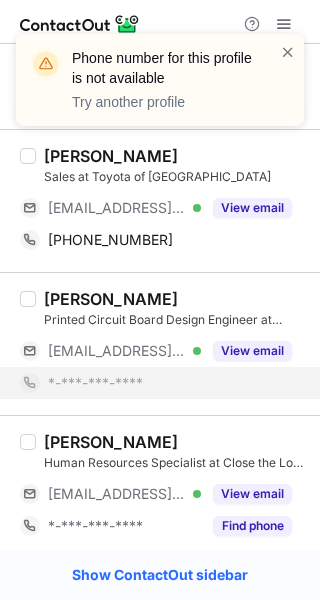 click on "Phone number for this profile is not available Try another profile" at bounding box center [160, 88] 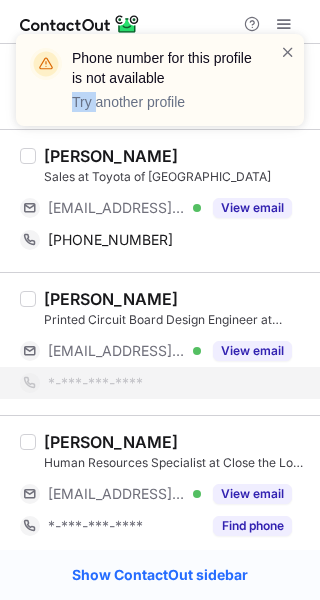 click on "Phone number for this profile is not available Try another profile" at bounding box center [160, 88] 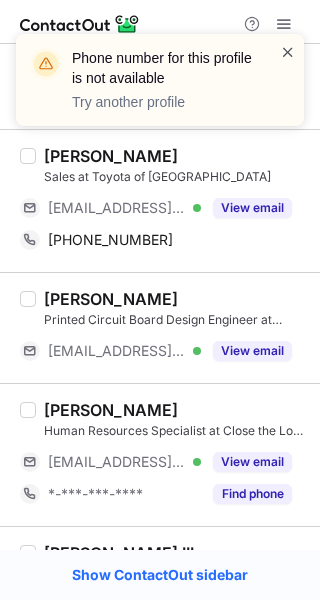 click at bounding box center [288, 52] 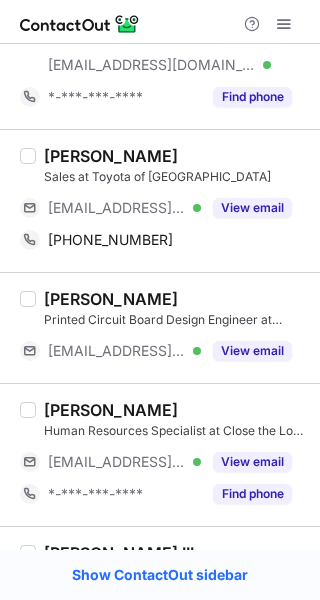 click on "Nataire Brown" at bounding box center (111, 156) 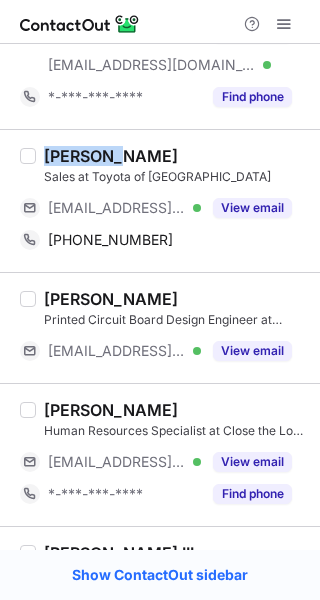 click on "Nataire Brown" at bounding box center (111, 156) 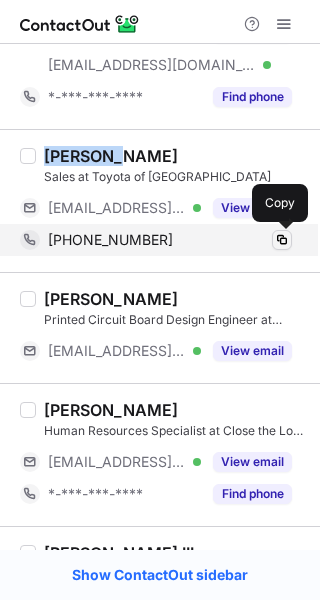 click at bounding box center [282, 240] 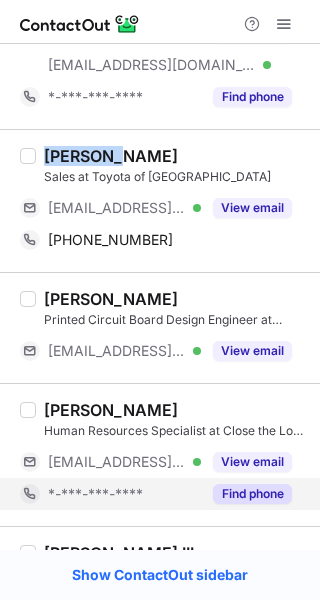click on "Find phone" at bounding box center [252, 494] 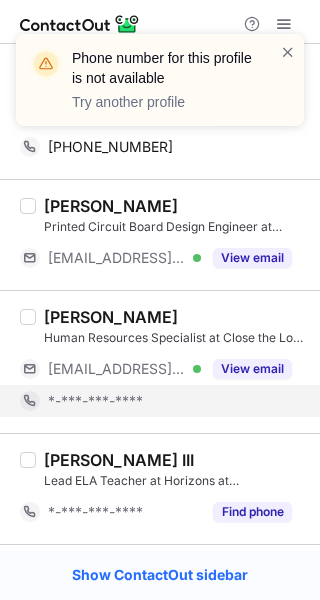 scroll, scrollTop: 1528, scrollLeft: 0, axis: vertical 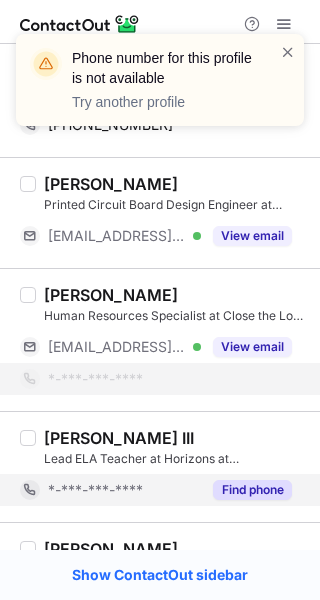 click on "Find phone" at bounding box center (252, 490) 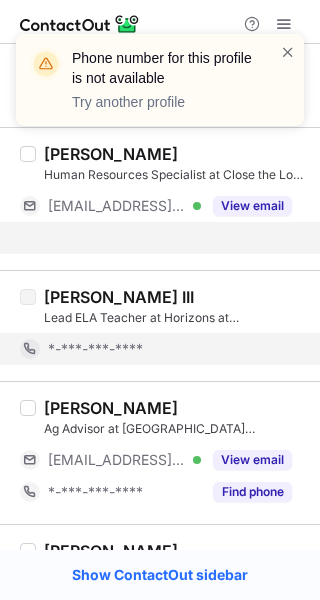 scroll, scrollTop: 1700, scrollLeft: 0, axis: vertical 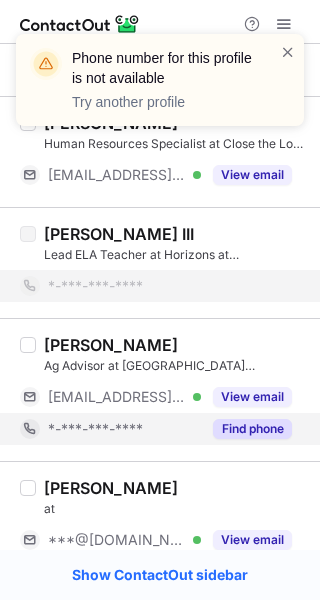 click on "Find phone" at bounding box center (252, 429) 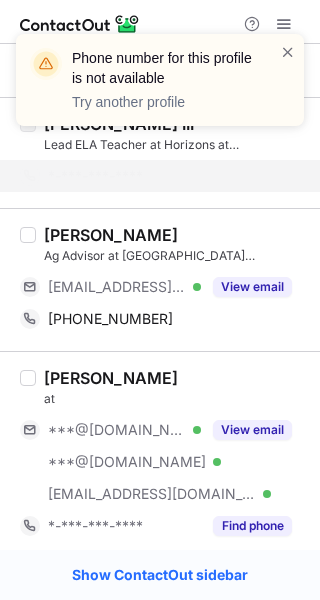 scroll, scrollTop: 1839, scrollLeft: 0, axis: vertical 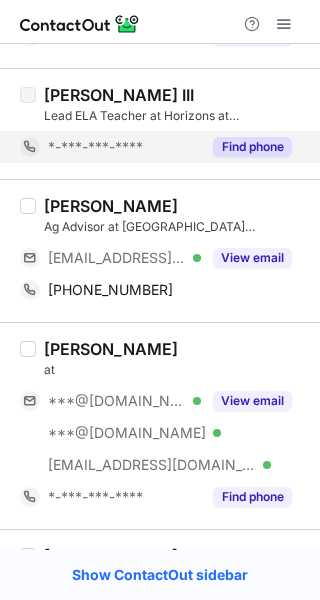 click on "Parker Brown" at bounding box center [111, 206] 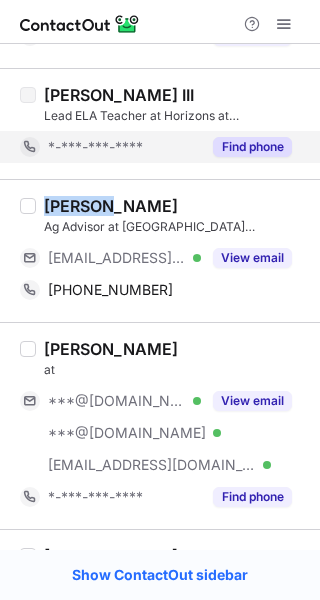 click on "Parker Brown" at bounding box center (111, 206) 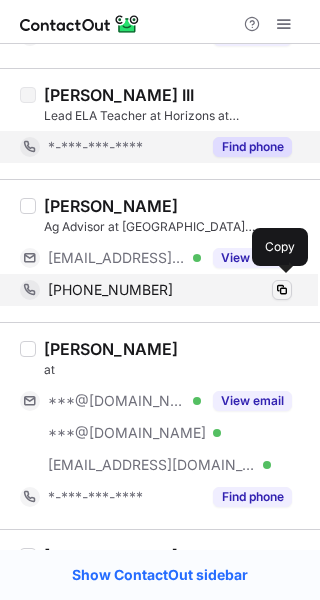 click at bounding box center (282, 290) 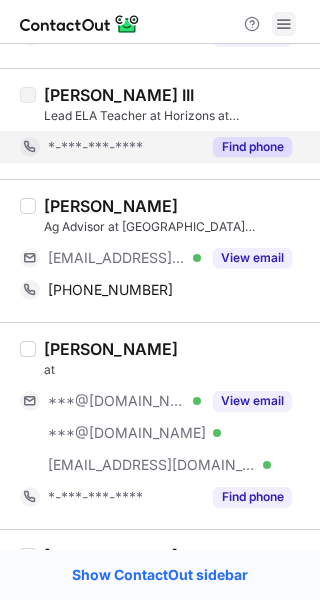 click at bounding box center [284, 24] 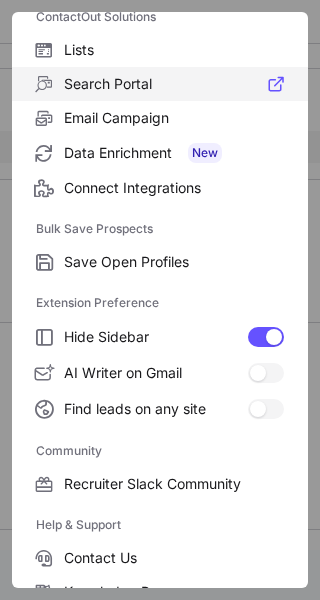 scroll, scrollTop: 307, scrollLeft: 0, axis: vertical 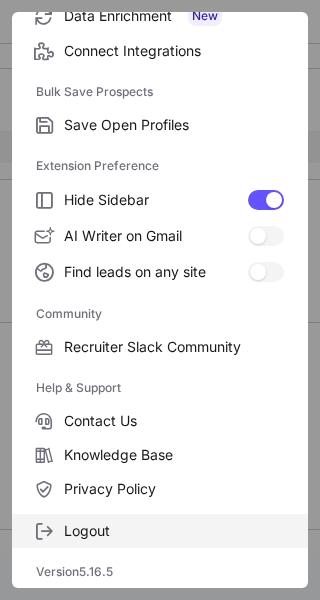 click on "Logout" at bounding box center (174, 531) 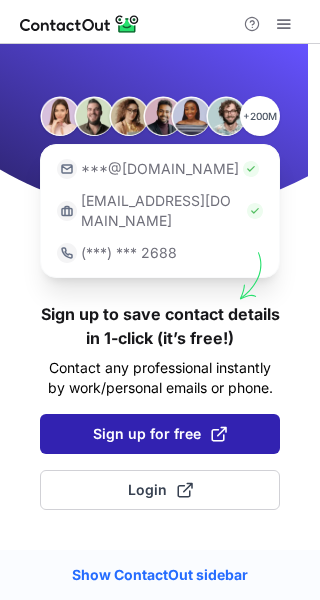 click on "Sign up for free" at bounding box center [160, 434] 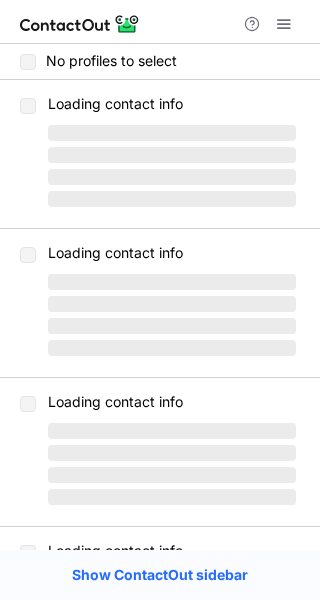 scroll, scrollTop: 0, scrollLeft: 0, axis: both 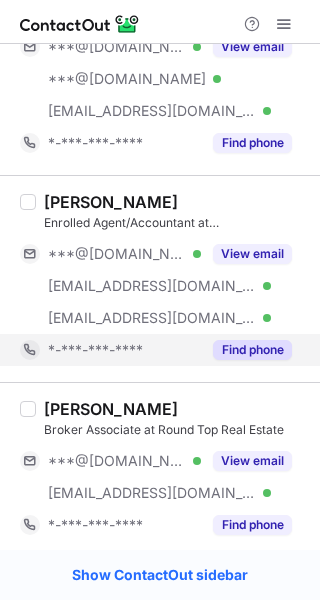 click on "Find phone" at bounding box center (252, 350) 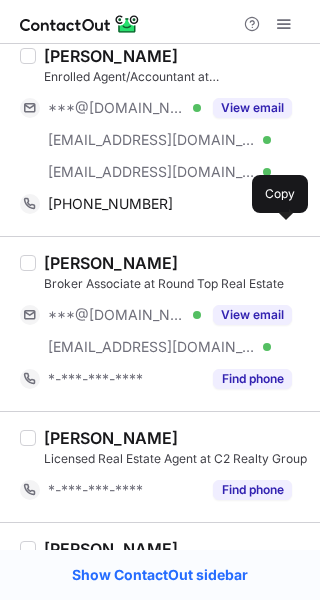 scroll, scrollTop: 2293, scrollLeft: 0, axis: vertical 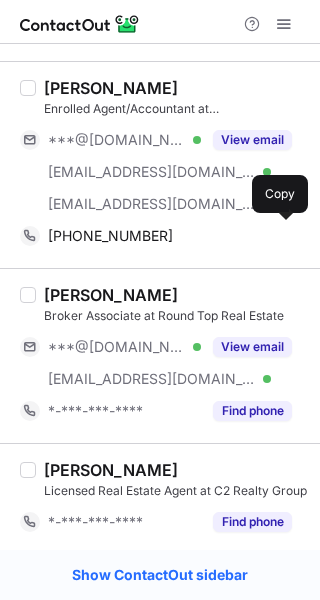 click on "[PERSON_NAME]" at bounding box center (111, 88) 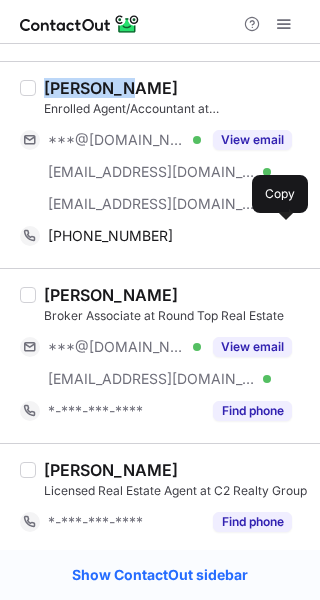click on "[PERSON_NAME]" at bounding box center [111, 88] 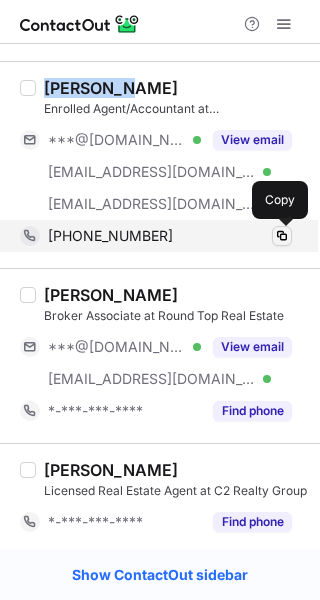 click at bounding box center (282, 236) 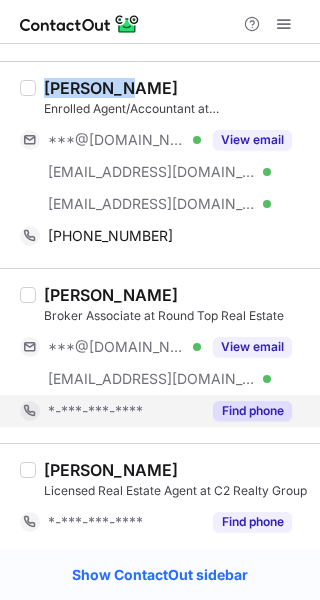 click on "Find phone" at bounding box center (252, 411) 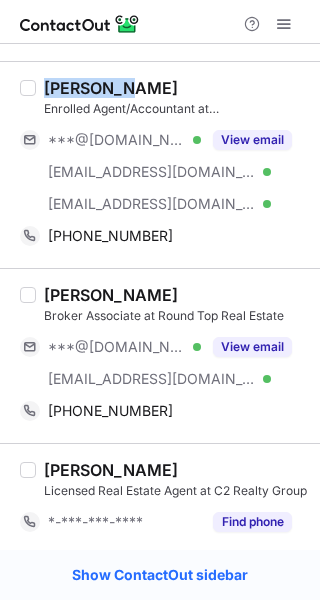 click on "Stacy Brown" at bounding box center (111, 295) 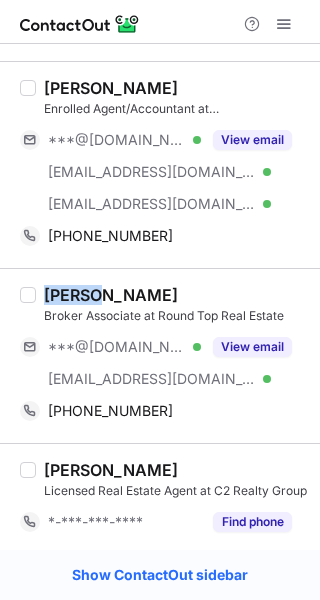 click on "Stacy Brown" at bounding box center [111, 295] 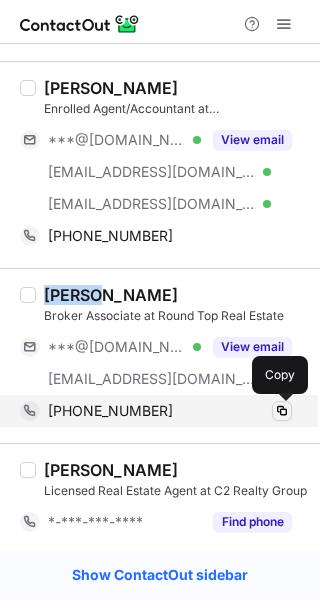 click at bounding box center (282, 411) 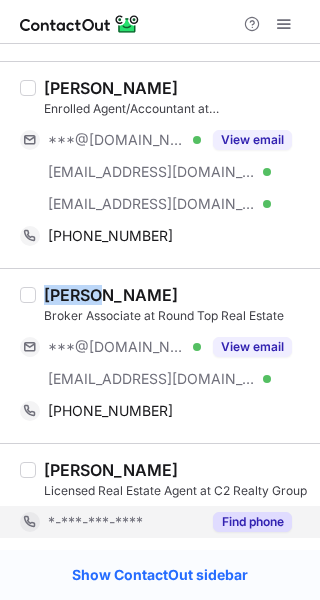click on "Find phone" at bounding box center [252, 522] 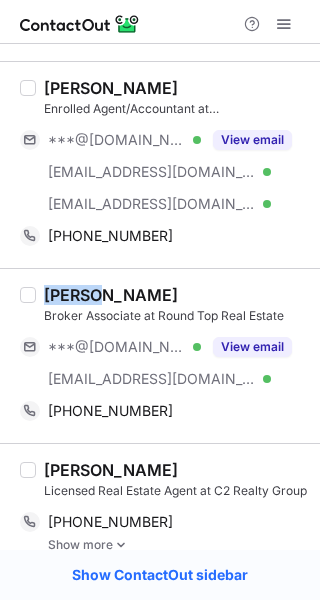 click on "Darelle Brown" at bounding box center (111, 470) 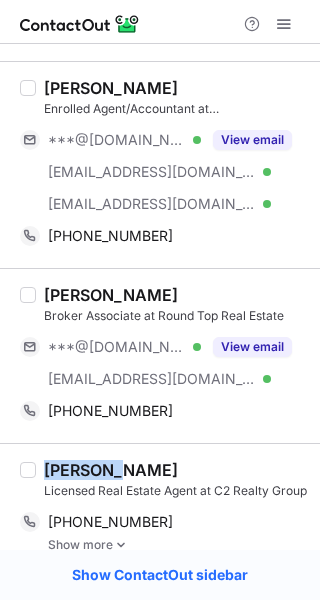 click on "Darelle Brown" at bounding box center [111, 470] 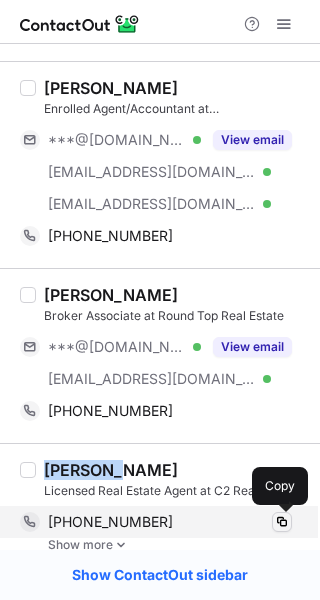 click at bounding box center [282, 522] 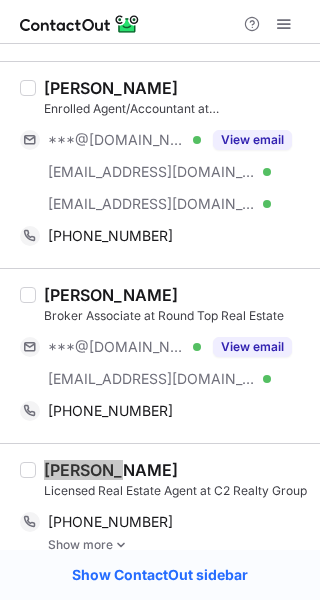 click on "Stacy Brown Broker Associate at Round Top Real Estate ***@gmail.com Verified ***@texaspreferredproperties.com Verified View email +18327071496 Copy" at bounding box center (160, 355) 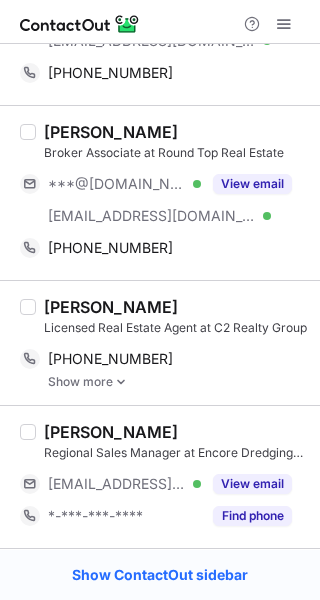 scroll, scrollTop: 2599, scrollLeft: 0, axis: vertical 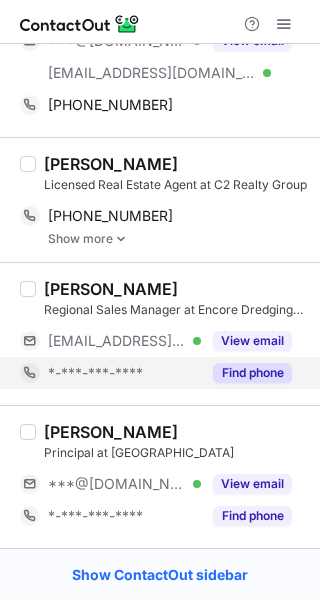 click on "Find phone" at bounding box center [252, 373] 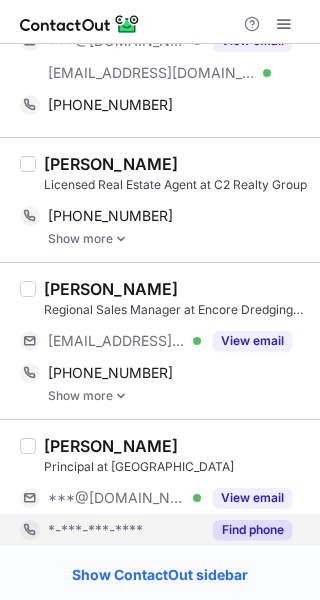 click on "Find phone" at bounding box center (246, 530) 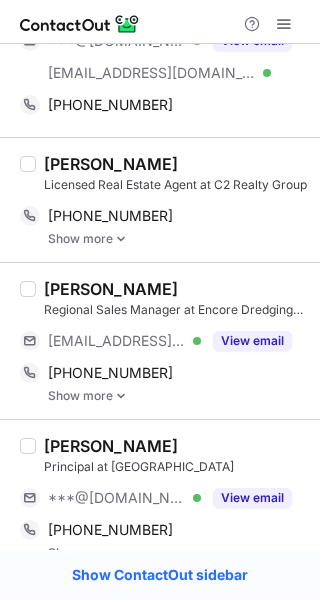 click on "Spencer Brown" at bounding box center (111, 289) 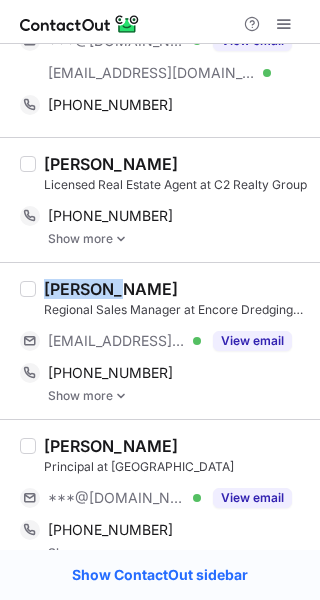 click on "Spencer Brown" at bounding box center [111, 289] 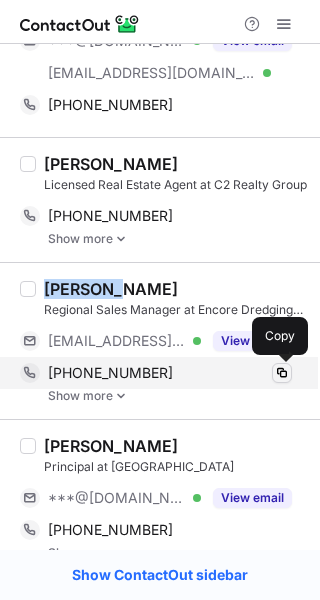 click at bounding box center (282, 373) 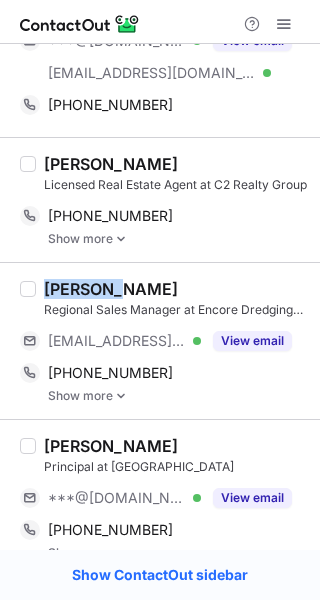 click on "[PERSON_NAME]" at bounding box center [111, 446] 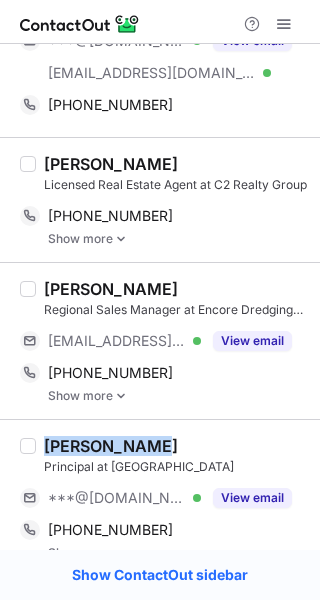 click on "[PERSON_NAME]" at bounding box center [111, 446] 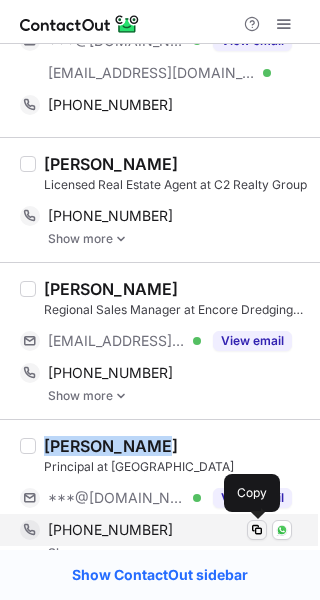 click at bounding box center [257, 530] 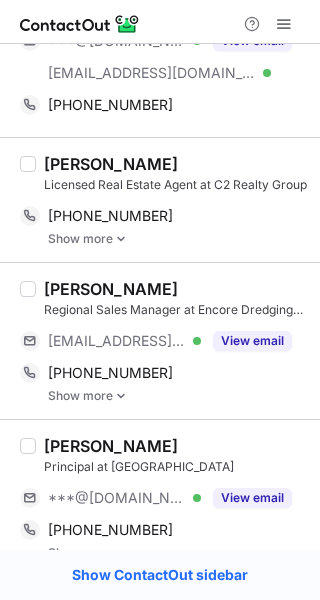 click on "Christopher Brown Principal at Square Nine Capital ***@gmail.com Verified View email +19089305591 Copy WhatsApp Show more" at bounding box center (160, 497) 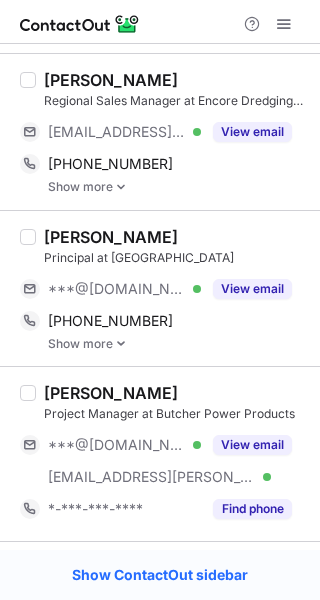 scroll, scrollTop: 2818, scrollLeft: 0, axis: vertical 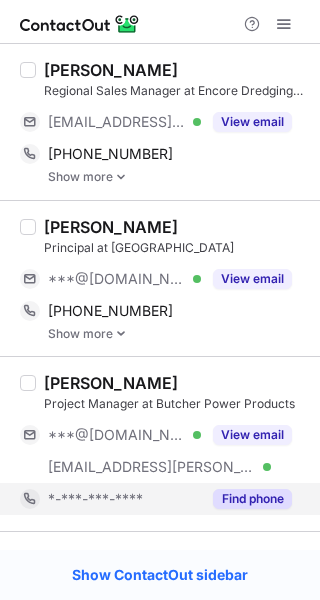 click on "Find phone" at bounding box center [252, 499] 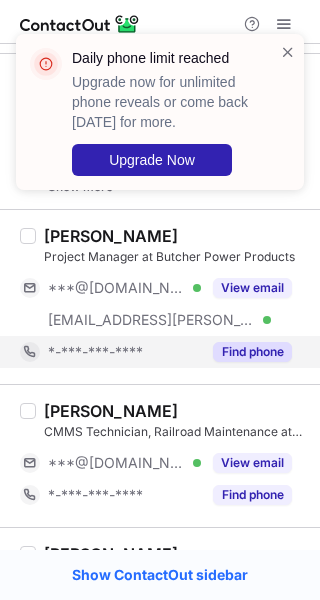 scroll, scrollTop: 2965, scrollLeft: 0, axis: vertical 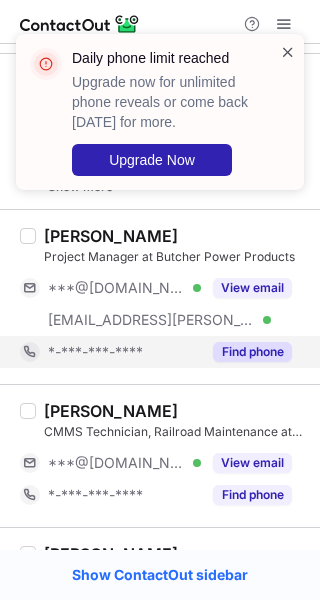 click at bounding box center (288, 52) 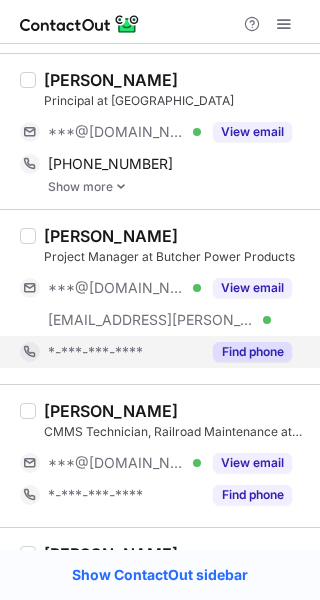 click on "Daily phone limit reached Upgrade now for unlimited phone reveals or come back tomorrow for more. Upgrade Now" at bounding box center [160, 34] 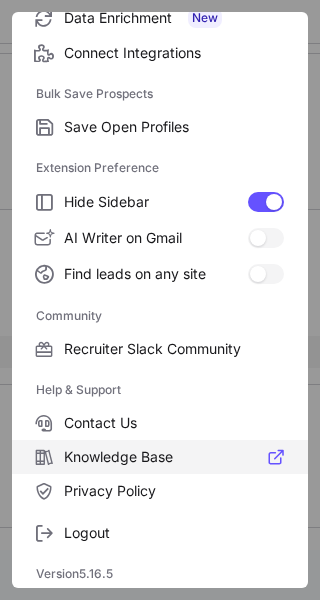 scroll, scrollTop: 307, scrollLeft: 0, axis: vertical 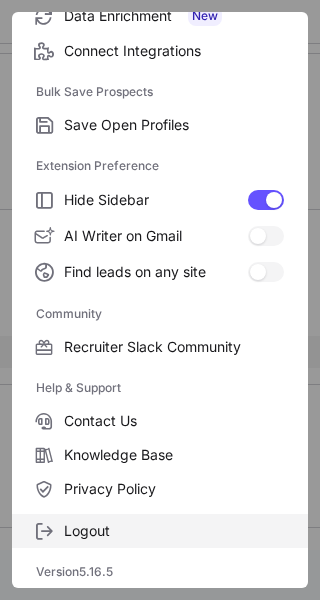 click on "Logout" at bounding box center (174, 531) 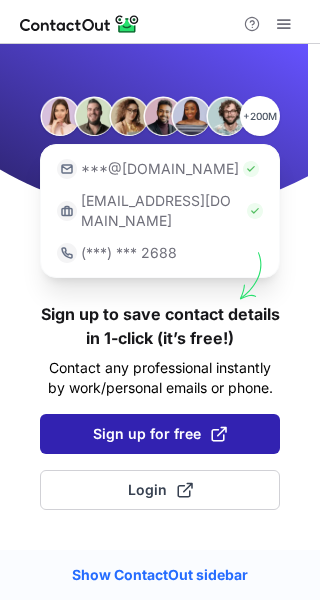 click on "Sign up for free" at bounding box center (160, 434) 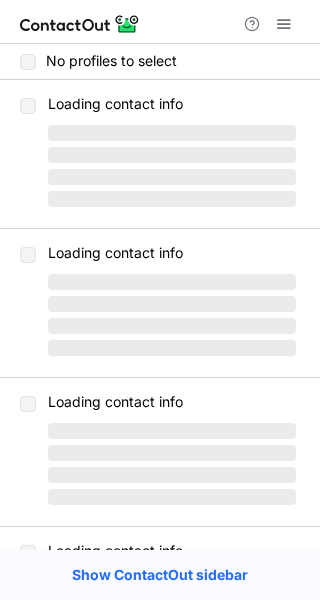 scroll, scrollTop: 0, scrollLeft: 0, axis: both 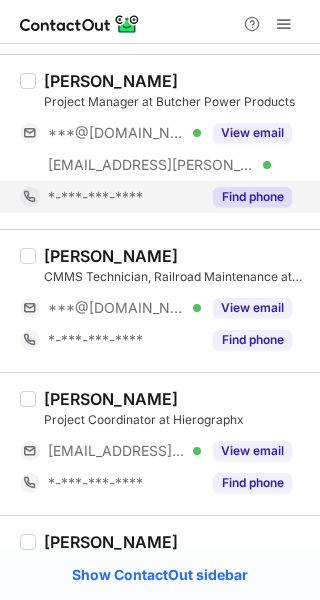 click on "Find phone" at bounding box center (252, 197) 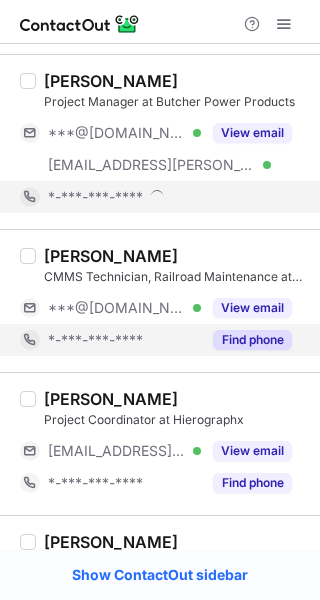 click on "Find phone" at bounding box center (252, 340) 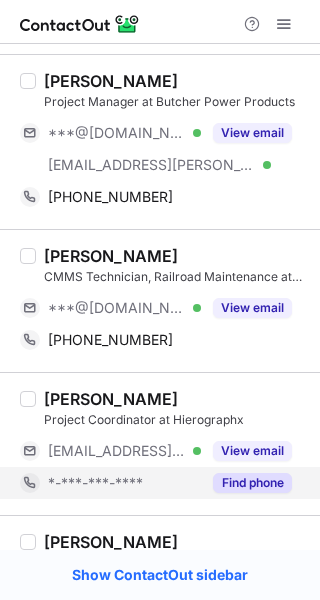 click on "Find phone" at bounding box center [252, 483] 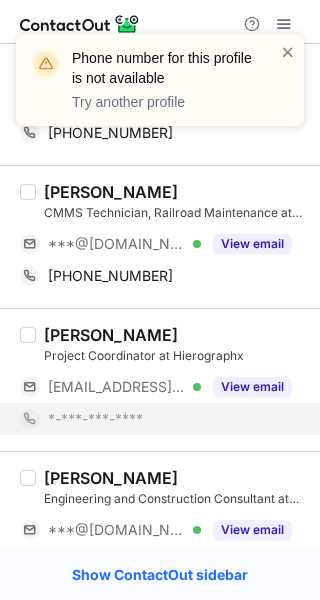scroll, scrollTop: 3079, scrollLeft: 0, axis: vertical 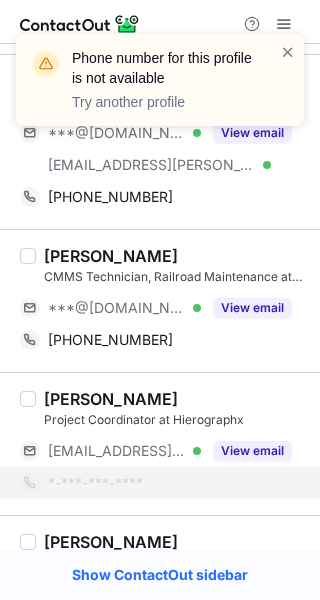 click on "Phone number for this profile is not available Try another profile" at bounding box center [152, 80] 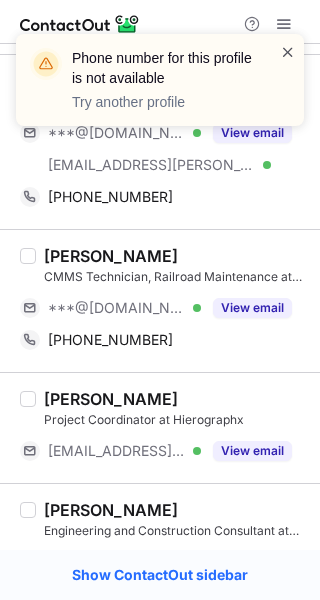 click at bounding box center [288, 52] 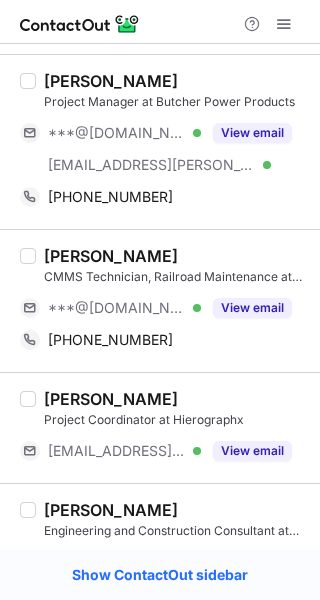 click on "Ean Brown" at bounding box center [111, 81] 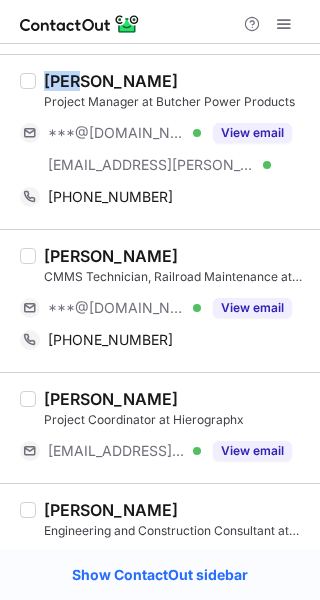 click on "Ean Brown" at bounding box center [111, 81] 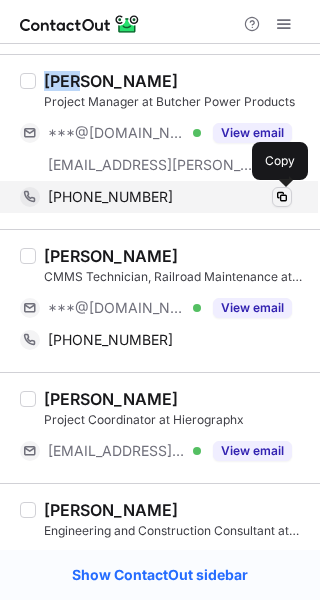 click at bounding box center [282, 197] 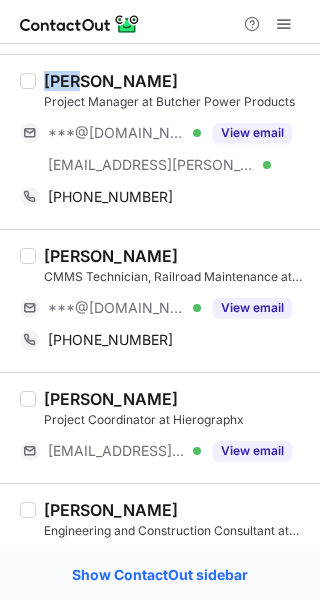 click on "Taylor Brown" at bounding box center (111, 256) 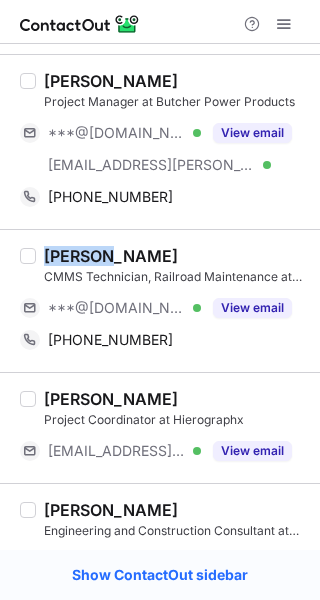 click on "Taylor Brown" at bounding box center [111, 256] 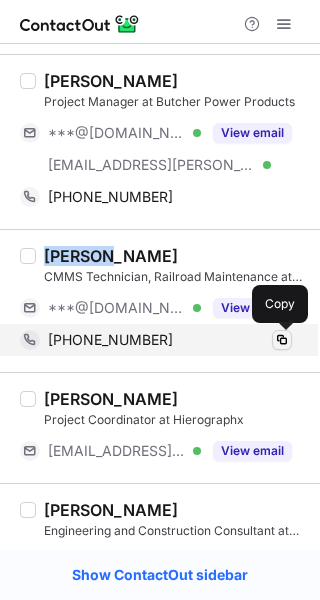 click at bounding box center (282, 340) 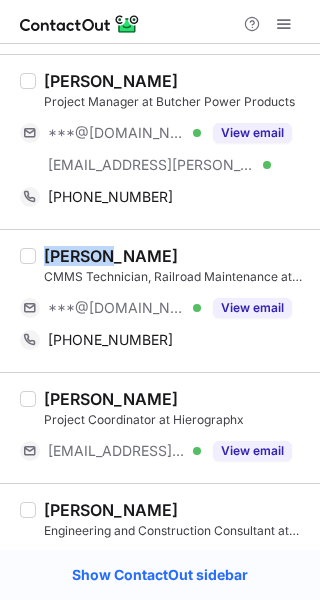 click on "Garrett Brown Engineering and Construction Consultant at Progressive Consulting, LLC ***@hotmail.com Verified ***@long-intl.com Verified View email *-***-***-**** Find phone" at bounding box center [160, 570] 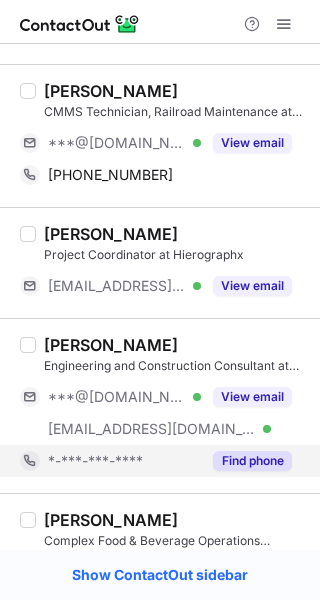 click on "Find phone" at bounding box center [252, 461] 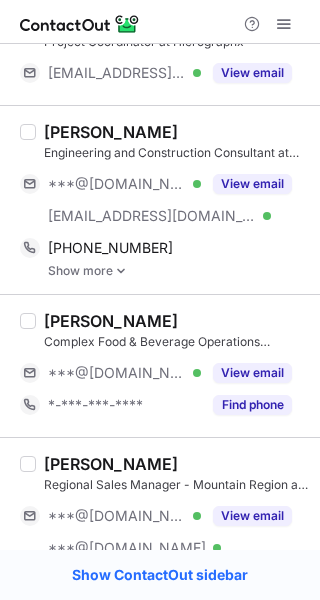 scroll, scrollTop: 3459, scrollLeft: 0, axis: vertical 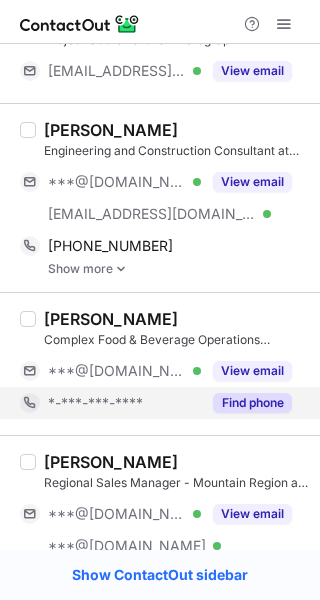 click on "Find phone" at bounding box center [252, 403] 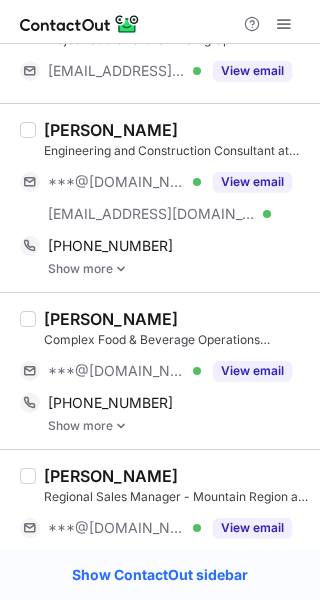 click on "Garrett Brown" at bounding box center (111, 130) 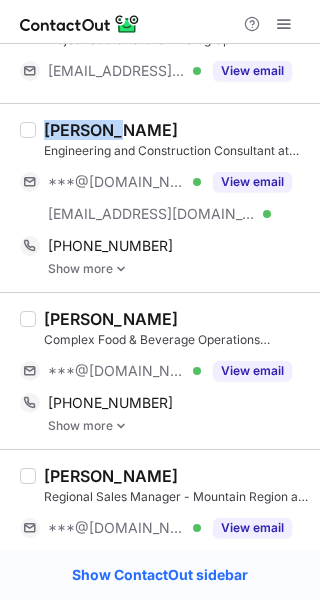 click on "Garrett Brown" at bounding box center [111, 130] 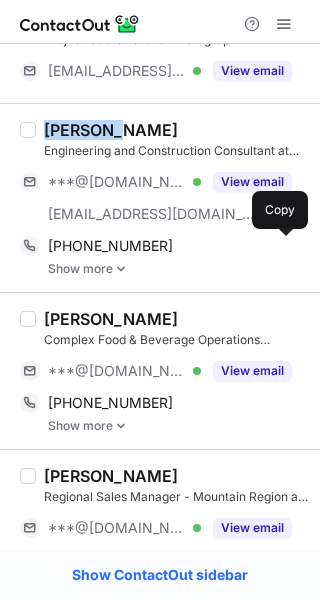drag, startPoint x: 276, startPoint y: 244, endPoint x: 308, endPoint y: 262, distance: 36.71512 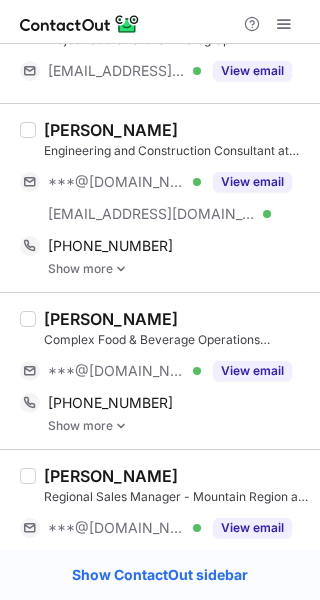click on "Desirae Brown" at bounding box center (111, 319) 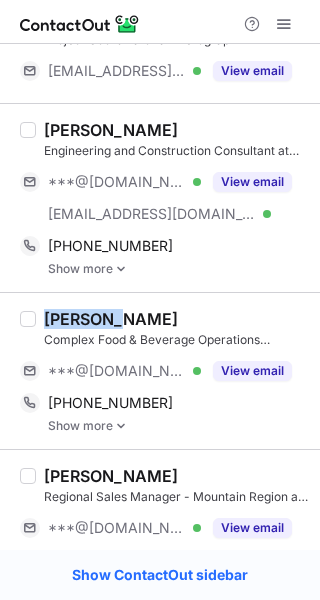 click on "Desirae Brown" at bounding box center (111, 319) 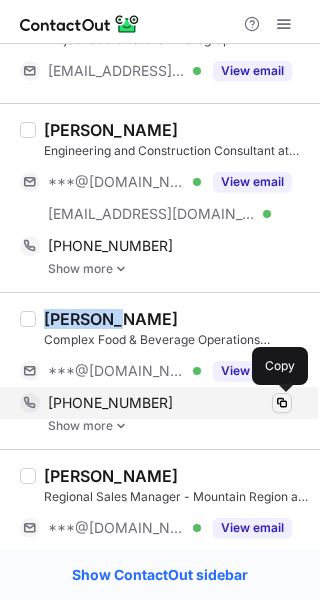 click at bounding box center [282, 403] 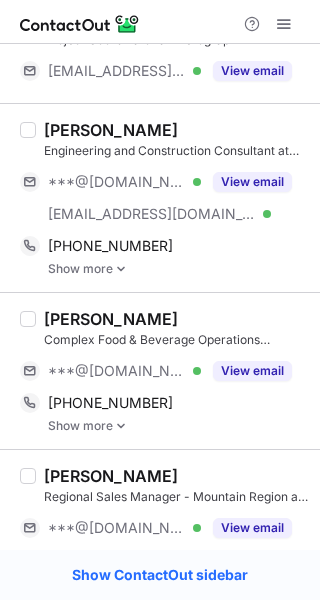 click on "Kyle Brown" at bounding box center (176, 476) 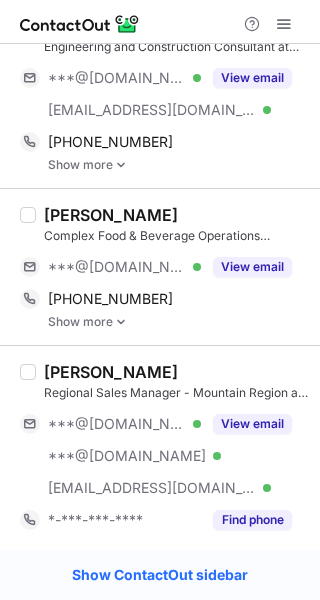 scroll, scrollTop: 3708, scrollLeft: 0, axis: vertical 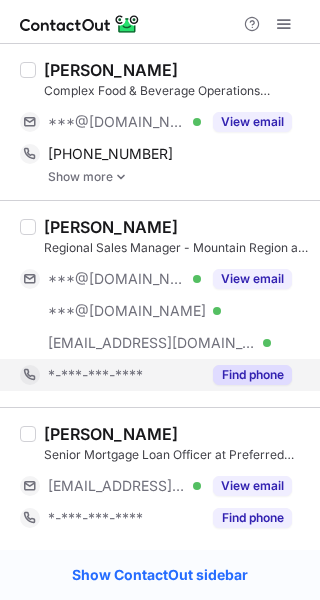 click on "Find phone" at bounding box center (252, 375) 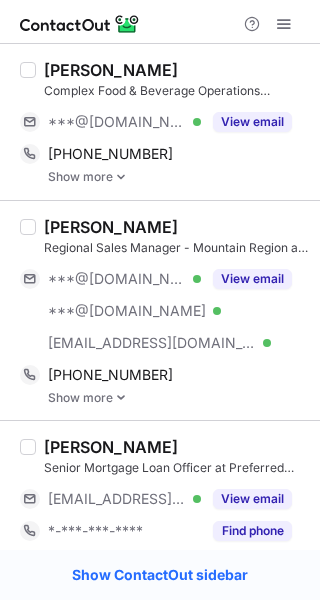 click on "Kyle Brown" at bounding box center (111, 227) 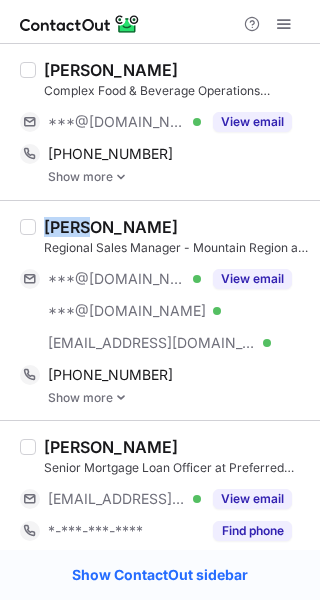 click on "Kyle Brown" at bounding box center (111, 227) 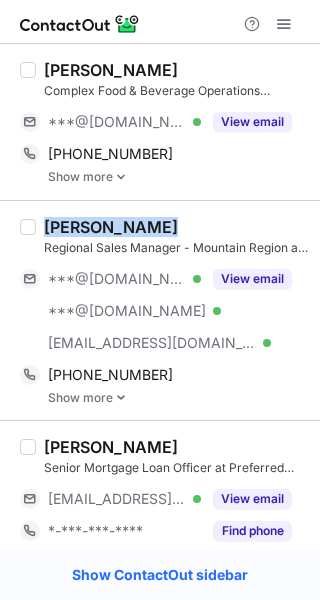 click on "Kyle Brown" at bounding box center [111, 227] 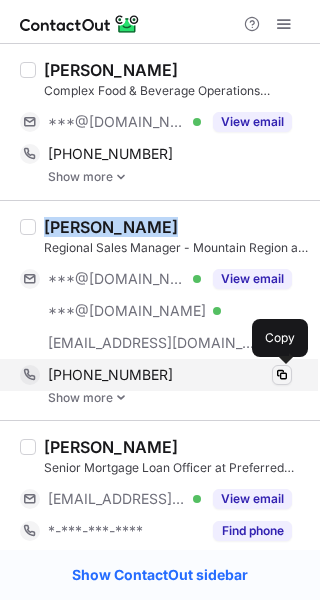 click at bounding box center [282, 375] 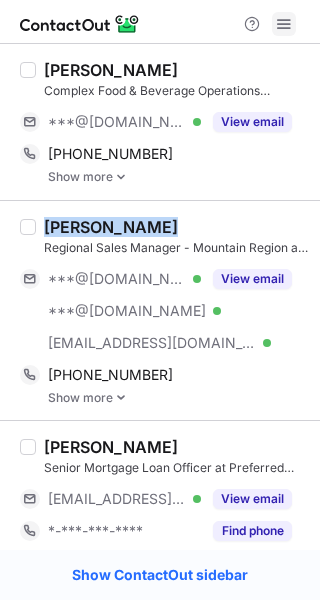 click at bounding box center (284, 24) 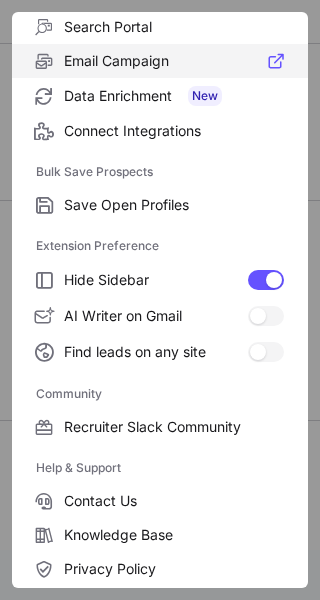 scroll, scrollTop: 307, scrollLeft: 0, axis: vertical 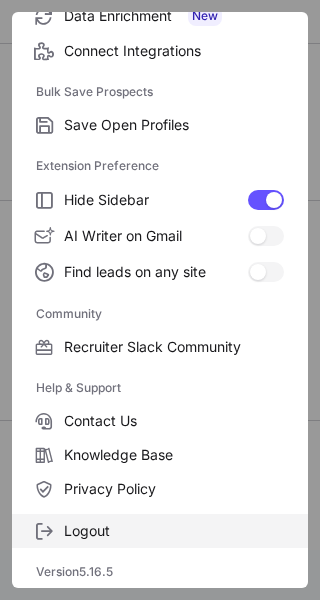 click on "Logout" at bounding box center (174, 531) 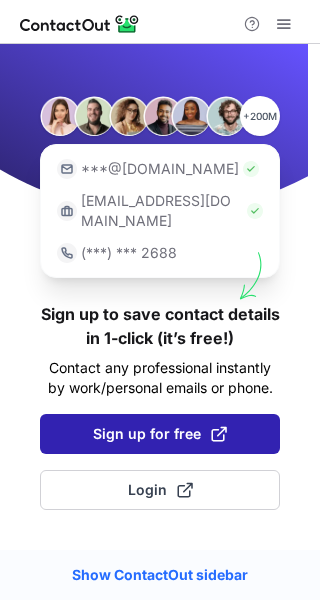 click on "Sign up for free" at bounding box center (160, 434) 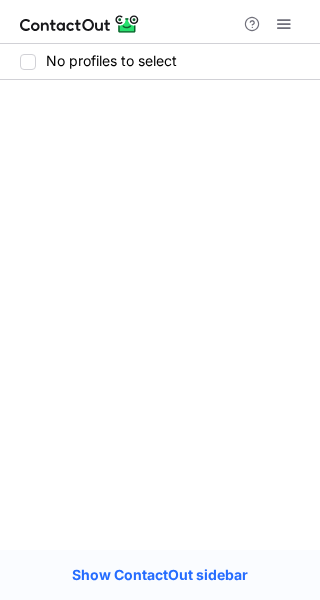 scroll, scrollTop: 0, scrollLeft: 0, axis: both 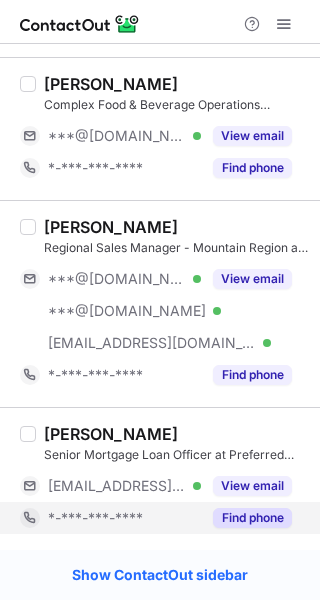 click on "Find phone" at bounding box center [246, 518] 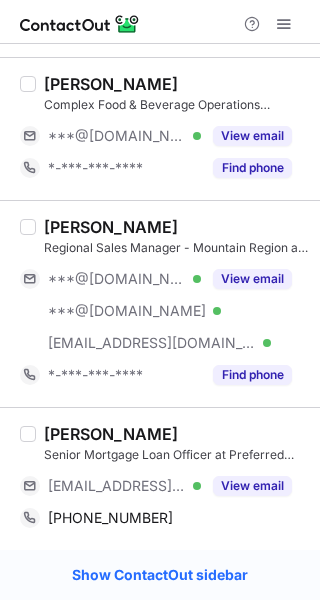 scroll, scrollTop: 3712, scrollLeft: 0, axis: vertical 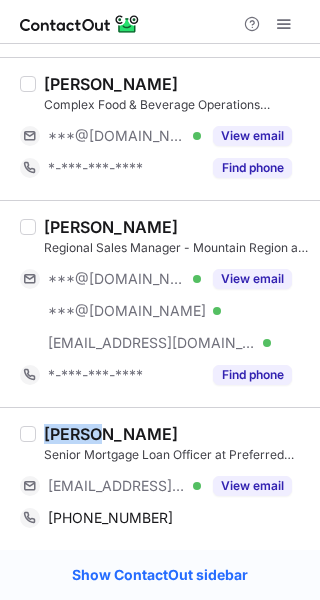 click on "Tanya Brown Senior Mortgage Loan Officer at Preferred Rate TN ***@migonline.com Verified View email +18657703181 Copy" at bounding box center (160, 478) 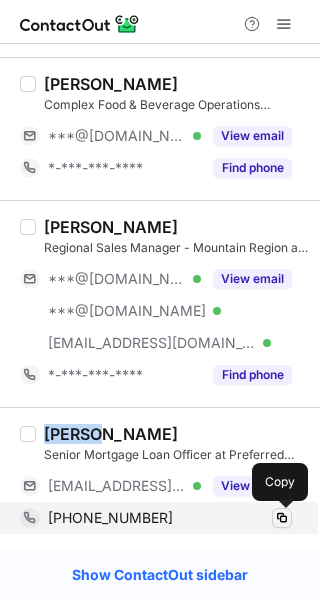 click at bounding box center [282, 518] 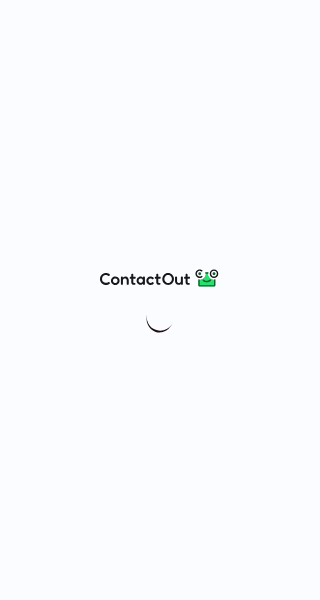 scroll, scrollTop: 0, scrollLeft: 0, axis: both 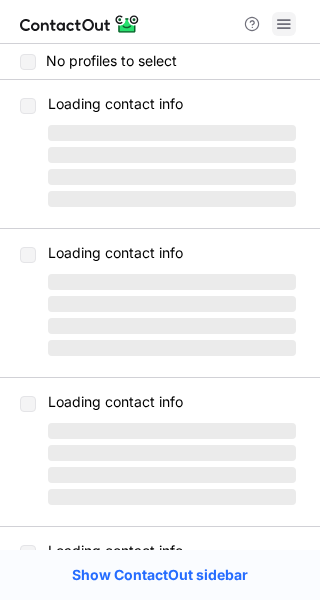 click at bounding box center (284, 24) 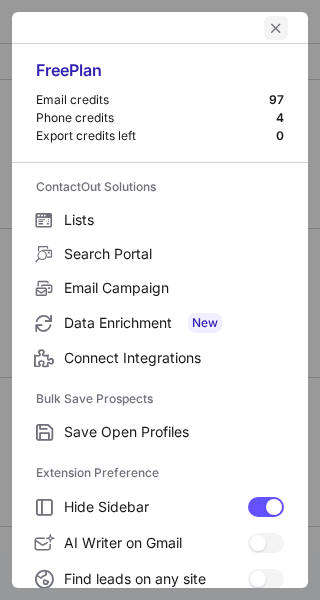 click at bounding box center [276, 28] 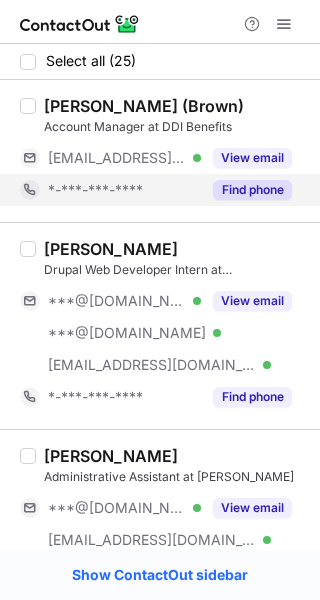 click on "Find phone" at bounding box center [252, 190] 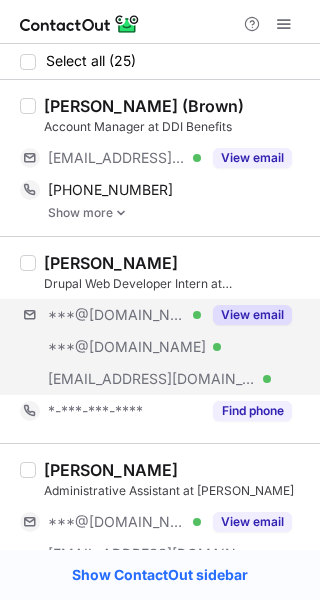 click on "***@[DOMAIN_NAME] Verified ***@[DOMAIN_NAME] Verified [EMAIL_ADDRESS][DOMAIN_NAME] Verified View email" at bounding box center (164, 347) 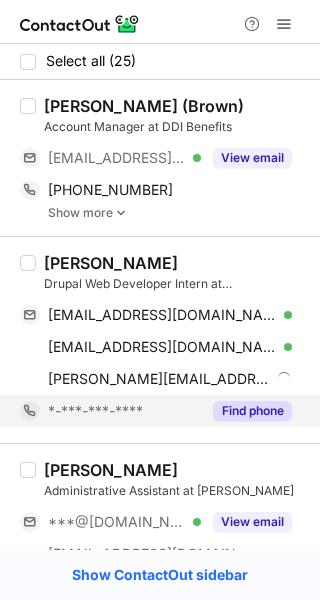 click on "Find phone" at bounding box center (246, 411) 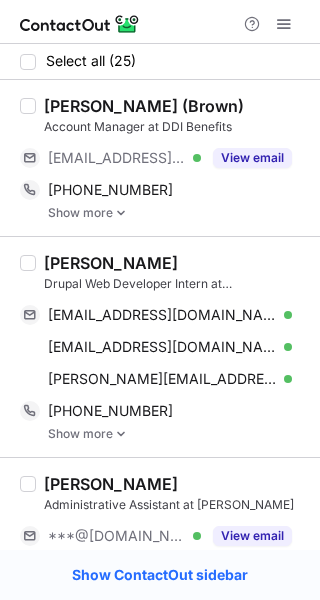 click on "[PERSON_NAME] (Brown)" at bounding box center (144, 106) 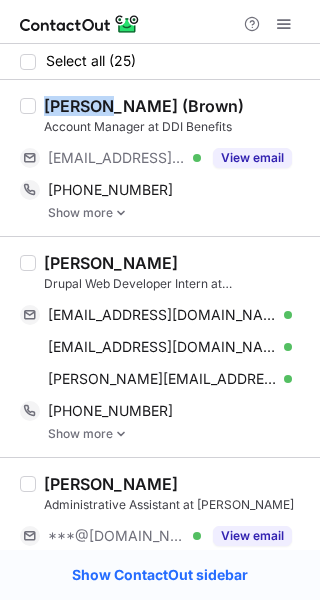 click on "[PERSON_NAME] (Brown)" at bounding box center (144, 106) 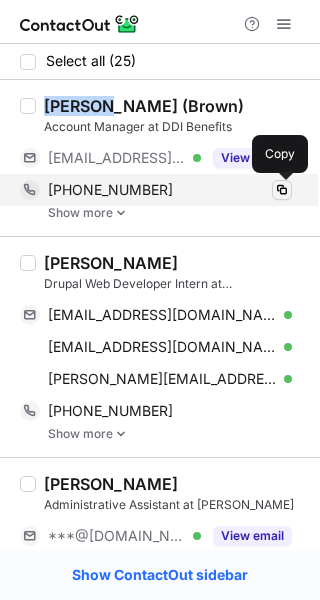click at bounding box center [282, 190] 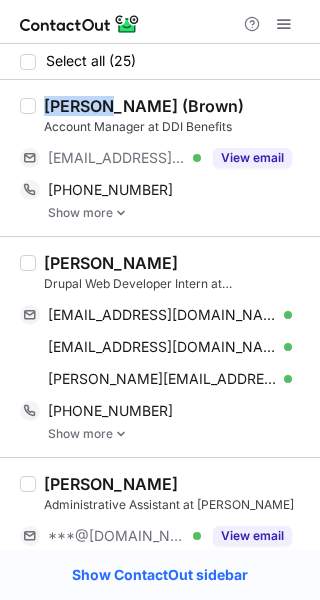 click on "[PERSON_NAME]" at bounding box center [111, 263] 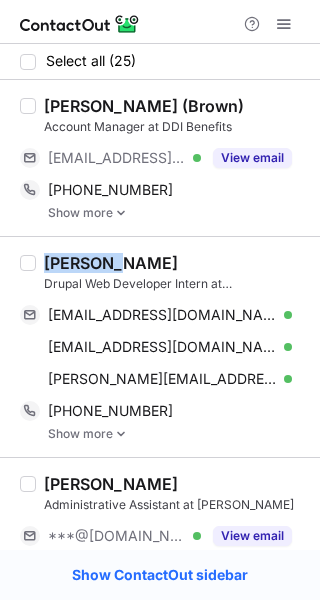 click on "[PERSON_NAME]" at bounding box center [111, 263] 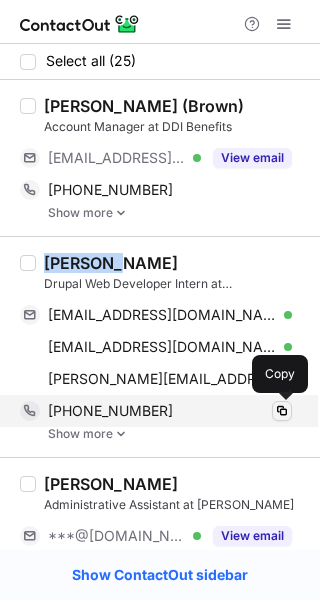 click at bounding box center (282, 411) 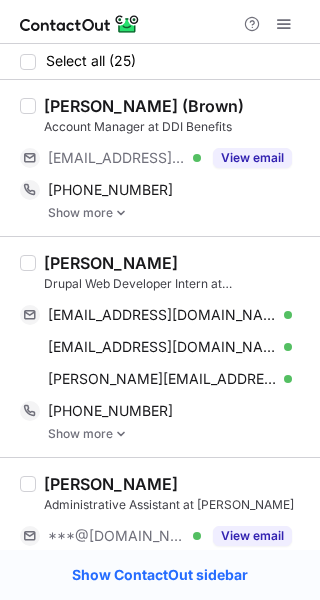 click on "Tarah Brown Administrative Assistant at Aldrich ***@gmail.com Verified ***@pawprintgenetics.com Verified View email *-***-***-**** Find phone" at bounding box center [160, 544] 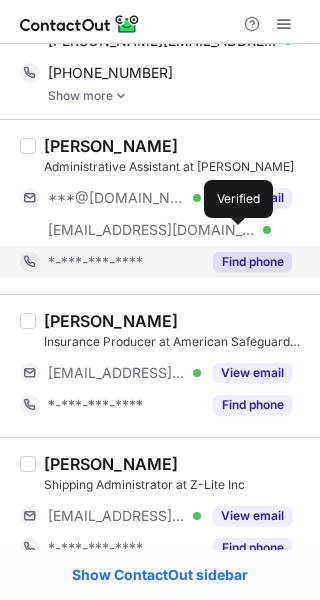 scroll, scrollTop: 337, scrollLeft: 0, axis: vertical 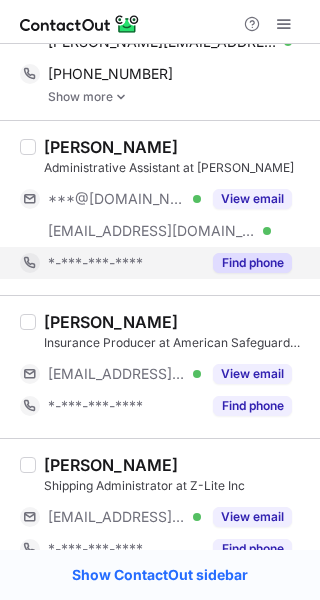click on "Find phone" at bounding box center (252, 263) 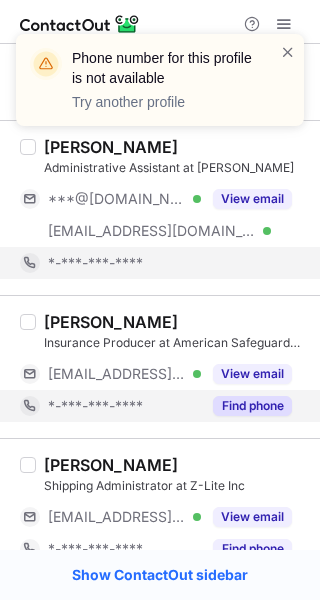 click on "Find phone" at bounding box center [252, 406] 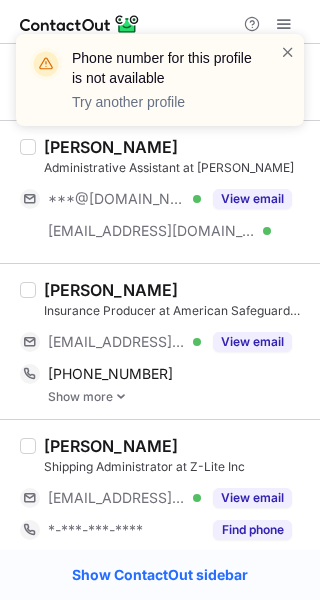 click on "[PERSON_NAME]" at bounding box center [111, 290] 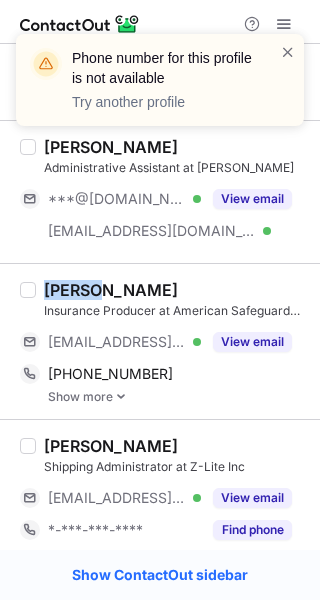 click on "[PERSON_NAME]" at bounding box center [111, 290] 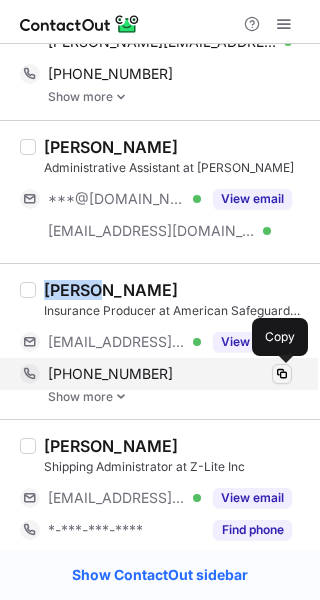 click at bounding box center [282, 374] 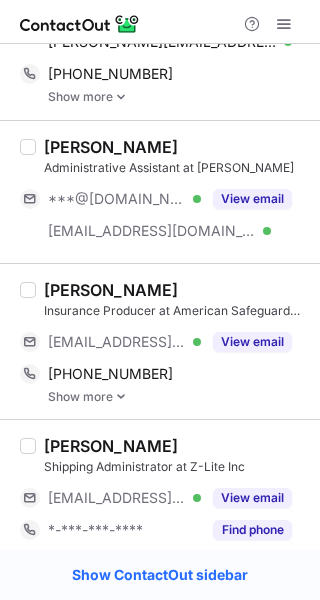 click on "[PERSON_NAME]" at bounding box center (176, 446) 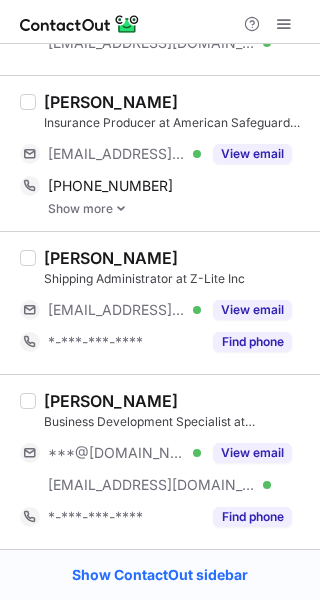 scroll, scrollTop: 544, scrollLeft: 0, axis: vertical 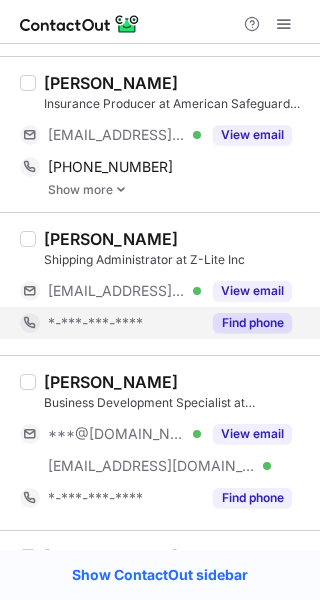 click on "Find phone" at bounding box center (252, 323) 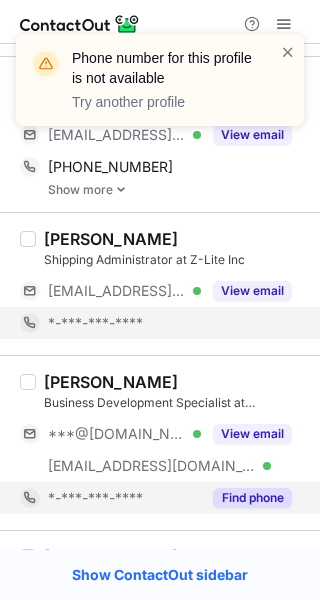 click on "Find phone" at bounding box center (252, 498) 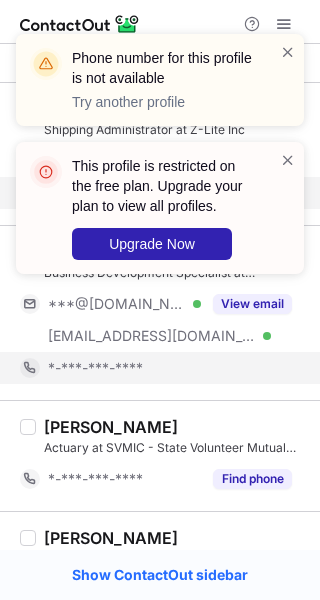 scroll, scrollTop: 677, scrollLeft: 0, axis: vertical 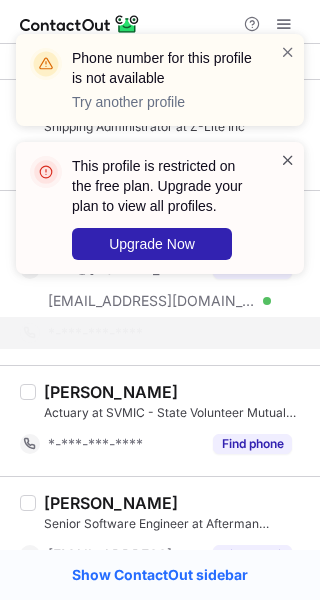 click at bounding box center [288, 160] 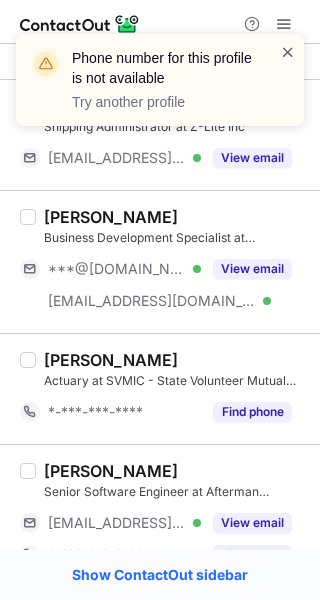 click at bounding box center (288, 52) 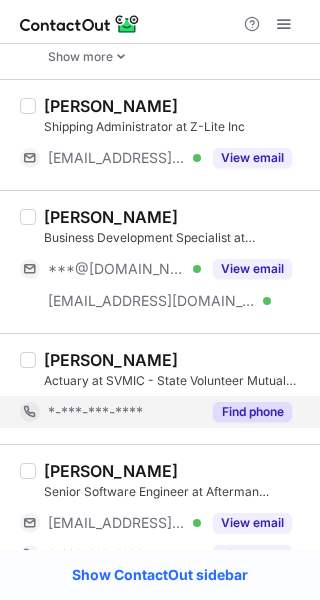 click on "Find phone" at bounding box center [252, 412] 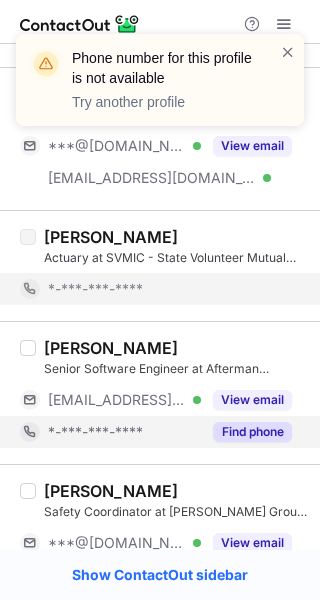 click on "Find phone" at bounding box center [252, 432] 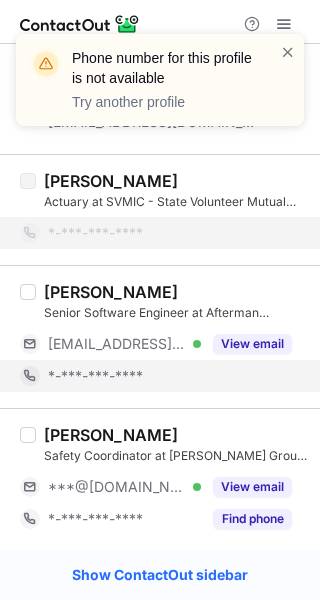 scroll, scrollTop: 882, scrollLeft: 0, axis: vertical 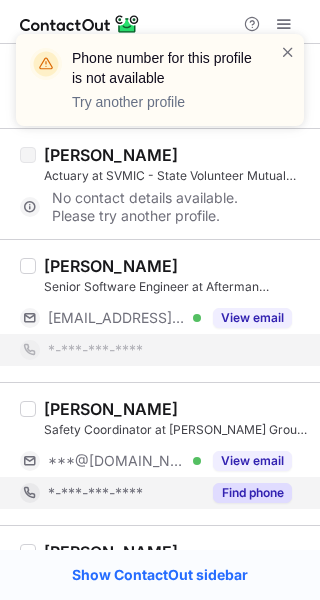 click on "Find phone" at bounding box center [252, 493] 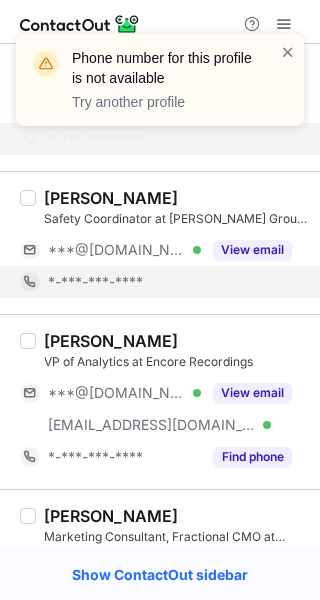 scroll, scrollTop: 1101, scrollLeft: 0, axis: vertical 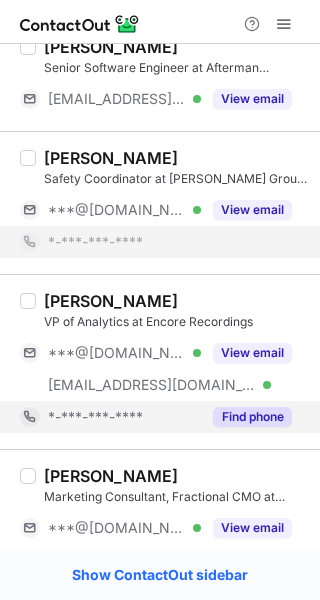 click on "Find phone" at bounding box center [252, 417] 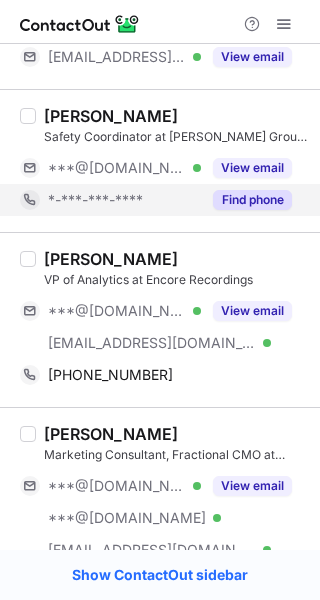 scroll, scrollTop: 1157, scrollLeft: 0, axis: vertical 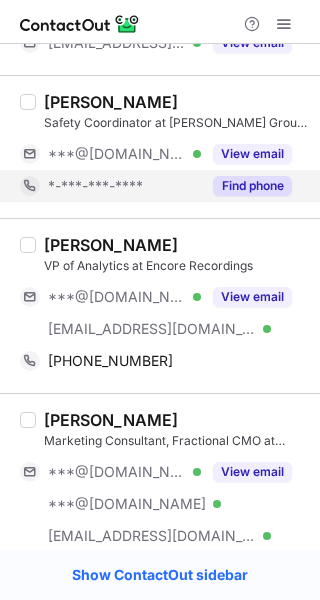click on "[PERSON_NAME]" at bounding box center [111, 245] 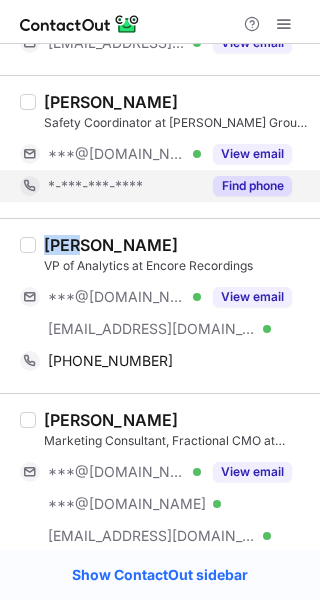 click on "[PERSON_NAME]" at bounding box center (111, 245) 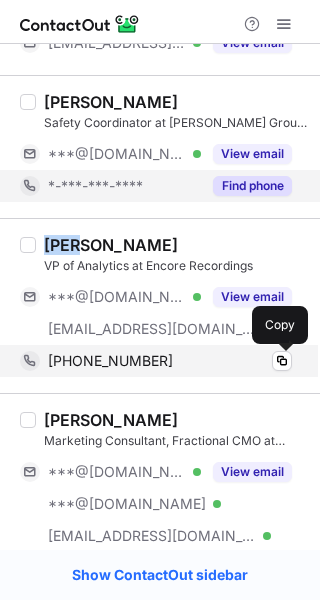 drag, startPoint x: 282, startPoint y: 360, endPoint x: 304, endPoint y: 355, distance: 22.561028 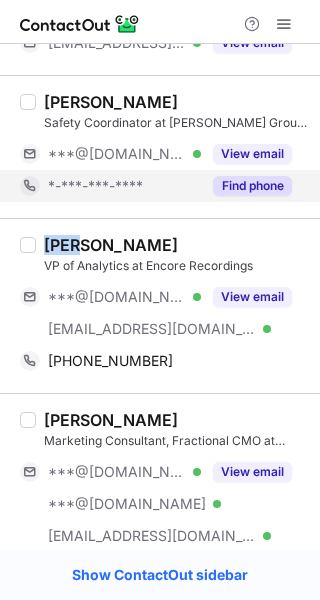 click on "Zak Brownstein VP of Analytics at Encore Recordings ***@gmail.com Verified ***@sonymusic.com Verified View email +16313748701 Copy" at bounding box center (160, 305) 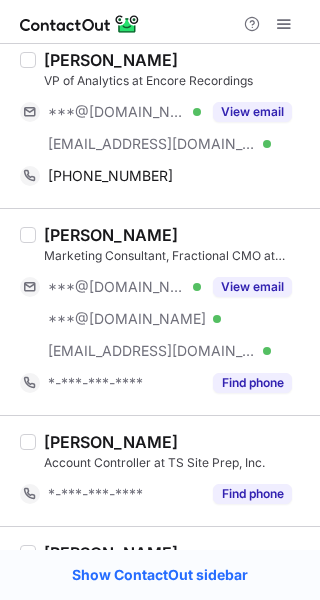 scroll, scrollTop: 1368, scrollLeft: 0, axis: vertical 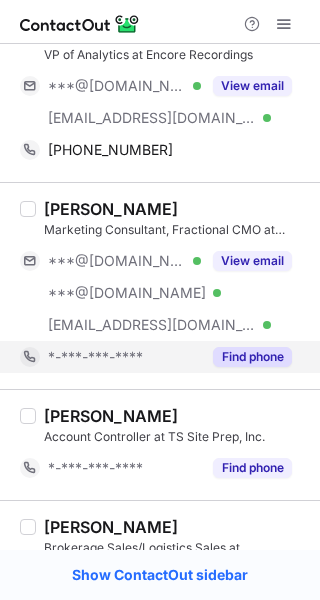 click on "Find phone" at bounding box center [252, 357] 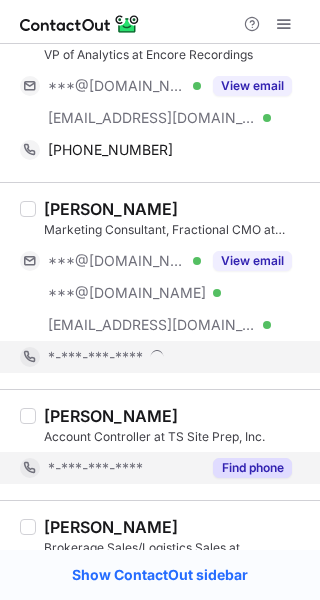 click on "Find phone" at bounding box center (252, 468) 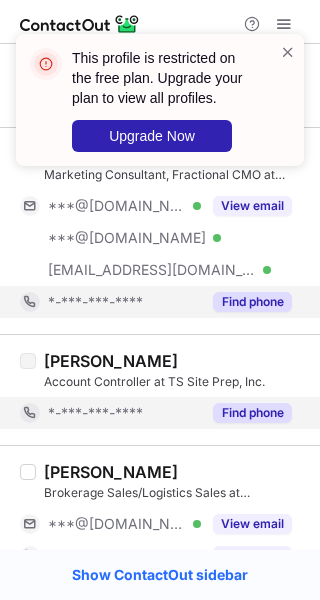 scroll, scrollTop: 1438, scrollLeft: 0, axis: vertical 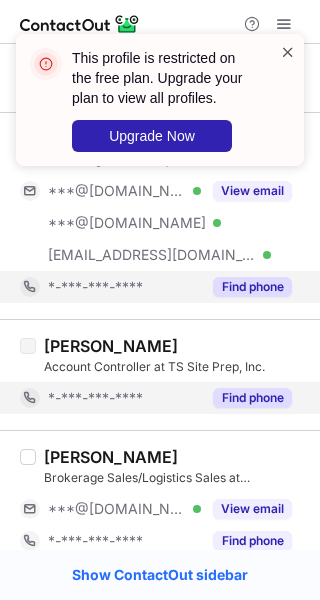 click at bounding box center [288, 52] 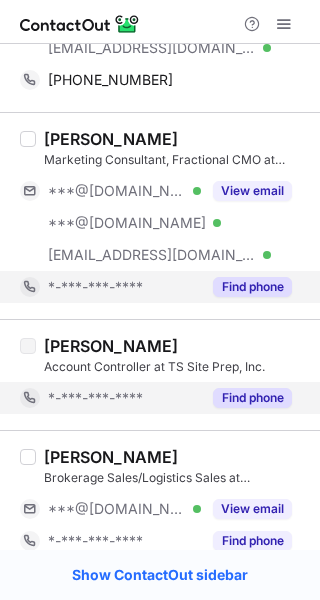 click at bounding box center [284, 24] 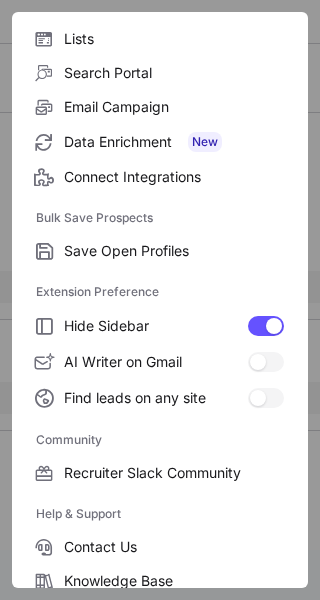 scroll, scrollTop: 307, scrollLeft: 0, axis: vertical 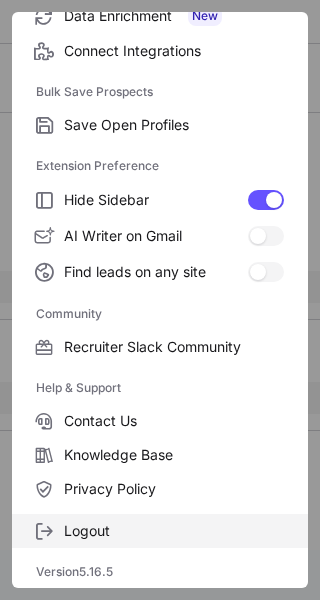 click on "Logout" at bounding box center [160, 531] 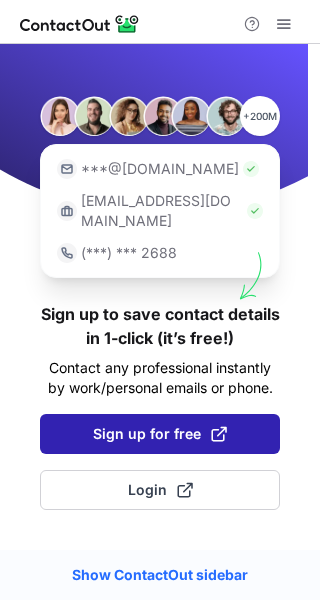 click on "Sign up for free" at bounding box center [160, 434] 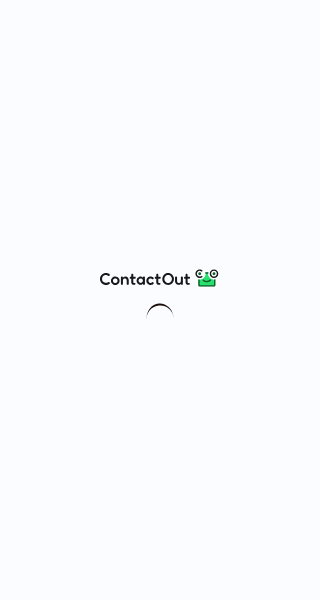 scroll, scrollTop: 0, scrollLeft: 0, axis: both 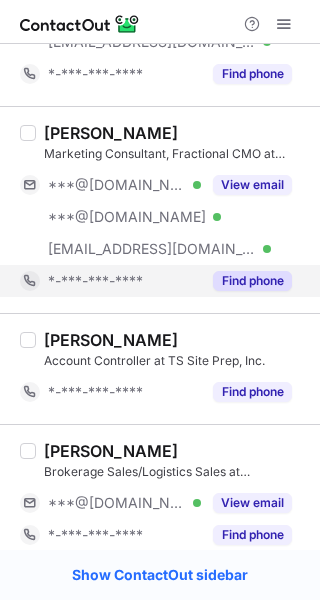 click on "Find phone" at bounding box center (246, 281) 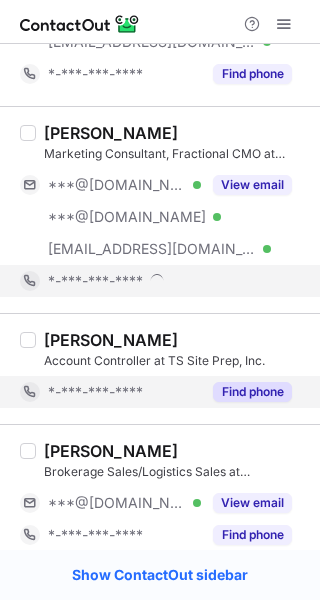 click on "Find phone" at bounding box center (246, 392) 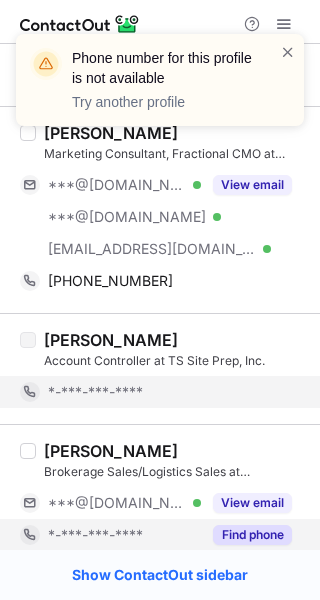 click on "Find phone" at bounding box center [252, 535] 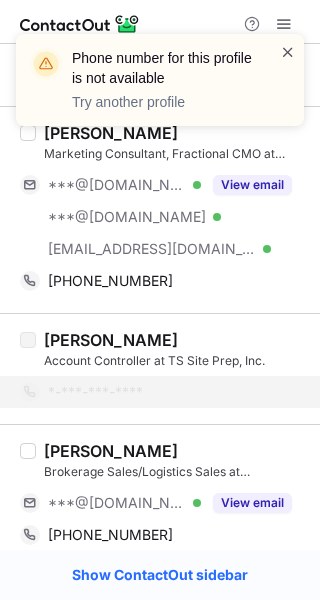 click at bounding box center [288, 52] 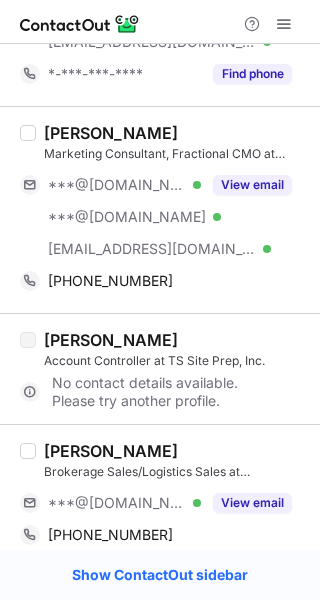 click on "[PERSON_NAME]" at bounding box center [111, 133] 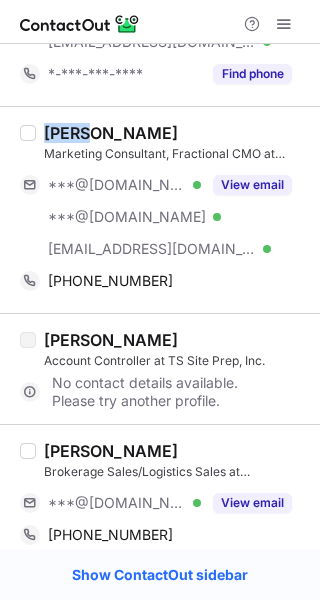 click on "[PERSON_NAME]" at bounding box center [111, 133] 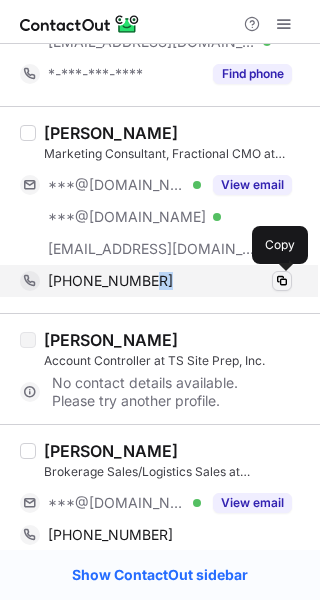 click on "[PHONE_NUMBER] Copy" at bounding box center (156, 281) 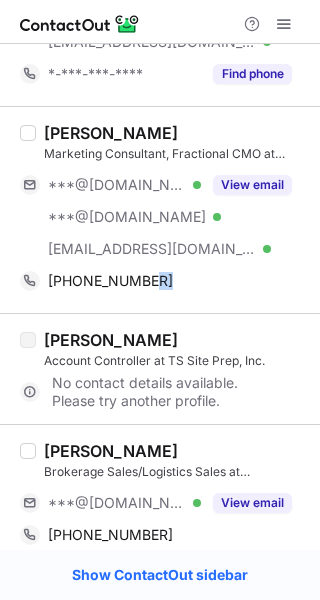 click on "[PERSON_NAME]" at bounding box center (111, 451) 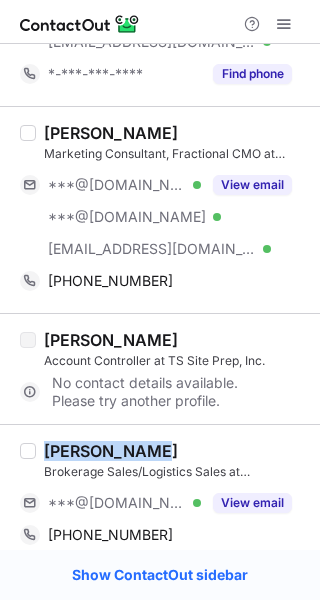 click on "[PERSON_NAME]" at bounding box center [111, 451] 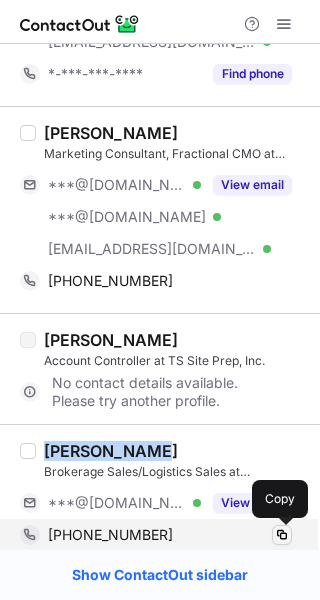 click at bounding box center (282, 535) 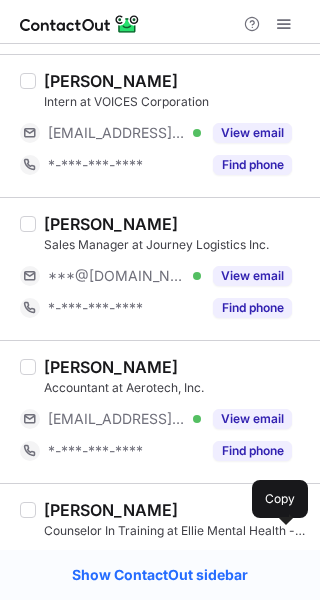 scroll, scrollTop: 2020, scrollLeft: 0, axis: vertical 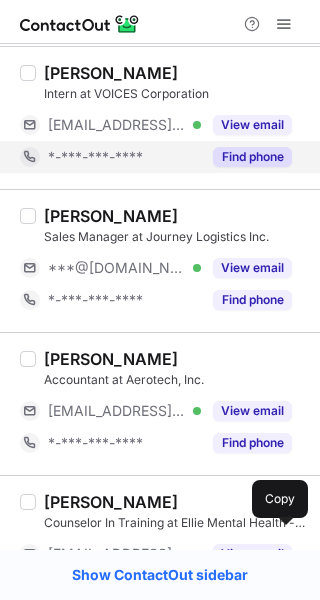 click on "Find phone" at bounding box center [252, 157] 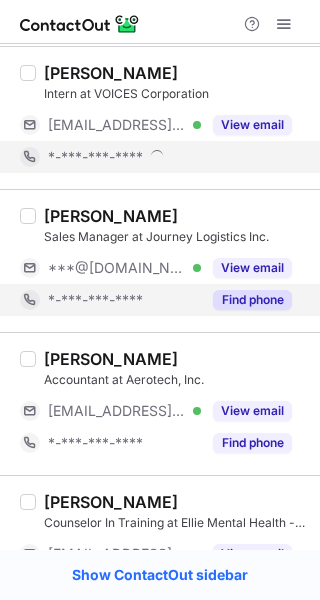 click on "Find phone" at bounding box center (252, 300) 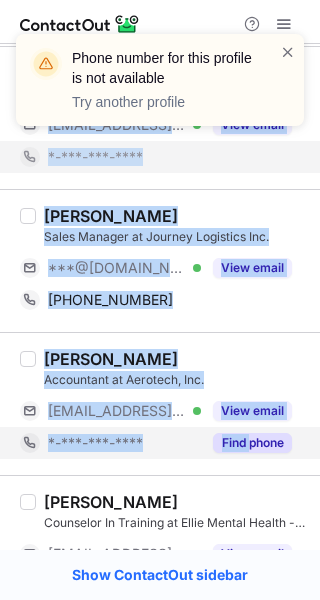 drag, startPoint x: 235, startPoint y: 291, endPoint x: 247, endPoint y: 449, distance: 158.45505 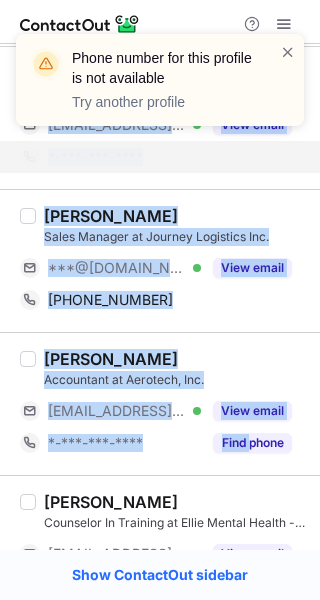 click on "[PERSON_NAME] Accountant at Aerotech, Inc. [EMAIL_ADDRESS][DOMAIN_NAME] Verified View email *-***-***-**** Find phone" at bounding box center [160, 403] 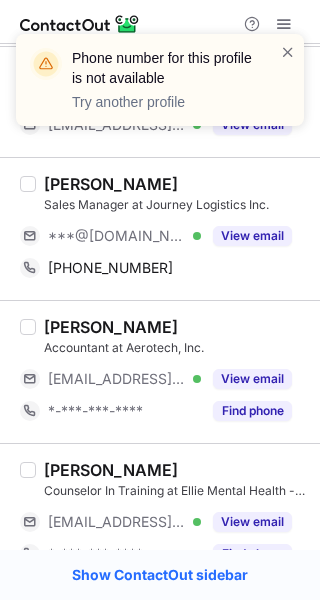 click on "[PERSON_NAME]" at bounding box center (111, 184) 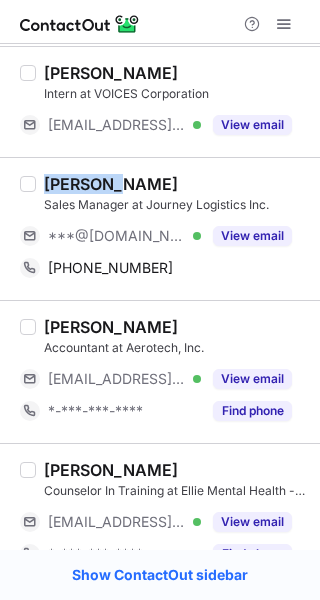 click on "[PERSON_NAME]" at bounding box center [111, 184] 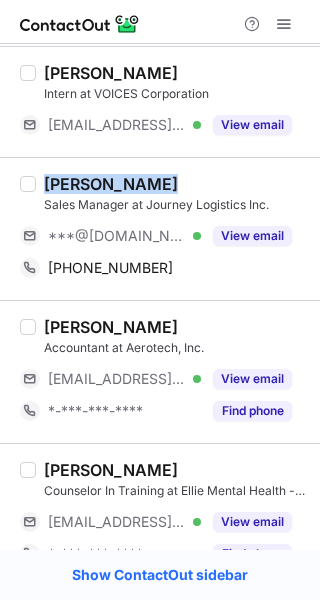 click on "[PERSON_NAME]" at bounding box center (111, 184) 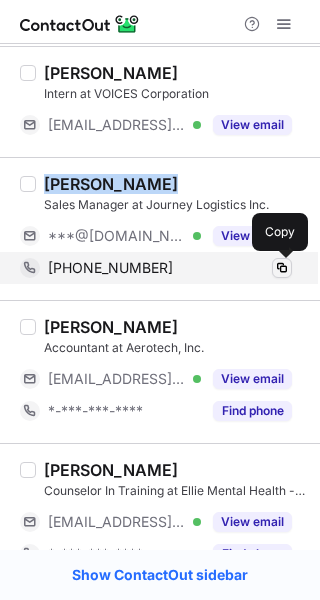 click at bounding box center [282, 268] 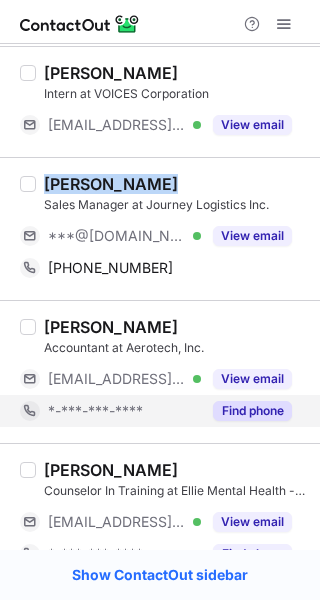 click on "Find phone" at bounding box center [252, 411] 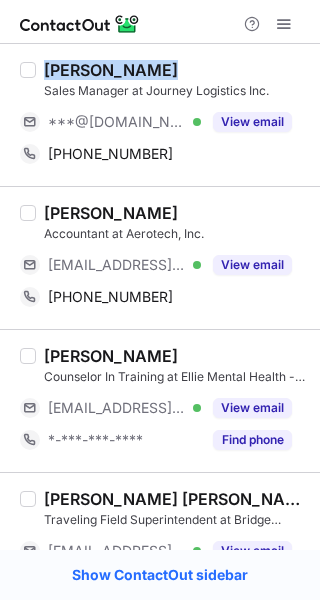 scroll, scrollTop: 2150, scrollLeft: 0, axis: vertical 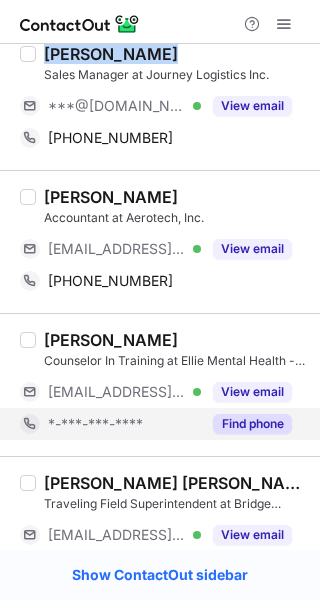 click on "Find phone" at bounding box center [252, 424] 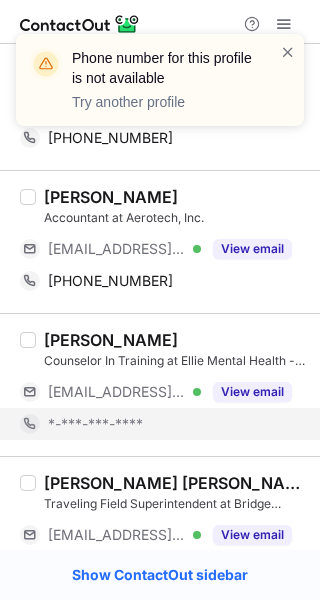 click on "[PERSON_NAME]" at bounding box center (111, 197) 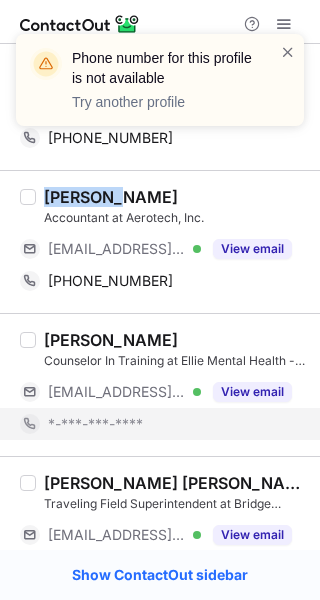 click on "[PERSON_NAME]" at bounding box center [111, 197] 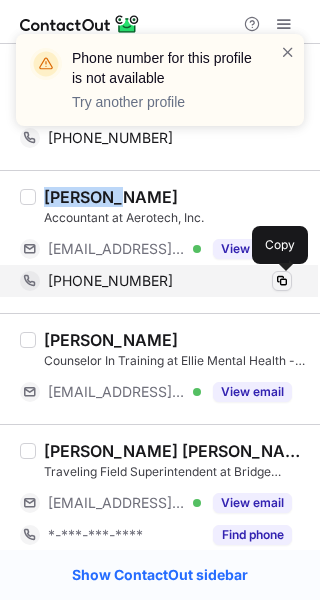 click at bounding box center (282, 281) 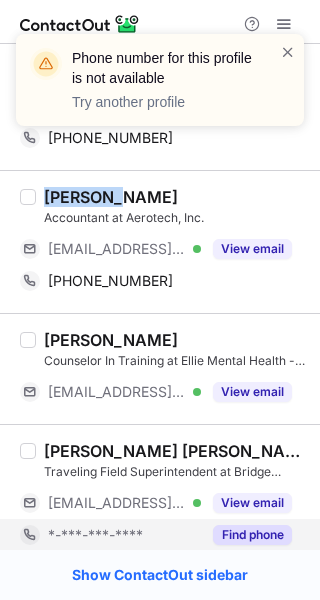 click on "Find phone" at bounding box center [252, 535] 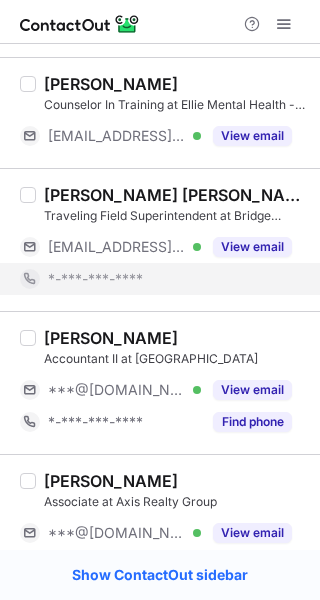 scroll, scrollTop: 2409, scrollLeft: 0, axis: vertical 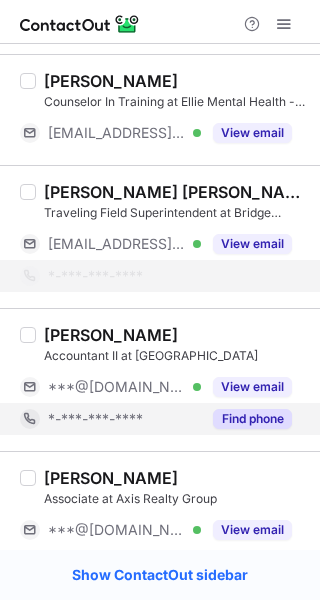 click on "Find phone" at bounding box center (252, 419) 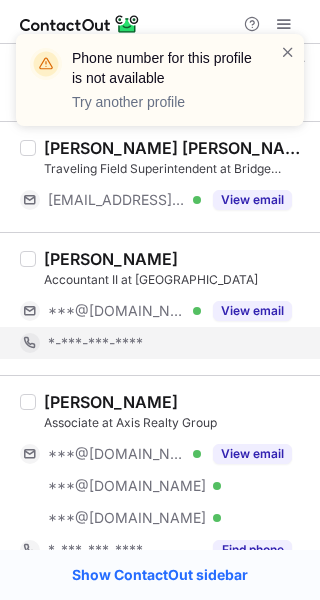 scroll, scrollTop: 2506, scrollLeft: 0, axis: vertical 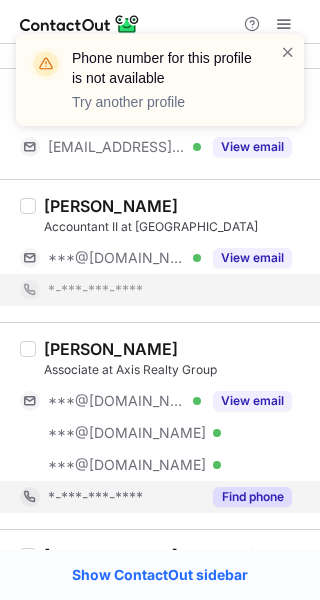 click on "Find phone" at bounding box center (246, 497) 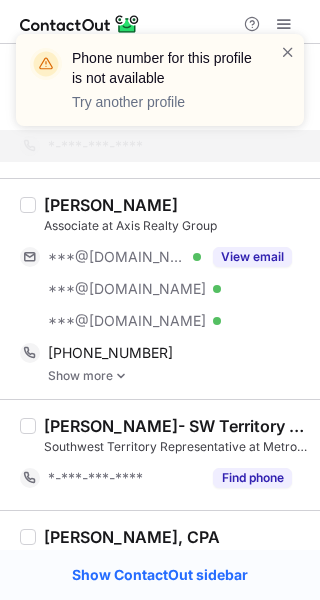 scroll, scrollTop: 2670, scrollLeft: 0, axis: vertical 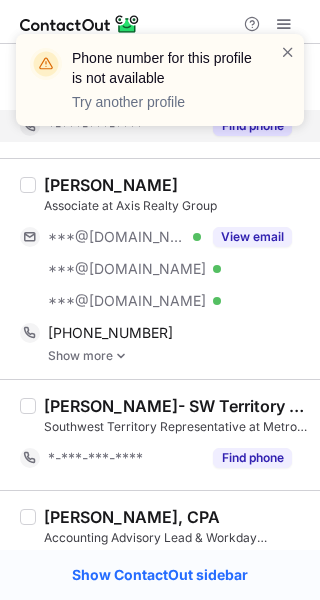 click on "[PERSON_NAME] Associate at Axis Realty Group ***@[DOMAIN_NAME] Verified ***@[DOMAIN_NAME] Verified ***@[DOMAIN_NAME] Verified View email [PHONE_NUMBER] Copy Show more" at bounding box center [160, 268] 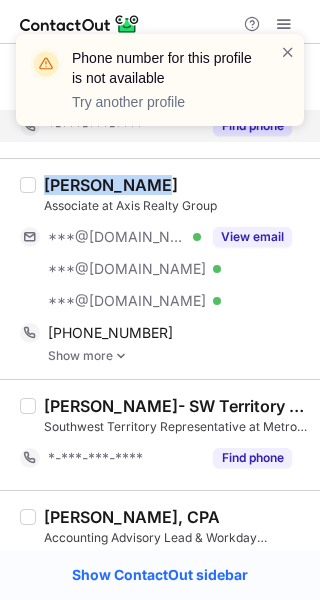click on "[PERSON_NAME] Associate at Axis Realty Group ***@[DOMAIN_NAME] Verified ***@[DOMAIN_NAME] Verified ***@[DOMAIN_NAME] Verified View email [PHONE_NUMBER] Copy Show more" at bounding box center (160, 268) 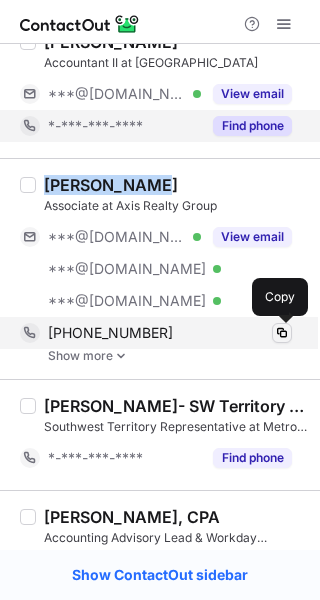click at bounding box center (282, 333) 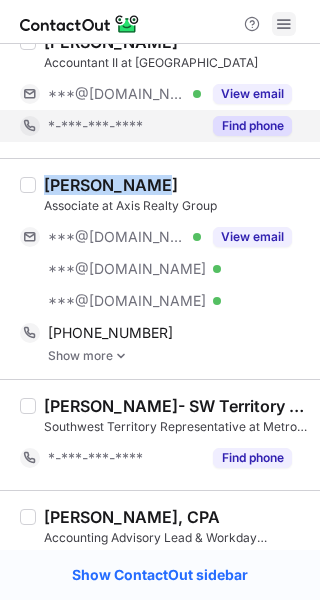 click at bounding box center (284, 24) 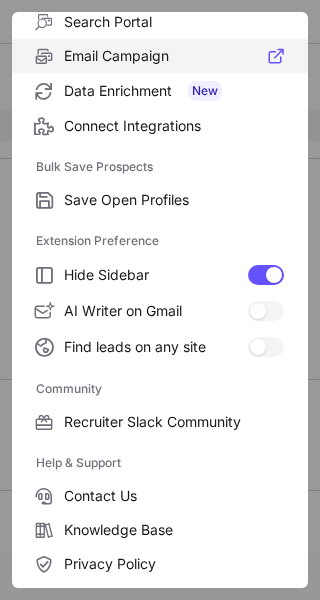 scroll, scrollTop: 307, scrollLeft: 0, axis: vertical 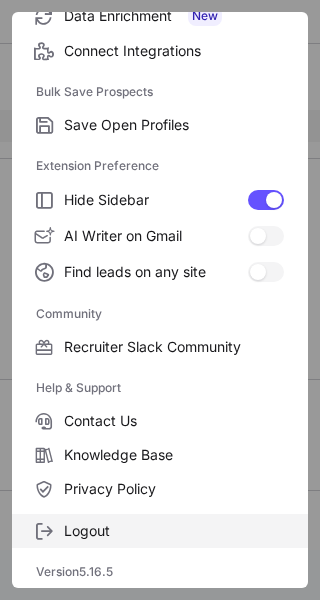 click on "Logout" at bounding box center [174, 531] 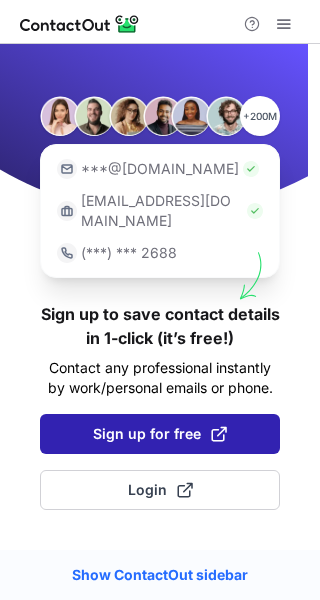 click on "Sign up for free" at bounding box center (160, 434) 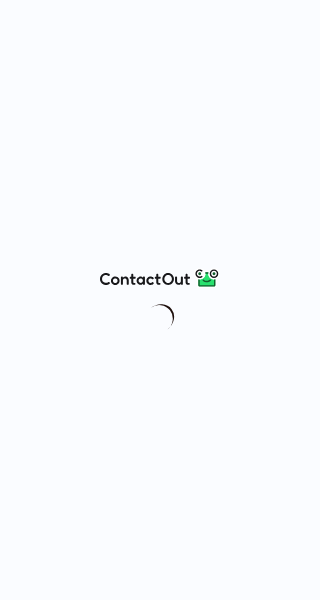 scroll, scrollTop: 0, scrollLeft: 0, axis: both 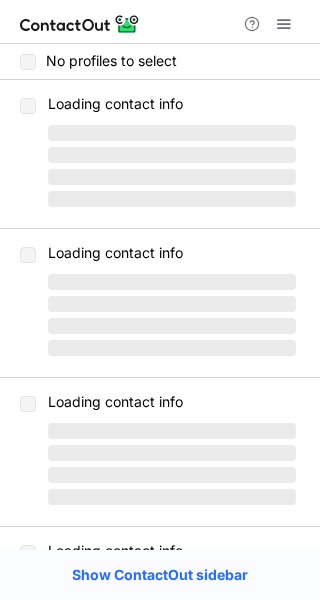 click on "No profiles to select" at bounding box center [160, 62] 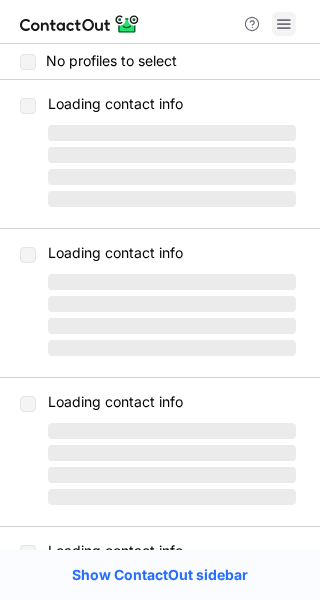click on "No profiles to select" at bounding box center [160, 62] 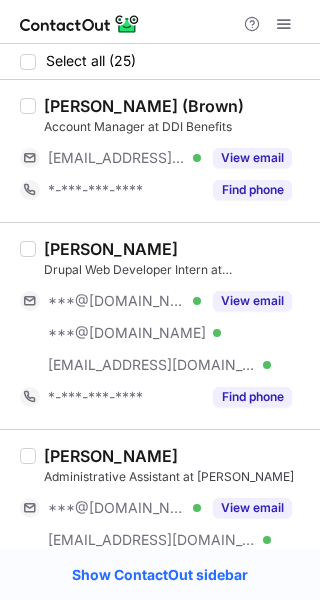 click on "Tiffany Brown Drupal Web Developer Intern at Palantir.net ***@gmail.com Verified ***@yahoo.com Verified ***@palantir.net Verified View email *-***-***-**** Find phone" at bounding box center [160, 325] 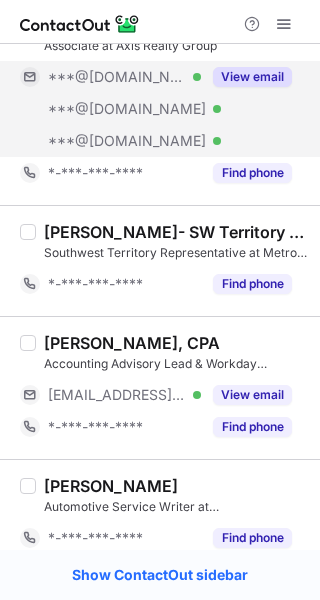 scroll, scrollTop: 2950, scrollLeft: 0, axis: vertical 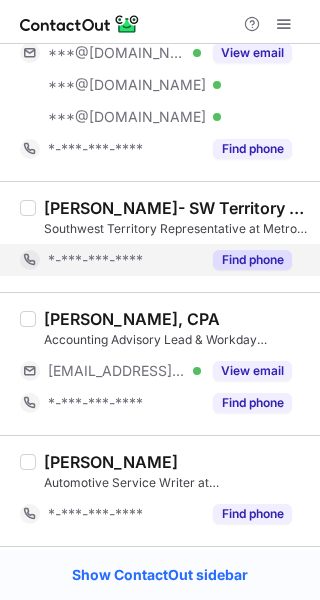 click on "Find phone" at bounding box center [246, 260] 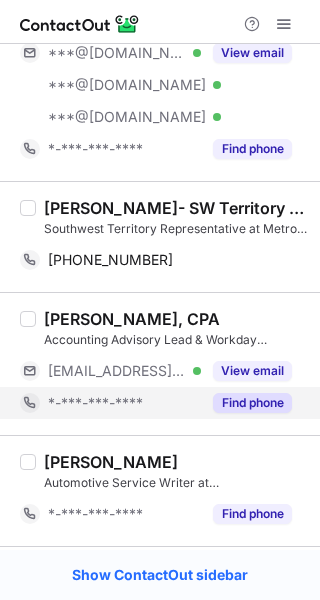 click on "Find phone" at bounding box center (252, 403) 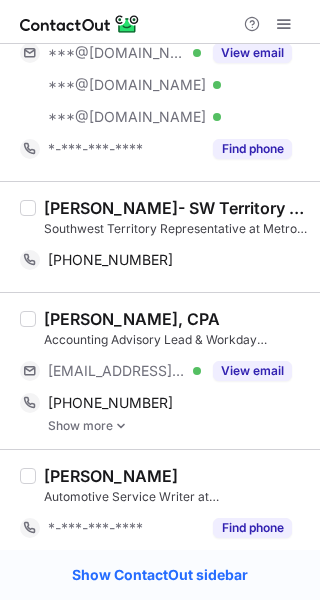 click on "Michele Brown- SW Territory Rep- Metro Fencing Company Southwest Territory Representative at Metro Fence Company, Inc. +13033596320 Copy" at bounding box center [160, 236] 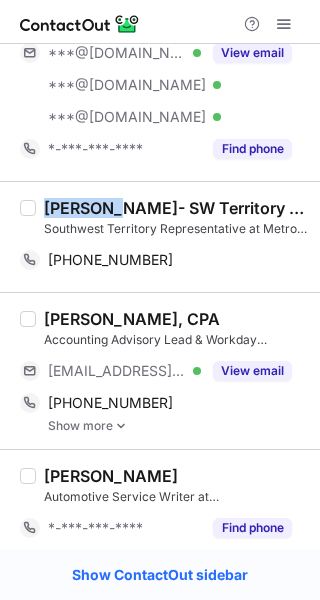 click on "Michele Brown- SW Territory Rep- Metro Fencing Company Southwest Territory Representative at Metro Fence Company, Inc. +13033596320 Copy" at bounding box center [160, 236] 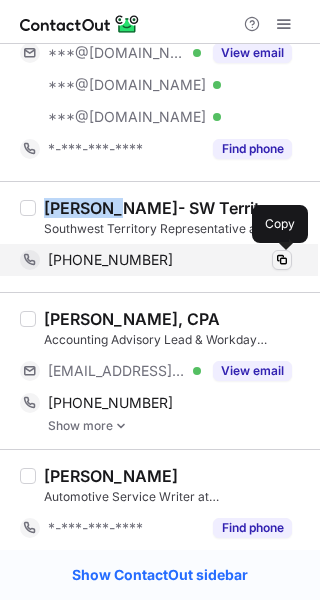 click at bounding box center (282, 260) 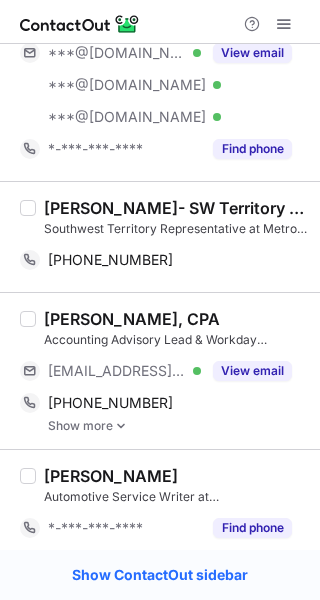 click on "Chris Brown, CPA" at bounding box center (132, 319) 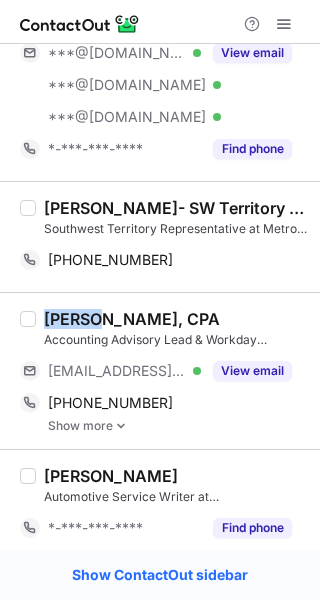 click on "Chris Brown, CPA" at bounding box center (132, 319) 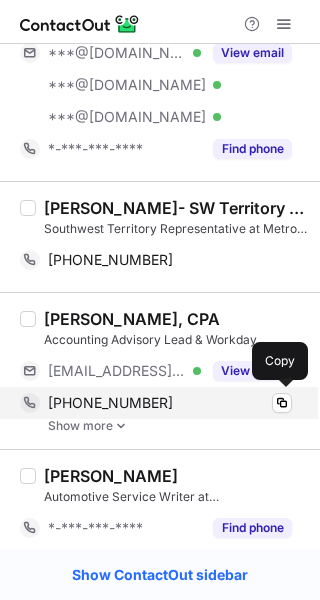 click on "+12252874743" at bounding box center (170, 403) 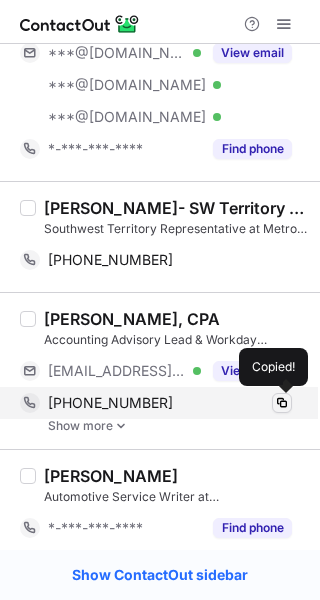 click at bounding box center (282, 403) 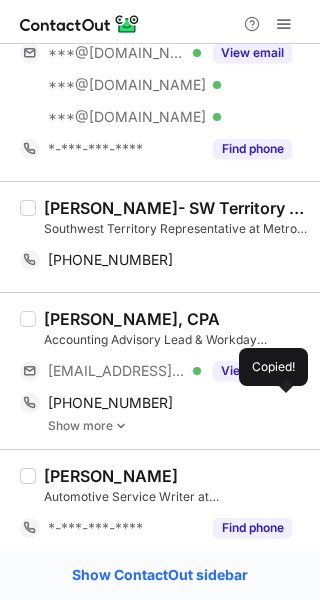 click on "Danielle Brown Automotive Service Writer at Nealey Tire & Auto *-***-***-**** Find phone" at bounding box center (160, 504) 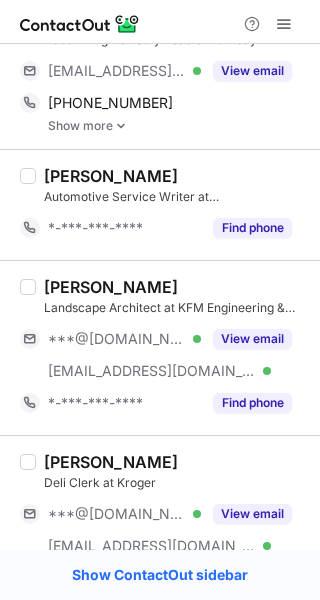 scroll, scrollTop: 3261, scrollLeft: 0, axis: vertical 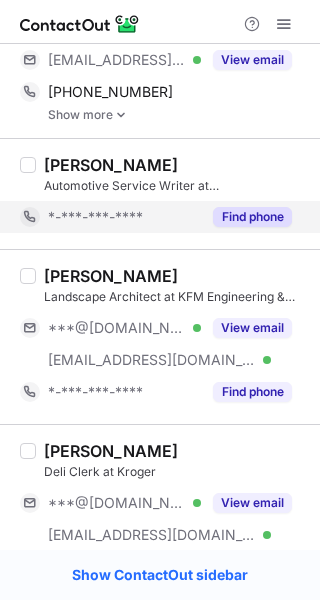 click on "Find phone" at bounding box center [246, 217] 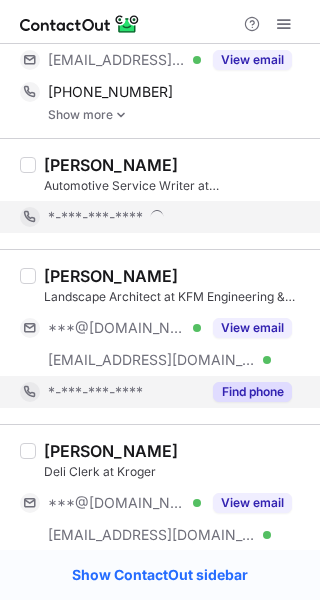 click on "Find phone" at bounding box center [246, 392] 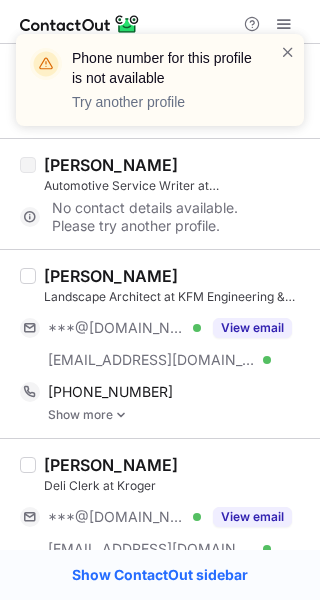 click on "Thomas Brown" at bounding box center [111, 276] 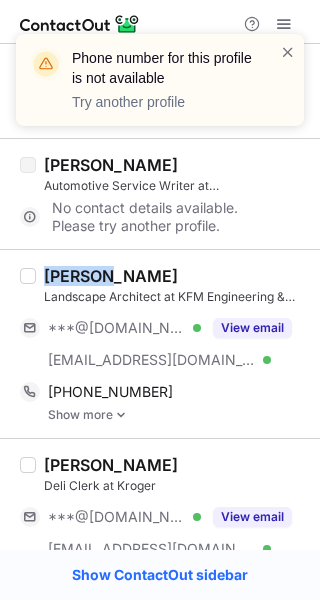 click on "Thomas Brown" at bounding box center [111, 276] 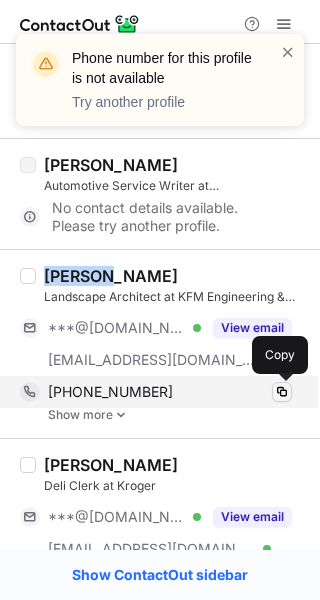 click at bounding box center (282, 392) 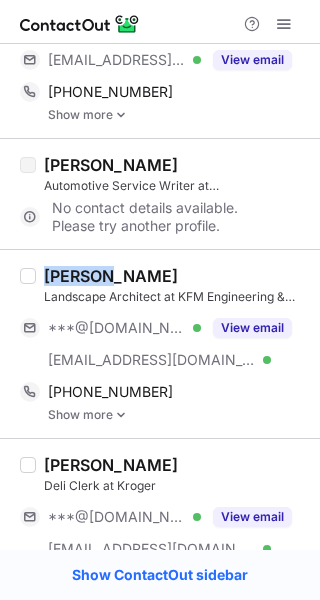 click on "April Brown" at bounding box center (176, 465) 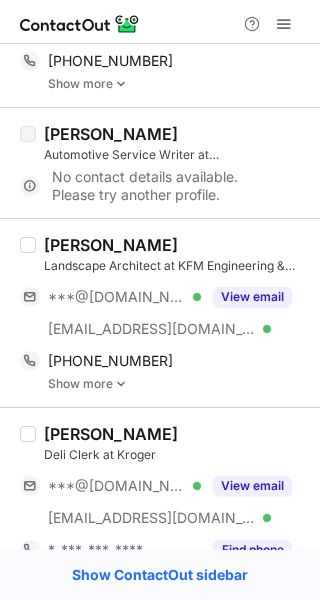 scroll, scrollTop: 3324, scrollLeft: 0, axis: vertical 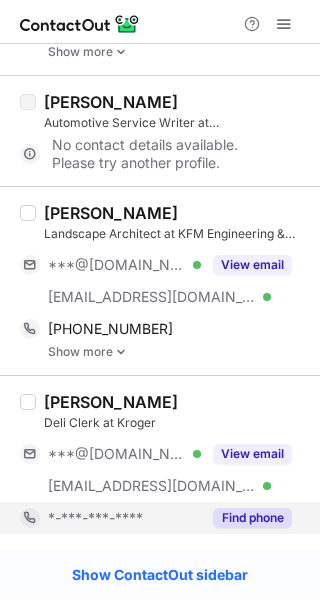 click on "Find phone" at bounding box center (252, 518) 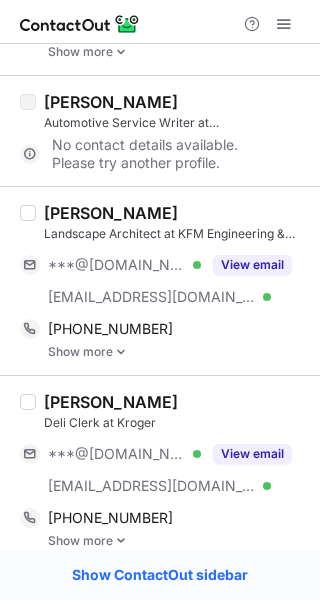 click on "April Brown" at bounding box center [111, 402] 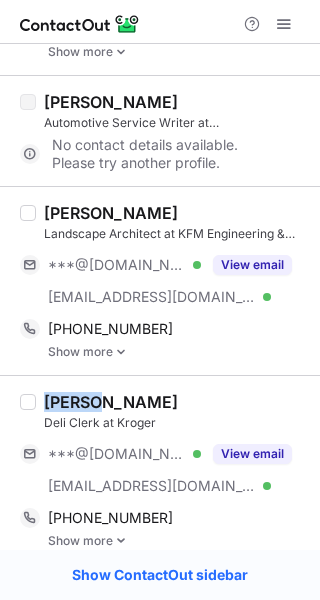 click on "April Brown" at bounding box center (111, 402) 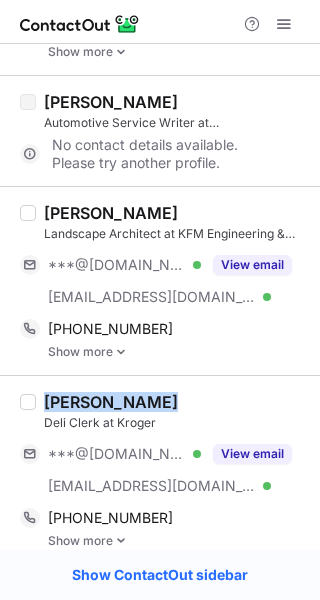 click on "April Brown" at bounding box center [111, 402] 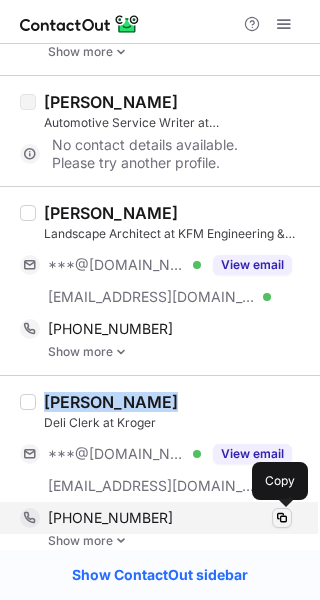 click at bounding box center (282, 518) 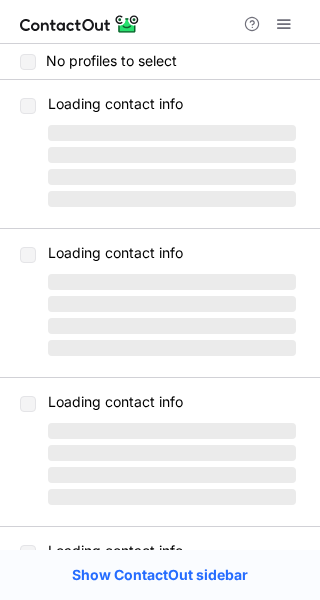 scroll, scrollTop: 0, scrollLeft: 0, axis: both 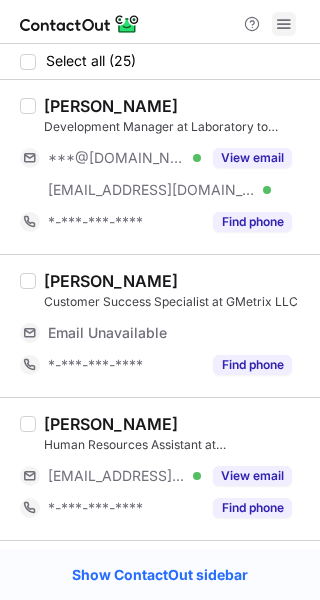 click at bounding box center (284, 24) 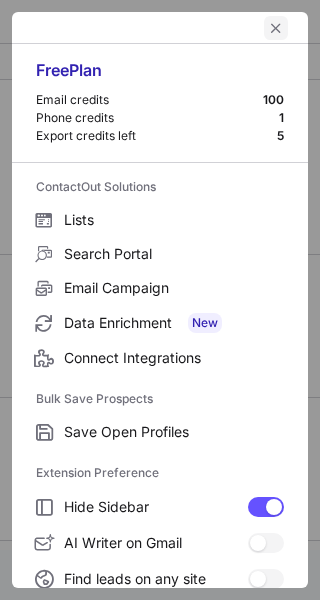 click at bounding box center (276, 28) 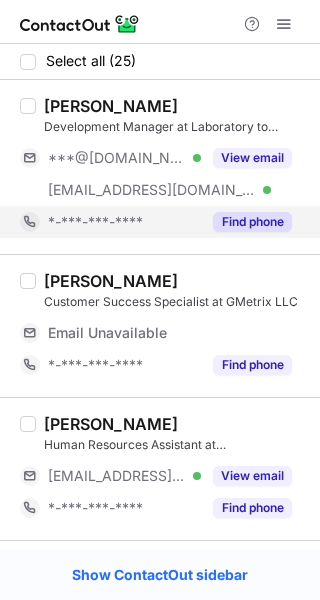 click on "Find phone" at bounding box center [252, 222] 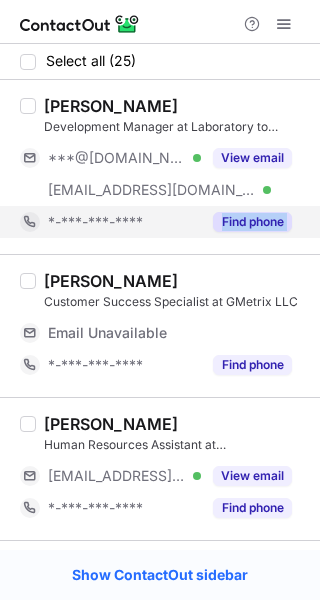 click on "*-***-***-****" at bounding box center (110, 222) 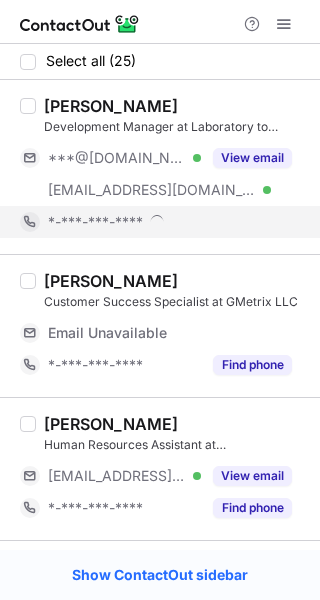 click on "*-***-***-****" at bounding box center [156, 222] 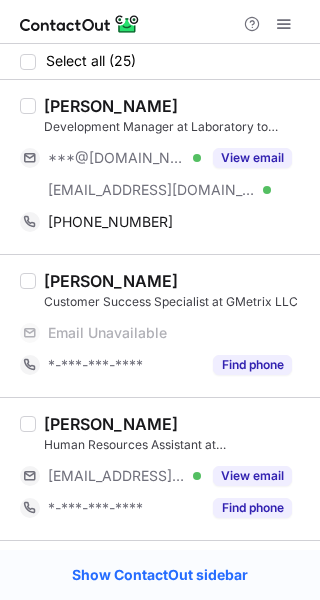 click on "[PERSON_NAME]" at bounding box center [111, 106] 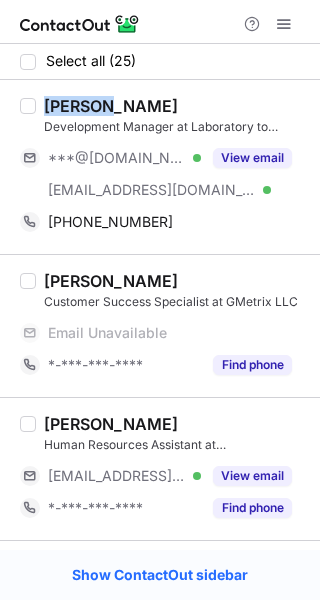click on "[PERSON_NAME]" at bounding box center [111, 106] 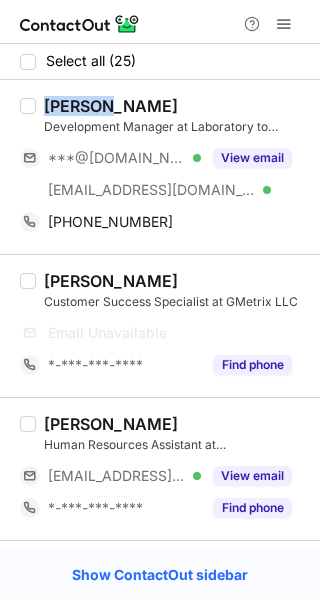 copy on "[PERSON_NAME]" 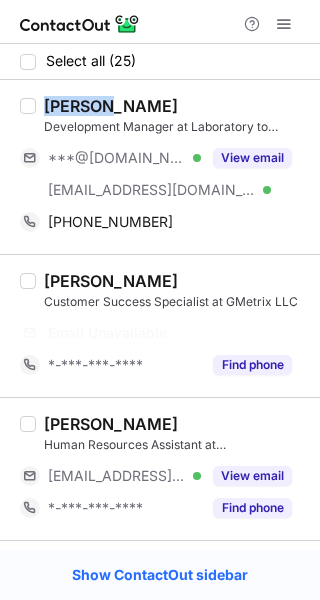click on "[PERSON_NAME]" at bounding box center (111, 106) 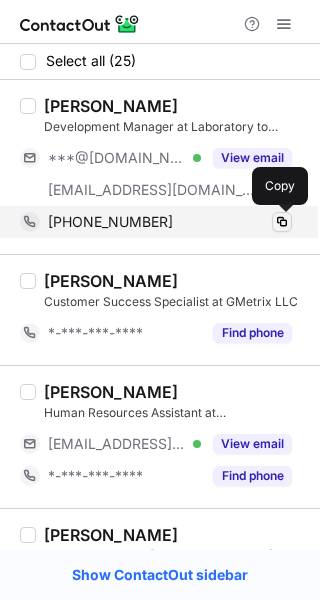 click at bounding box center [282, 222] 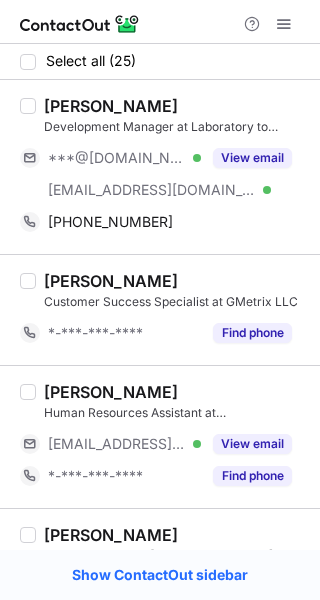 click on "Help & Support" at bounding box center [268, 24] 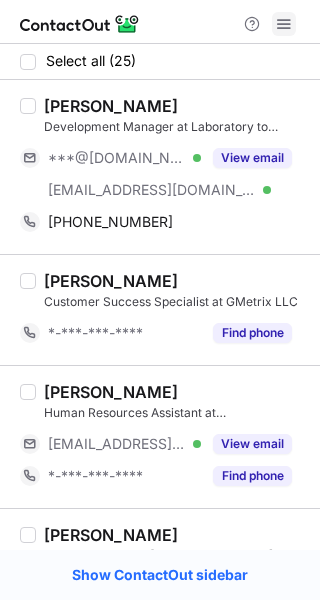 click at bounding box center [284, 24] 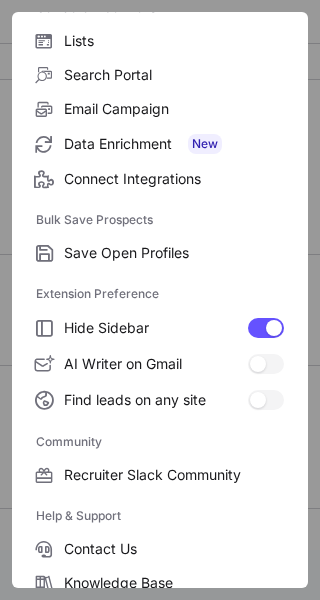 scroll, scrollTop: 307, scrollLeft: 0, axis: vertical 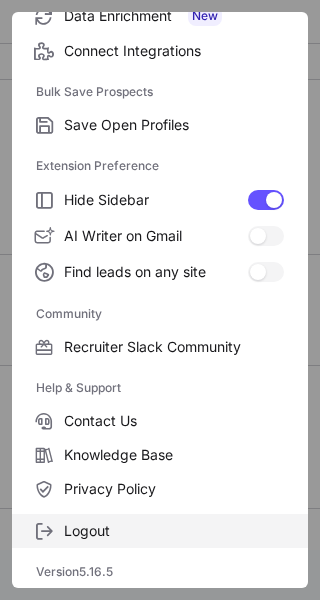 click on "Logout" at bounding box center [174, 531] 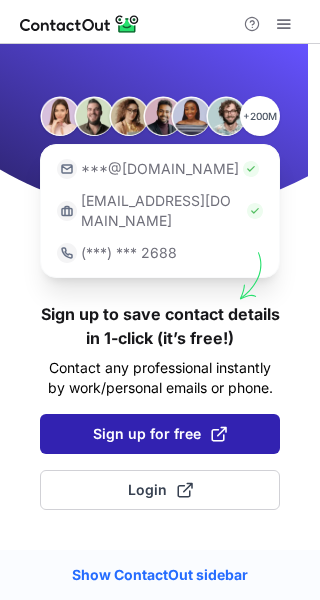 click on "Sign up for free" at bounding box center [160, 434] 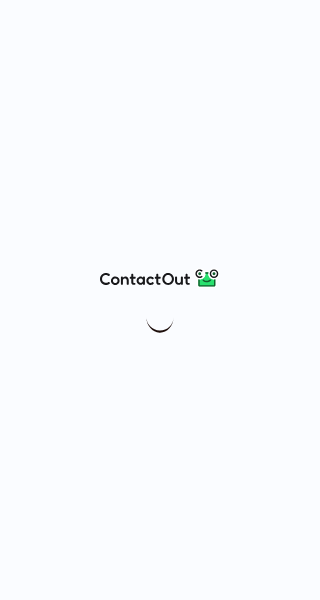scroll, scrollTop: 0, scrollLeft: 0, axis: both 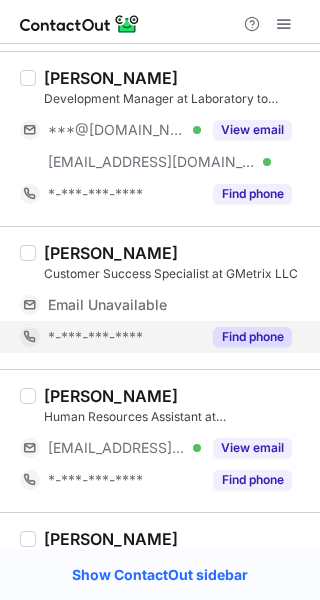 click on "Find phone" at bounding box center [252, 337] 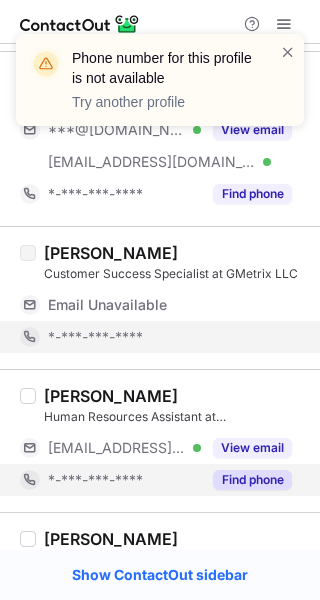 click on "Find phone" at bounding box center (252, 480) 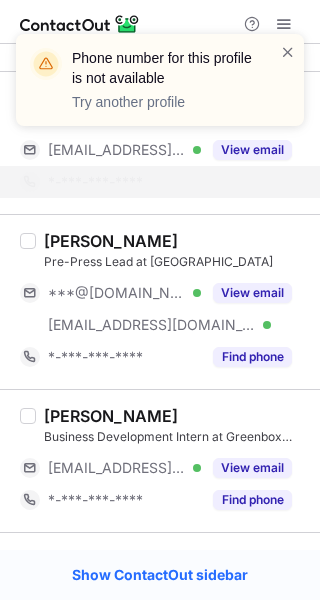 scroll, scrollTop: 327, scrollLeft: 0, axis: vertical 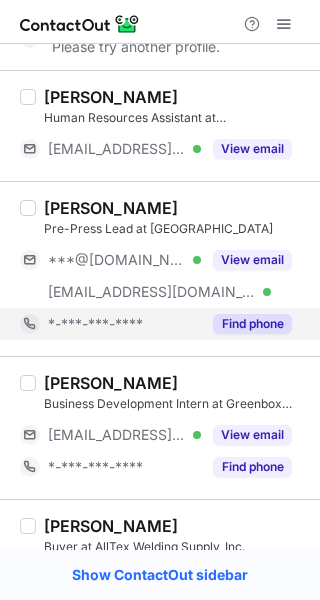 click on "Find phone" at bounding box center (252, 324) 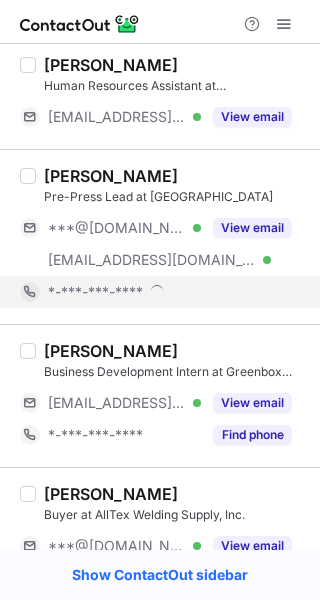 click on "Jacklyn Brown Buyer at AllTex Welding Supply, Inc. ***@yahoo.com Verified ***@sbcglobal.net Verified ***@hotmail.com Verified View email *-***-***-**** Find phone" at bounding box center [160, 570] 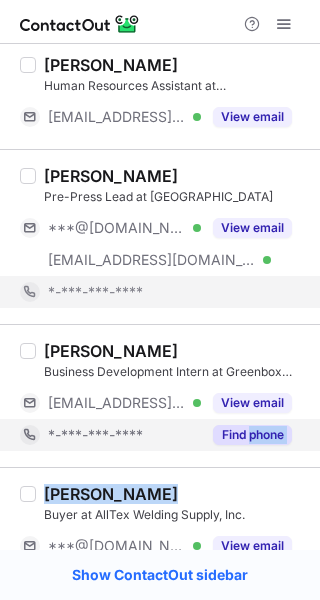 drag, startPoint x: 266, startPoint y: 475, endPoint x: 248, endPoint y: 440, distance: 39.357338 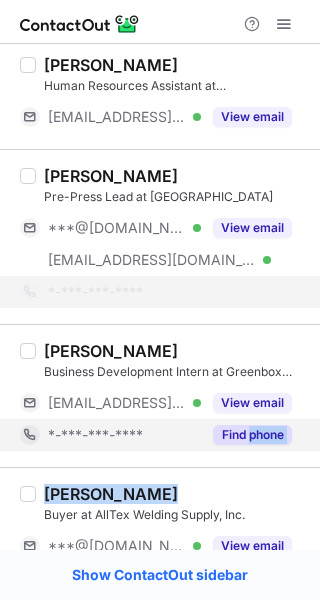 click on "Find phone" at bounding box center [252, 435] 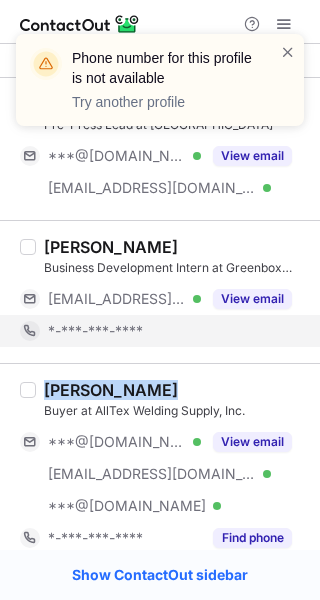 scroll, scrollTop: 401, scrollLeft: 0, axis: vertical 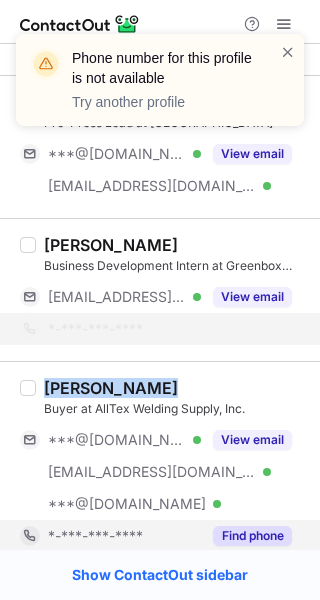 click on "Find phone" at bounding box center [252, 536] 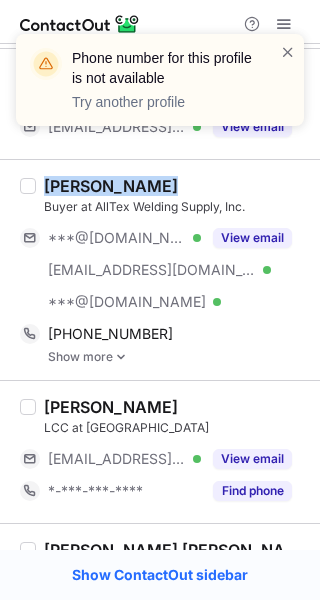 scroll, scrollTop: 590, scrollLeft: 0, axis: vertical 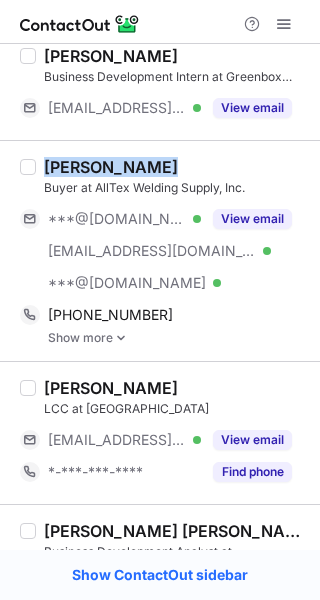 click on "Jacklyn Brown" at bounding box center (176, 167) 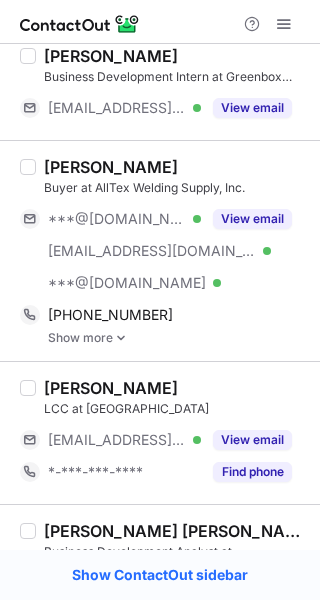 click on "Jacklyn Brown" at bounding box center (111, 167) 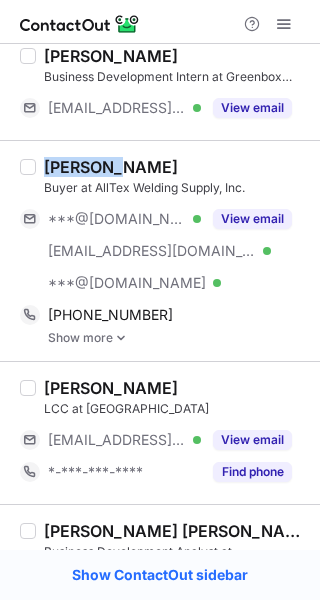 click on "Jacklyn Brown" at bounding box center (111, 167) 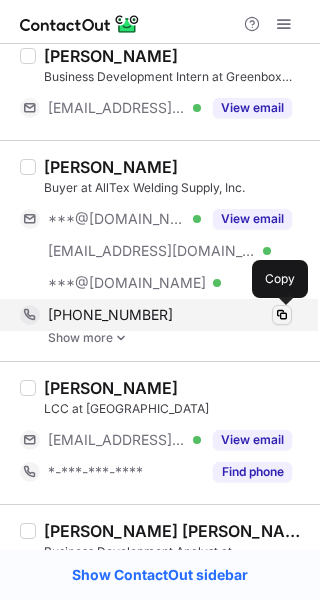 click at bounding box center [282, 315] 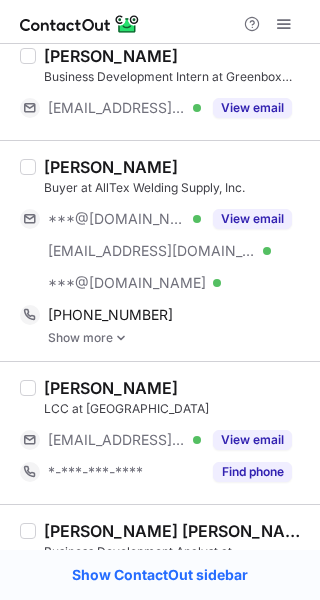 click on "Stephen Brown" at bounding box center (111, 388) 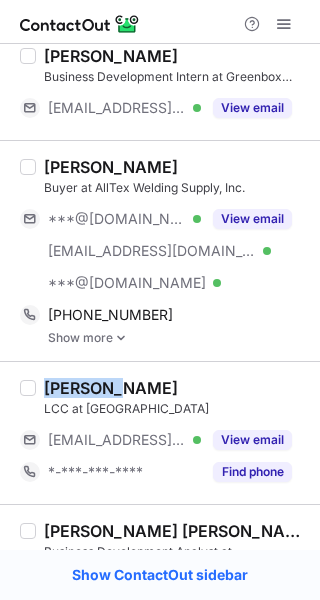 click on "Stephen Brown" at bounding box center (111, 388) 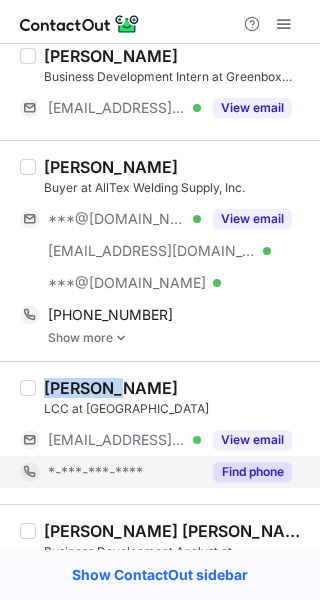 click on "Find phone" at bounding box center [252, 472] 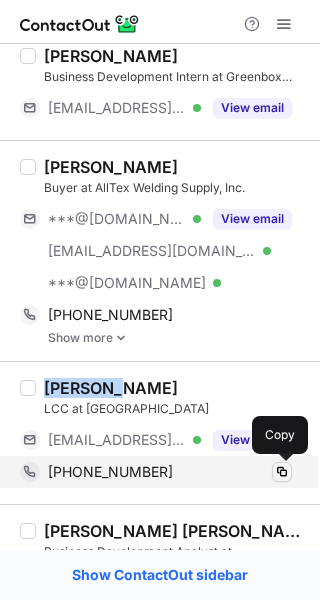 click at bounding box center (282, 472) 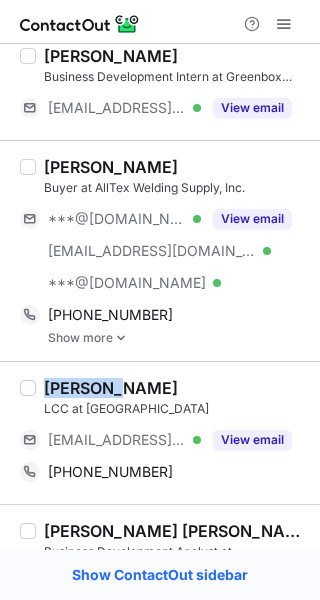 click on "Ryken Brown Business Development Analyst at Funnelpot ***@funnelpot.com Verified View email *-***-***-**** Find phone" at bounding box center [160, 575] 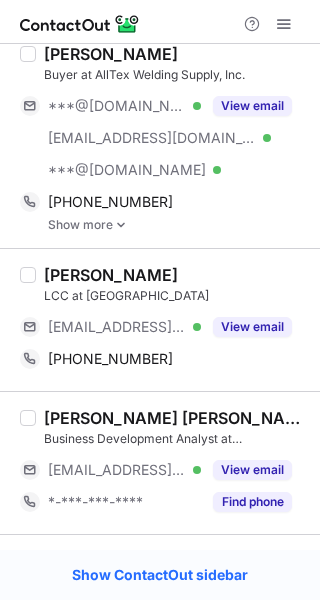 scroll, scrollTop: 751, scrollLeft: 0, axis: vertical 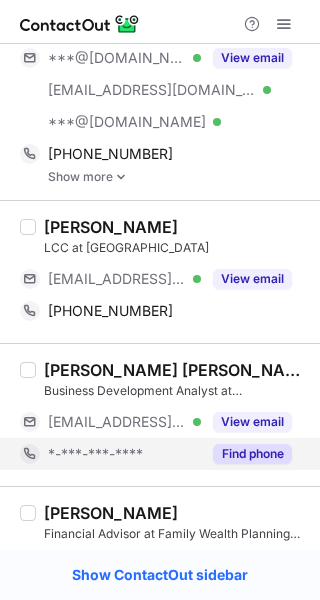 click on "Find phone" at bounding box center [252, 454] 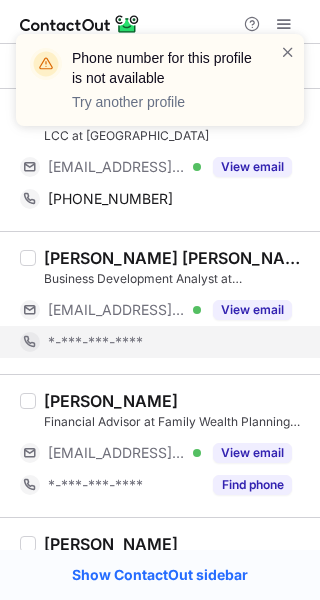 scroll, scrollTop: 884, scrollLeft: 0, axis: vertical 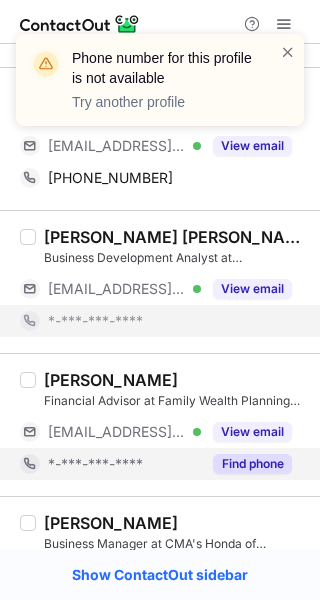 click on "Find phone" at bounding box center [252, 464] 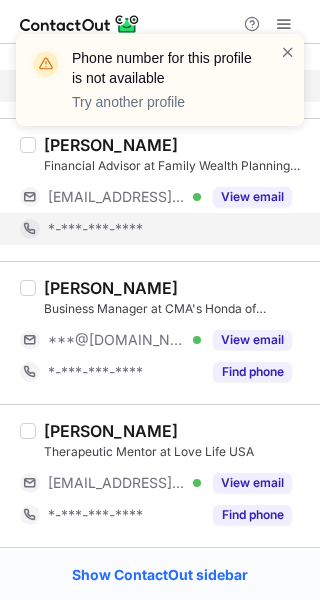 scroll, scrollTop: 1120, scrollLeft: 0, axis: vertical 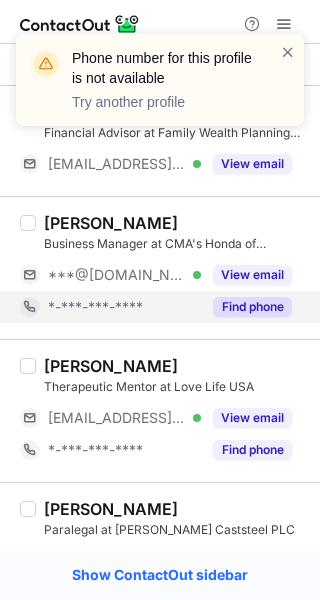 click on "Keith Brown Business Manager at CMA's Honda of Lynchburg ***@gmail.com Verified View email *-***-***-**** Find phone" at bounding box center [160, 267] 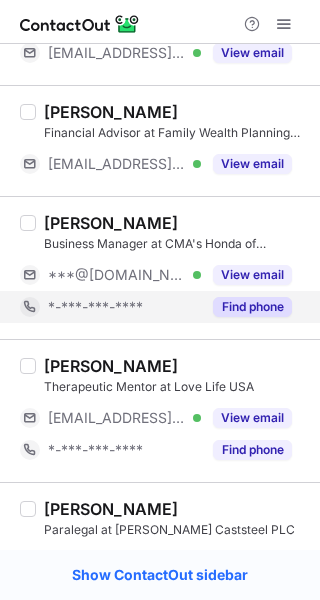 click on "Find phone" at bounding box center (252, 307) 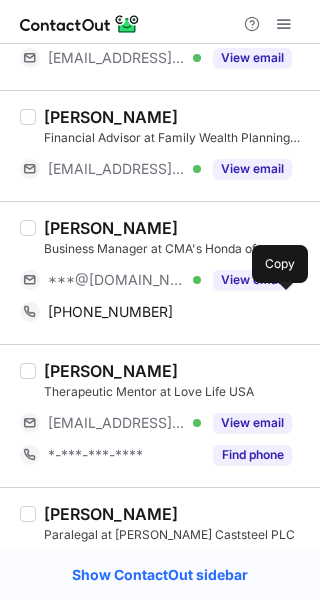 scroll, scrollTop: 1113, scrollLeft: 0, axis: vertical 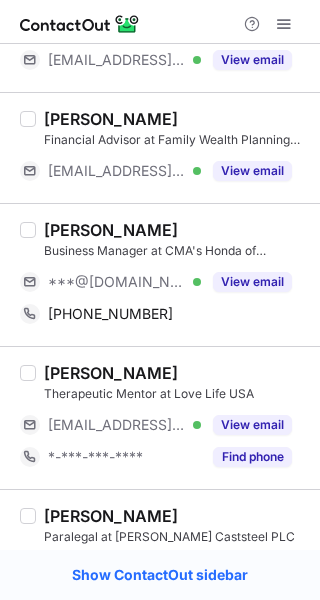 click on "Keith Brown" at bounding box center [111, 230] 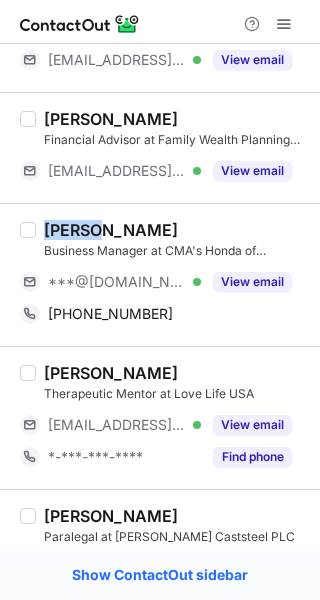 click on "Keith Brown" at bounding box center [111, 230] 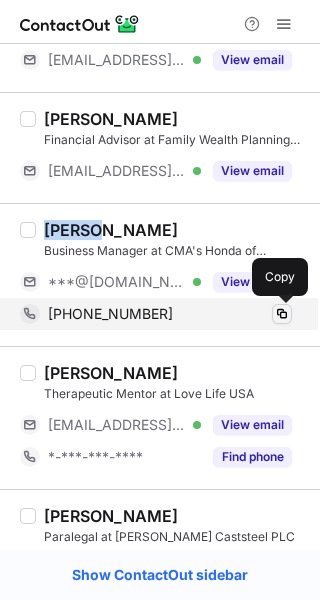 click at bounding box center [282, 314] 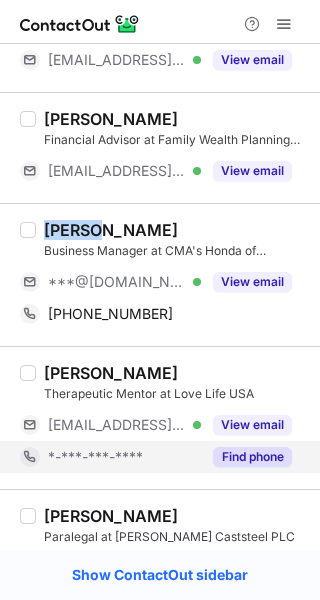 click on "Find phone" at bounding box center [252, 457] 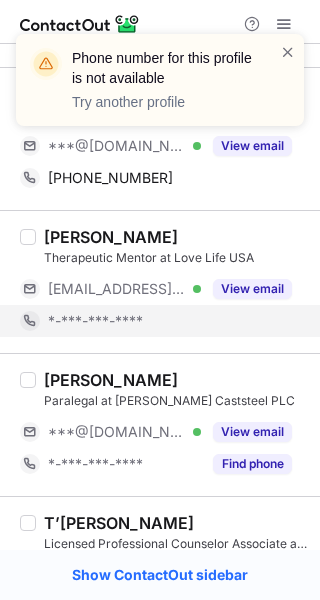 scroll, scrollTop: 1287, scrollLeft: 0, axis: vertical 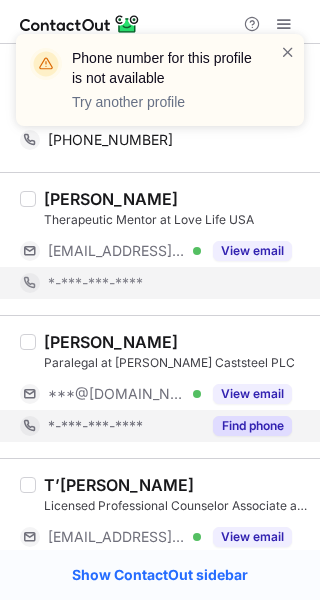 click on "Find phone" at bounding box center (252, 426) 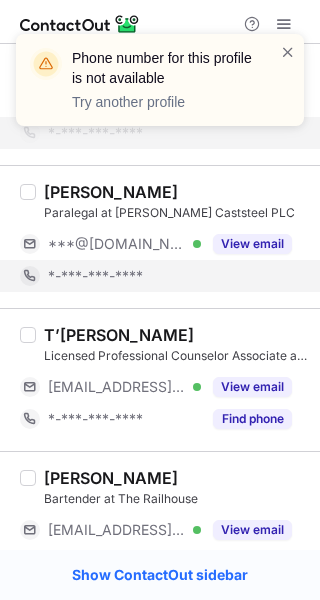 scroll, scrollTop: 1448, scrollLeft: 0, axis: vertical 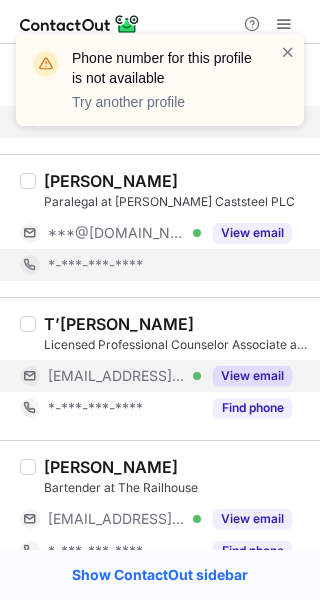 click on "View email" at bounding box center [246, 376] 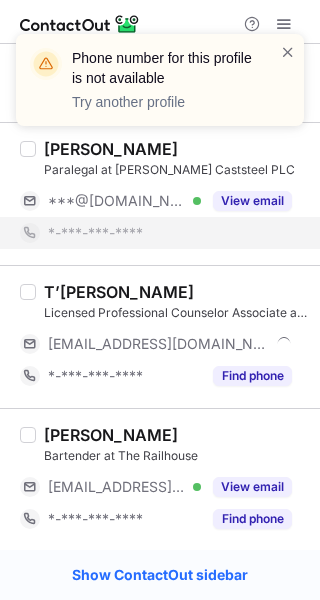 click on "T’Mya Brown Licensed Professional Counselor Associate at Wildflower Center for Counseling ***@wildflowercfc.com *-***-***-**** Find phone" at bounding box center (160, 336) 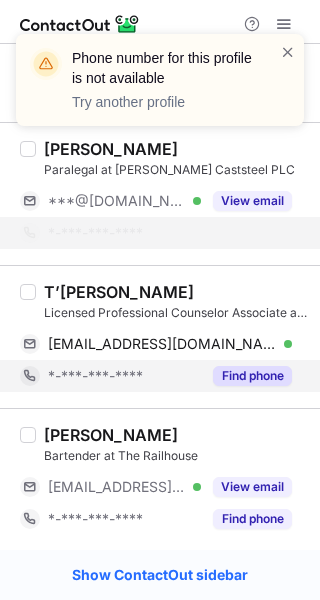 click on "Find phone" at bounding box center [252, 376] 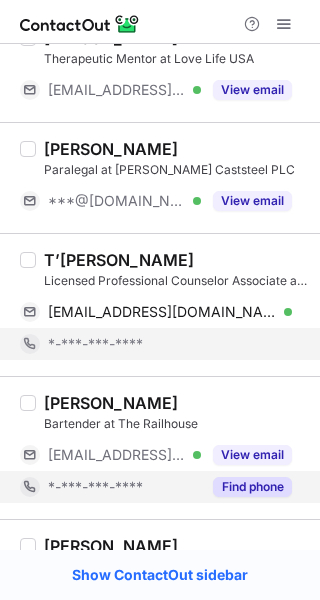 click on "Find phone" at bounding box center [252, 487] 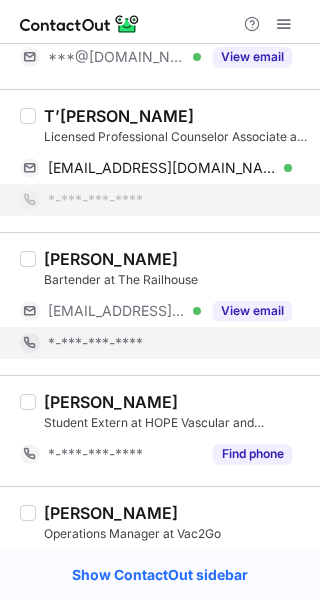 scroll, scrollTop: 1607, scrollLeft: 0, axis: vertical 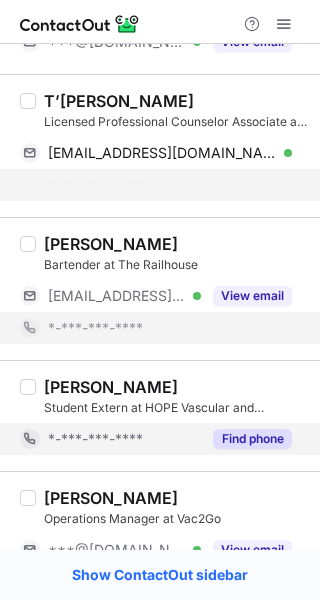 click on "Elliott Brown Student Extern at HOPE Vascular and Podiatry *-***-***-**** Find phone" at bounding box center (160, 415) 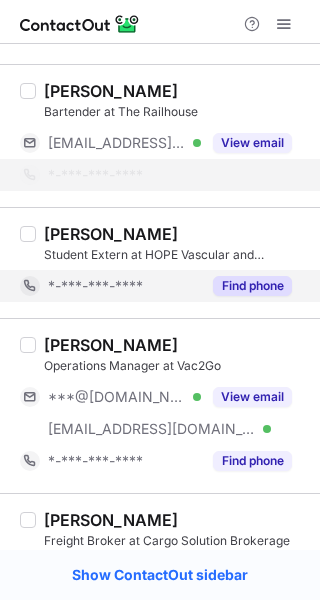 scroll, scrollTop: 1751, scrollLeft: 0, axis: vertical 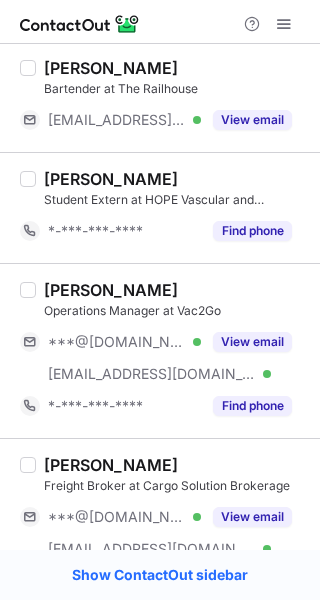 click on "Elliott Brown Student Extern at HOPE Vascular and Podiatry *-***-***-**** Find phone" at bounding box center [160, 207] 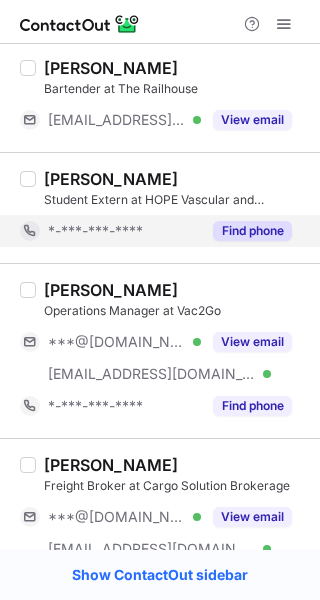 click on "Find phone" at bounding box center (252, 231) 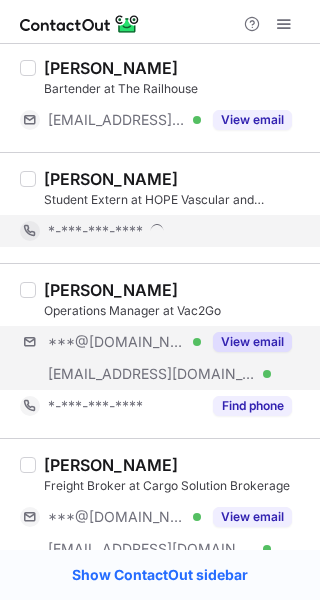 click on "***@gmail.com Verified ***@unitedsiteservices.com Verified View email" at bounding box center [164, 358] 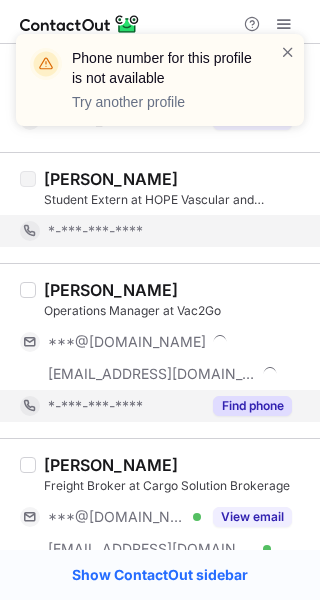 click on "Find phone" at bounding box center (252, 406) 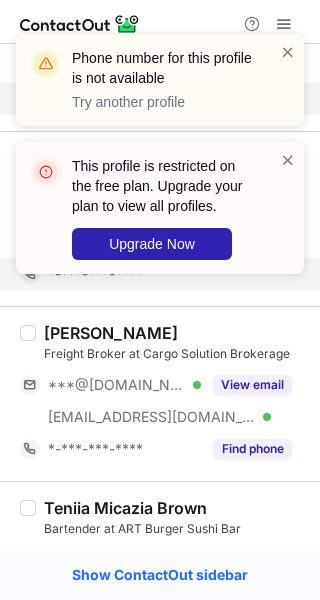 scroll, scrollTop: 1885, scrollLeft: 0, axis: vertical 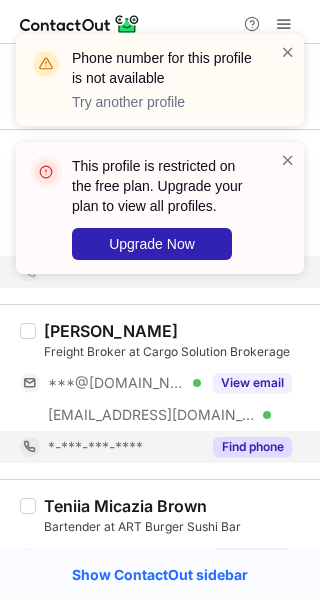 click on "Find phone" at bounding box center [252, 447] 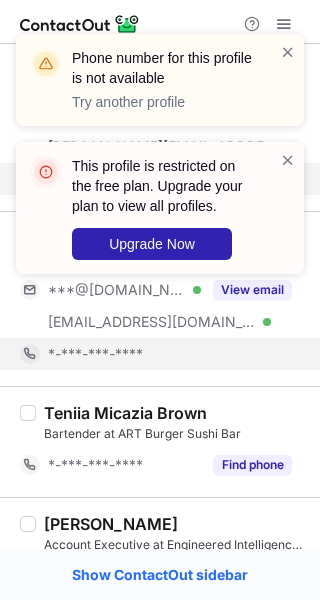 scroll, scrollTop: 2034, scrollLeft: 0, axis: vertical 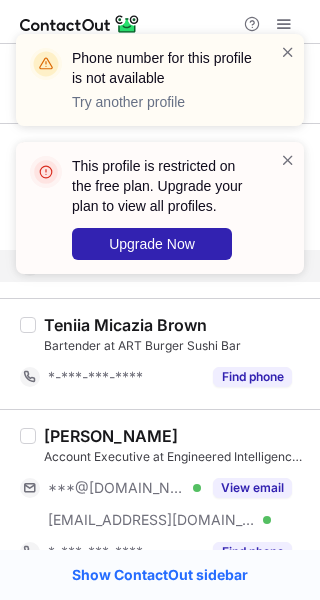 click on "Teniia Micazia Brown Bartender at ART Burger Sushi Bar *-***-***-**** Find phone" at bounding box center (160, 353) 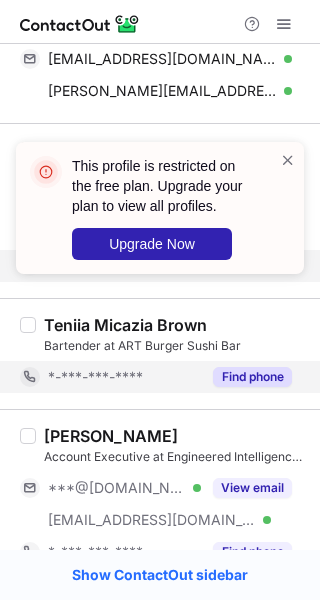 click on "Find phone" at bounding box center (252, 377) 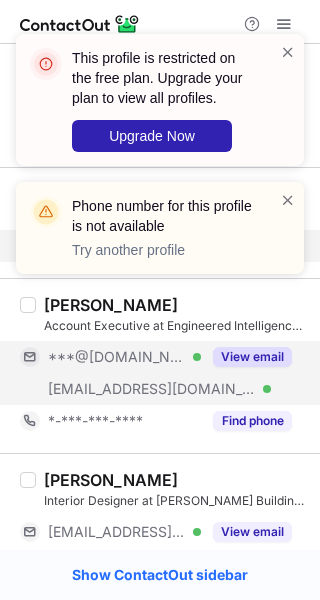 scroll, scrollTop: 2154, scrollLeft: 0, axis: vertical 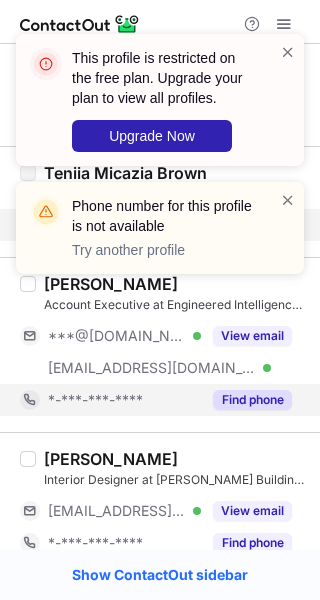 click on "Find phone" at bounding box center [252, 400] 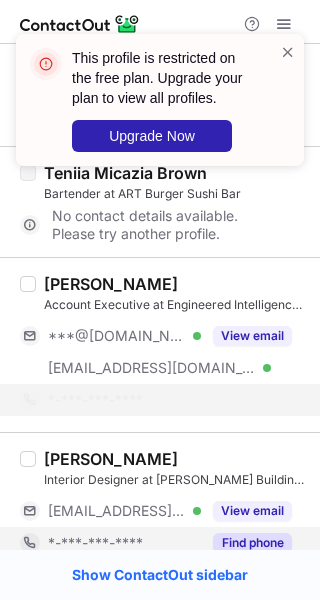 click on "Find phone" at bounding box center [252, 543] 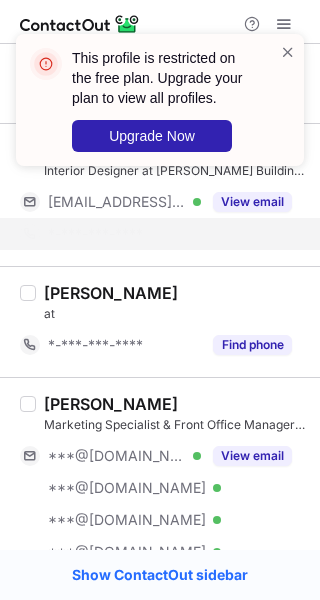 scroll, scrollTop: 2579, scrollLeft: 0, axis: vertical 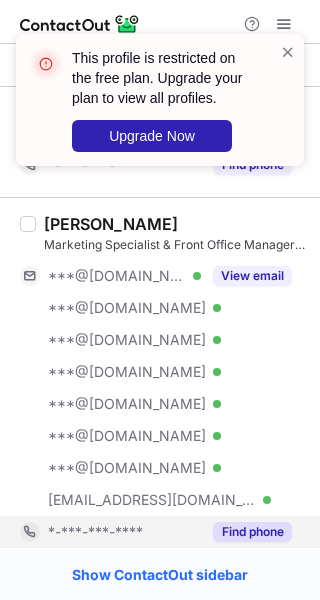 click on "Find phone" at bounding box center [252, 532] 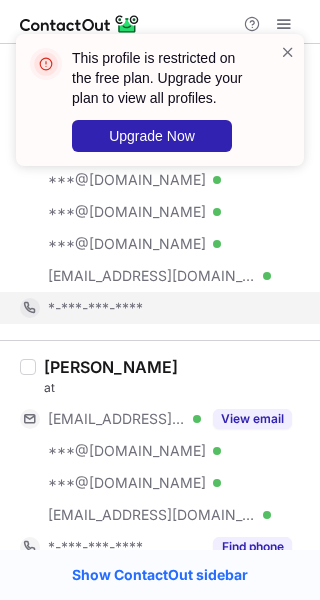 scroll, scrollTop: 2802, scrollLeft: 0, axis: vertical 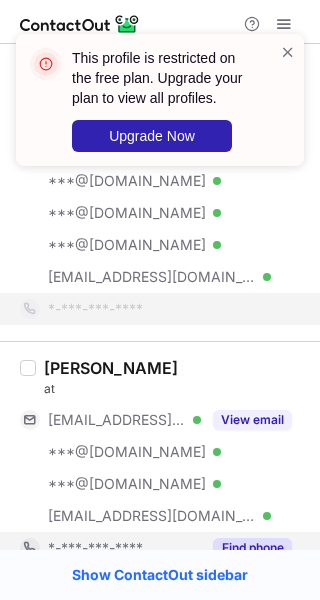 click on "Find phone" at bounding box center (246, 548) 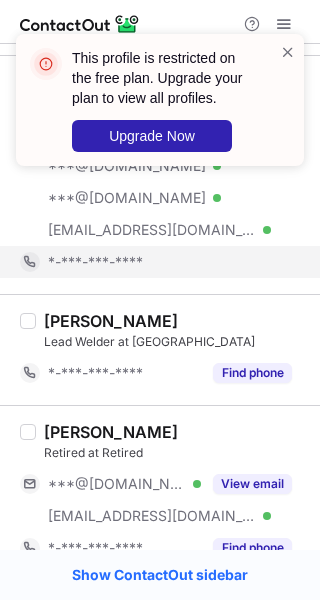 scroll, scrollTop: 3058, scrollLeft: 0, axis: vertical 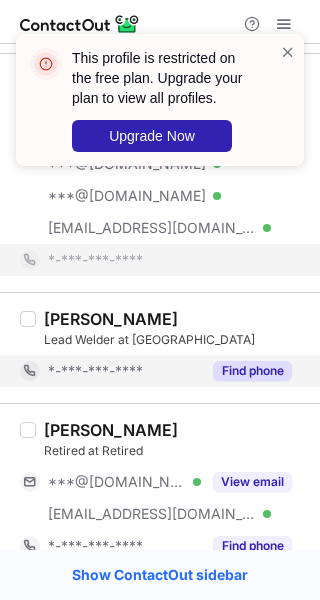 click on "Find phone" at bounding box center (252, 371) 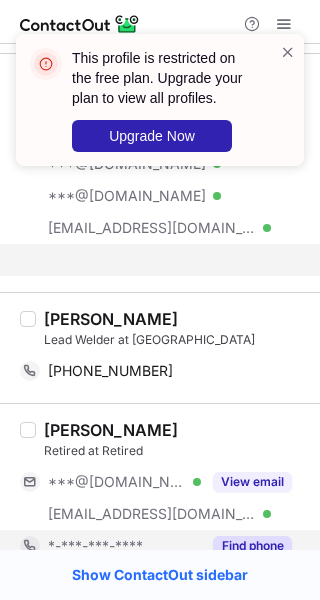 click on "Find phone" at bounding box center [246, 546] 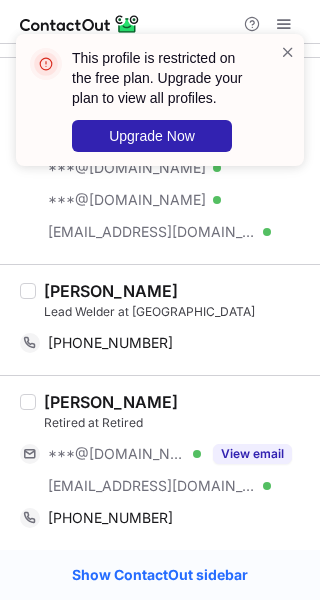 click on "Tory Brown" at bounding box center (111, 291) 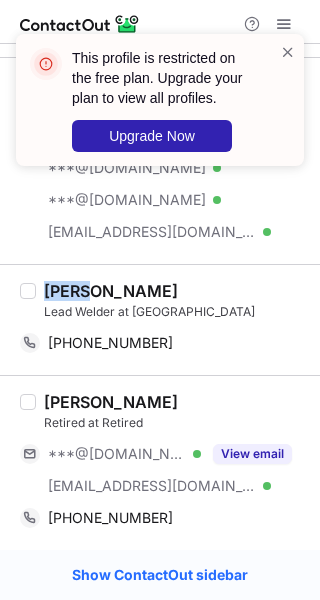 click on "Tory Brown" at bounding box center [111, 291] 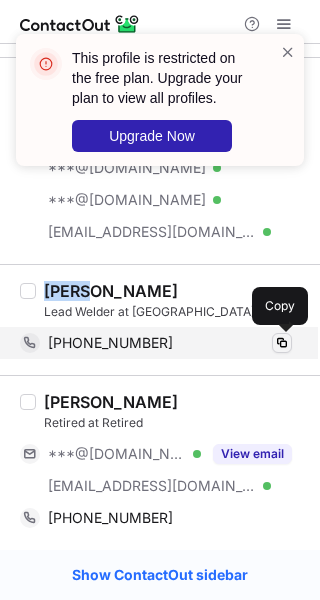 click at bounding box center (282, 343) 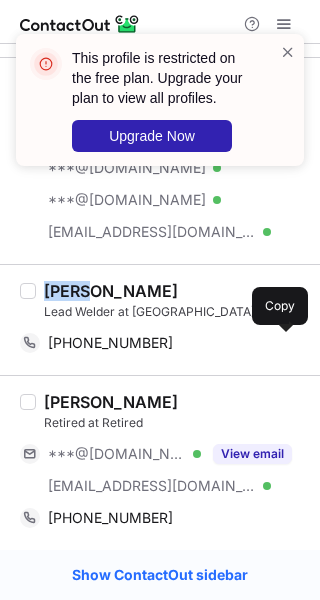 click on "Dave Brown" at bounding box center [111, 402] 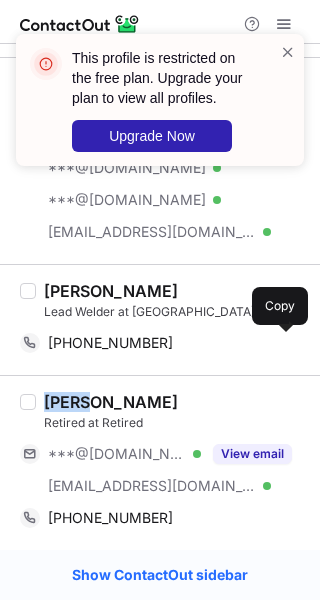 click on "Dave Brown" at bounding box center [111, 402] 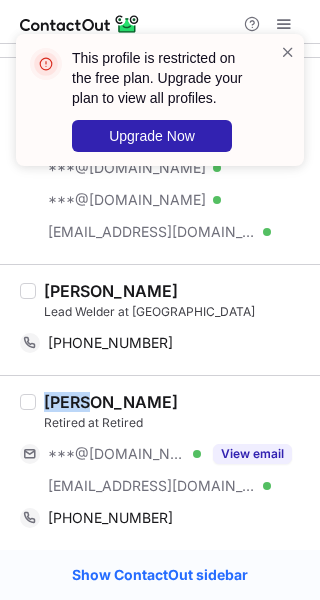 copy on "Dave" 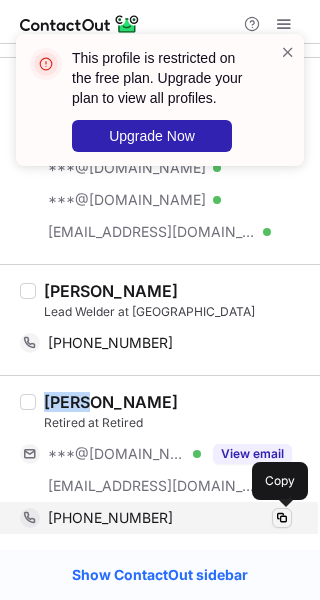 click at bounding box center (282, 518) 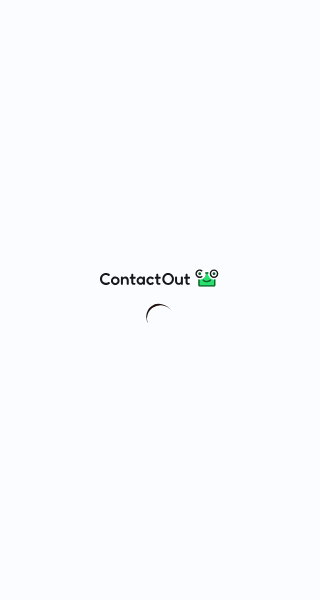 scroll, scrollTop: 0, scrollLeft: 0, axis: both 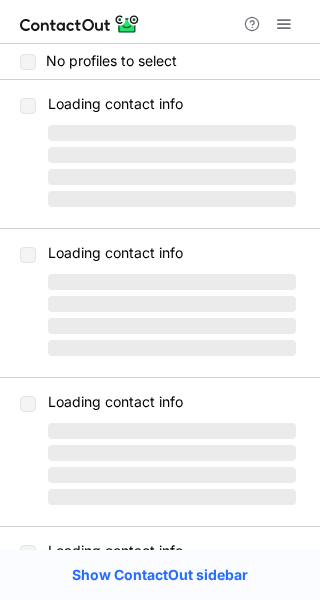 click at bounding box center (284, 24) 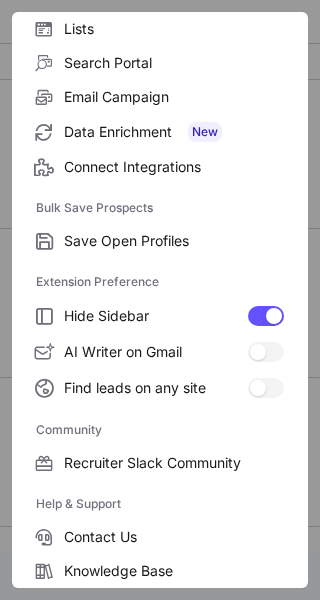 scroll, scrollTop: 307, scrollLeft: 0, axis: vertical 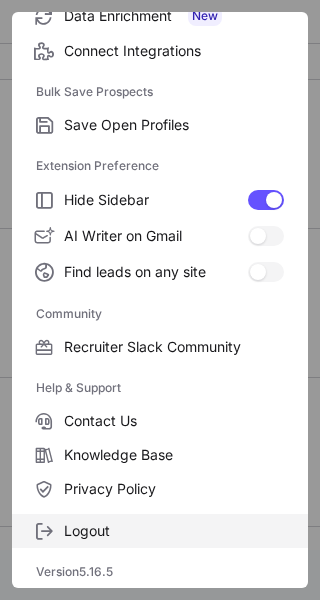 click on "Logout" at bounding box center (160, 531) 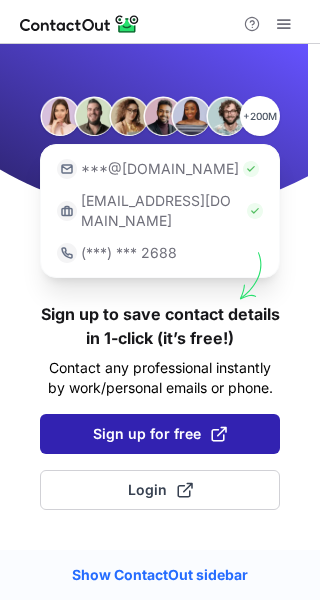 click on "Sign up for free" at bounding box center (160, 434) 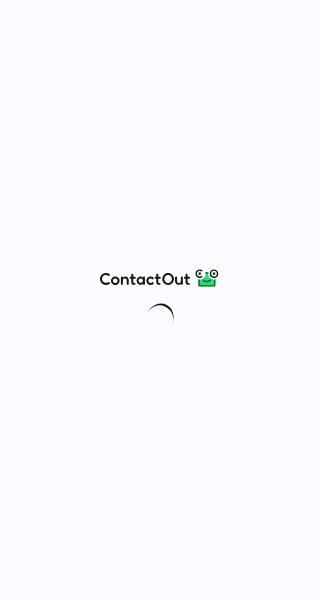 scroll, scrollTop: 0, scrollLeft: 0, axis: both 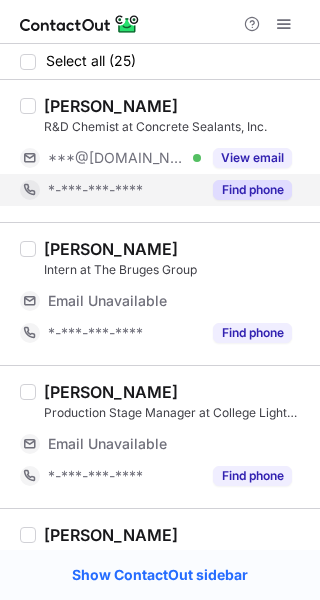 click on "Find phone" at bounding box center [252, 190] 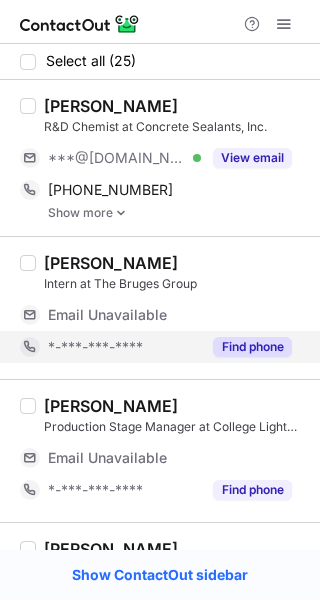 click on "Find phone" at bounding box center [252, 347] 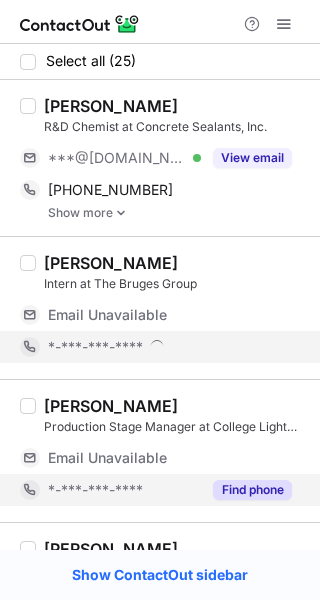click on "Find phone" at bounding box center [252, 490] 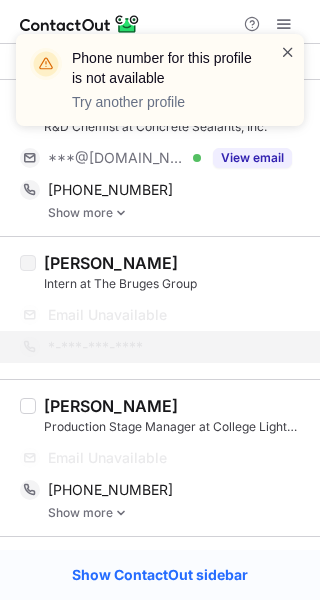 click at bounding box center (288, 52) 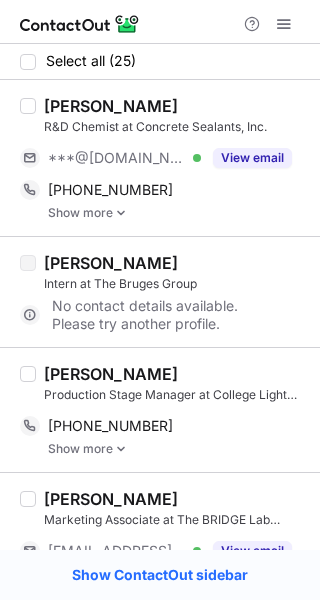 click on "[PERSON_NAME]" at bounding box center (111, 106) 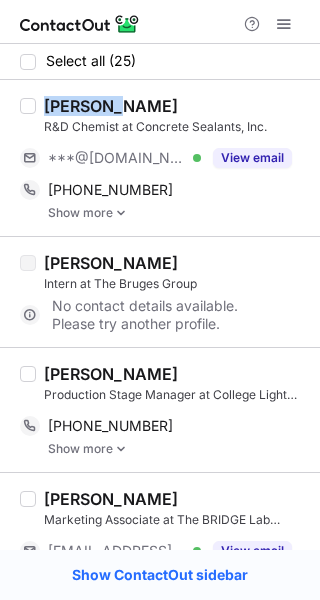 click on "[PERSON_NAME]" at bounding box center [111, 106] 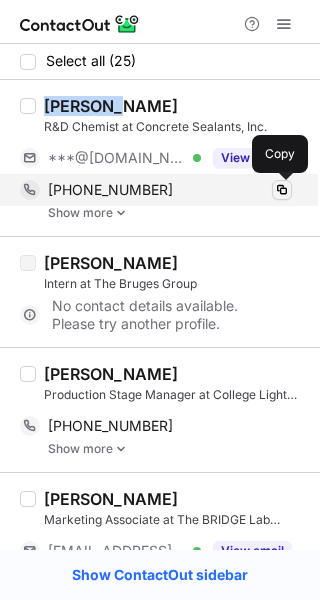 click at bounding box center (282, 190) 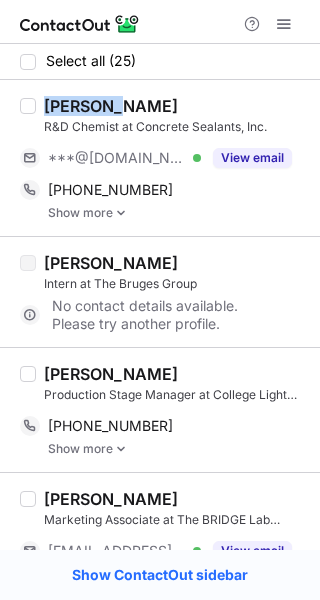 click on "[PERSON_NAME]" at bounding box center [111, 374] 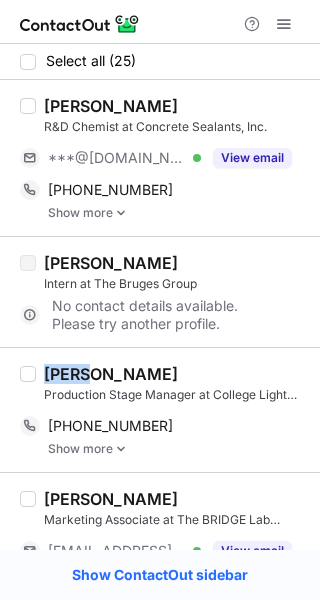 click on "[PERSON_NAME]" at bounding box center (111, 374) 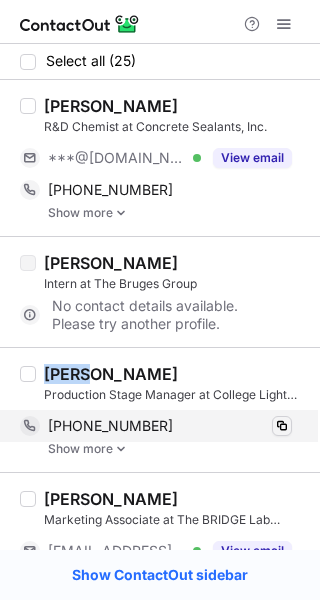 click at bounding box center (282, 426) 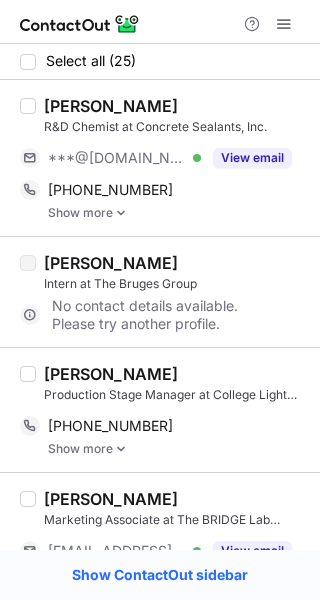 click on "Sage Brown Production Stage Manager at College Light Opera Company +12512274492 Copy Show more" at bounding box center [160, 409] 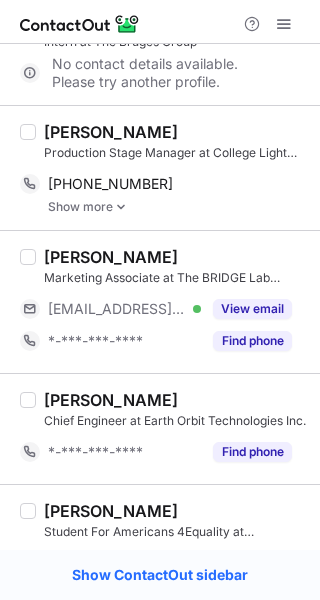 scroll, scrollTop: 243, scrollLeft: 0, axis: vertical 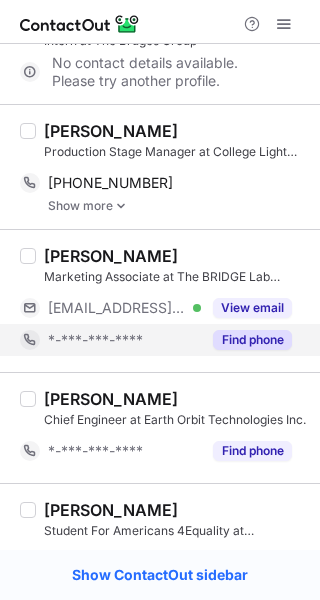 click on "Find phone" at bounding box center [252, 340] 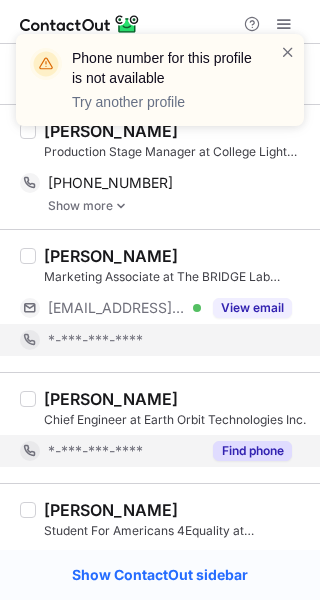 click on "Find phone" at bounding box center (252, 451) 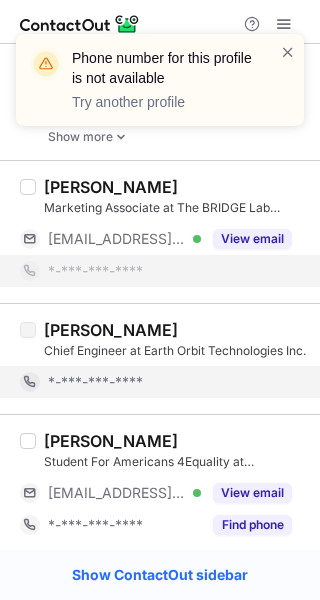 scroll, scrollTop: 445, scrollLeft: 0, axis: vertical 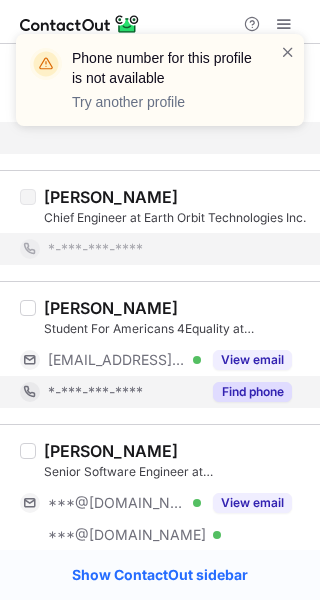 click on "Brian Brown Student For Americans 4Equality at Community Passageways ***@communitypassageways.org Verified View email *-***-***-**** Find phone" at bounding box center [160, 352] 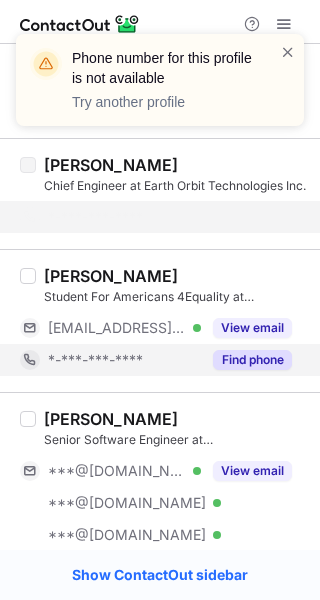 click on "Find phone" at bounding box center (252, 360) 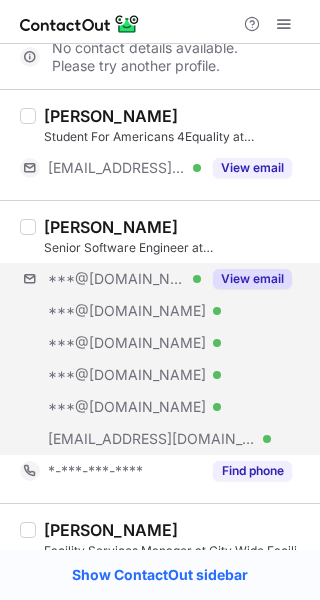 scroll, scrollTop: 608, scrollLeft: 0, axis: vertical 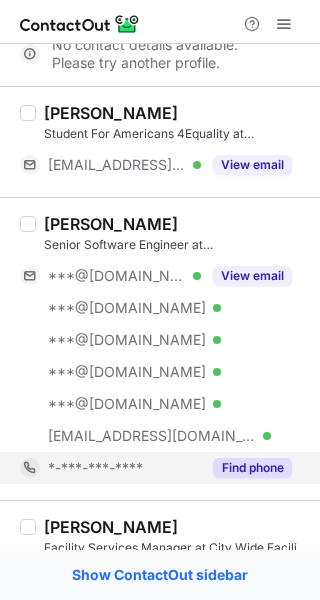 click on "Find phone" at bounding box center (246, 468) 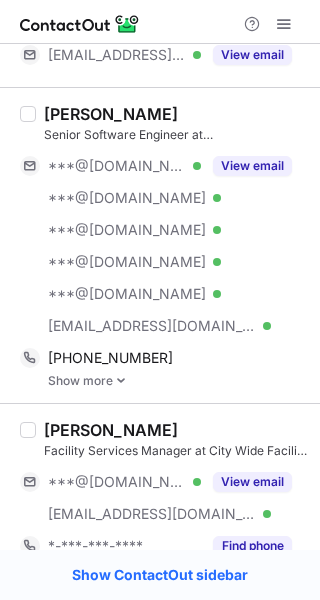 scroll, scrollTop: 737, scrollLeft: 0, axis: vertical 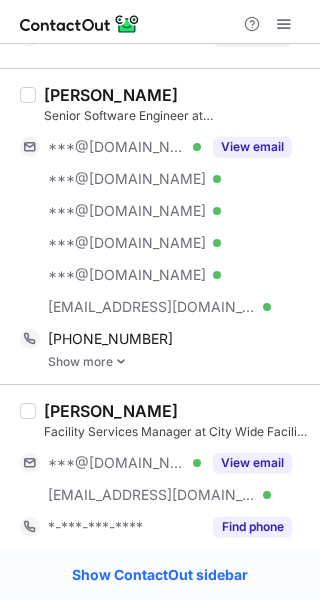 click on "[PERSON_NAME]" at bounding box center [111, 95] 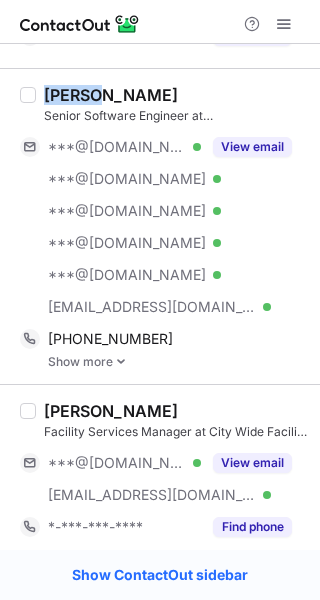 click on "[PERSON_NAME]" at bounding box center (111, 95) 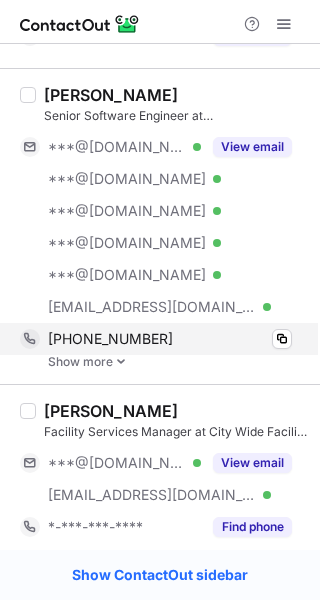 click on "+18177790016 Copy" at bounding box center [156, 339] 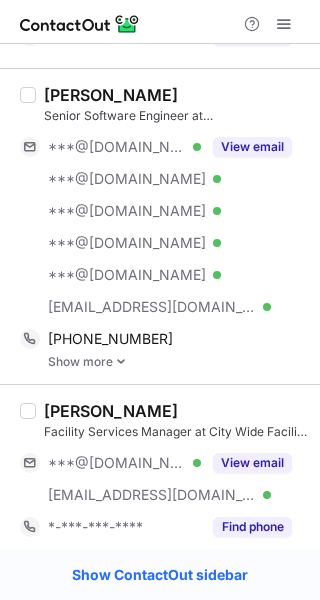 click on "Garrett Brown Facility Services Manager at City Wide Facility Solutions - Central Maryland ***@gmail.com Verified ***@gocitywide.com Verified View email *-***-***-**** Find phone" at bounding box center (160, 471) 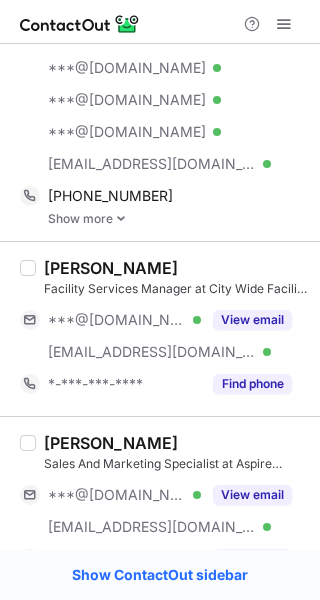 scroll, scrollTop: 897, scrollLeft: 0, axis: vertical 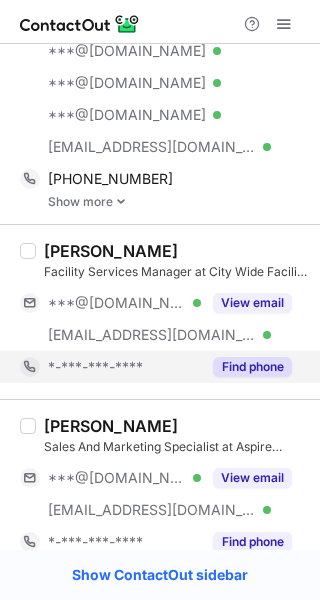 click on "Find phone" at bounding box center (252, 367) 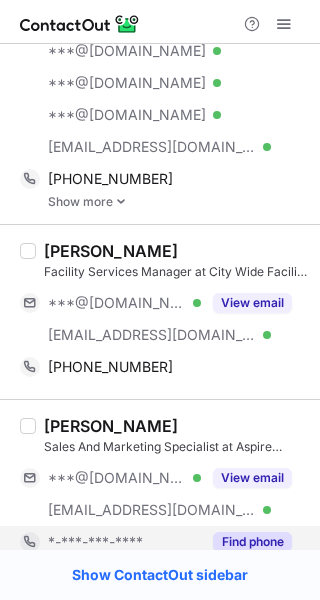 click on "Find phone" at bounding box center [252, 542] 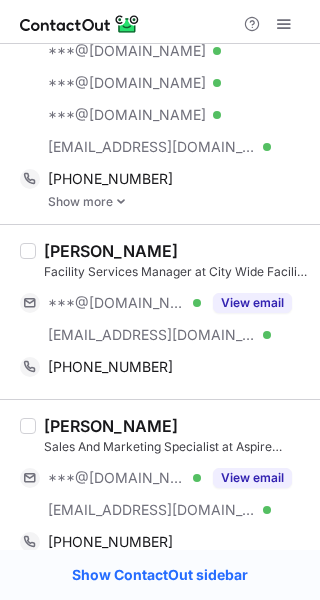 click on "[PERSON_NAME]" at bounding box center [111, 251] 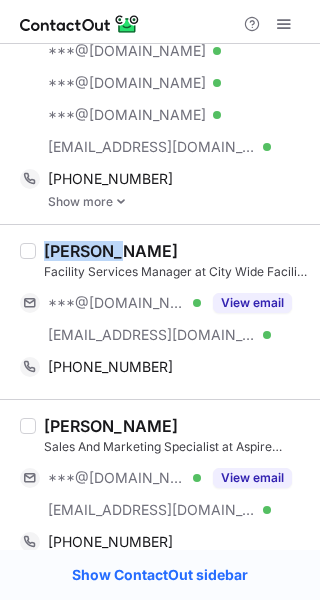 click on "[PERSON_NAME]" at bounding box center (111, 251) 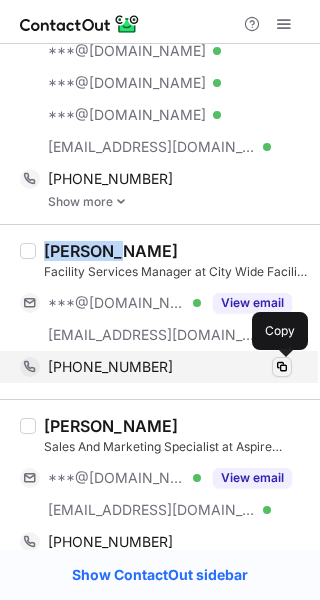 click at bounding box center [282, 367] 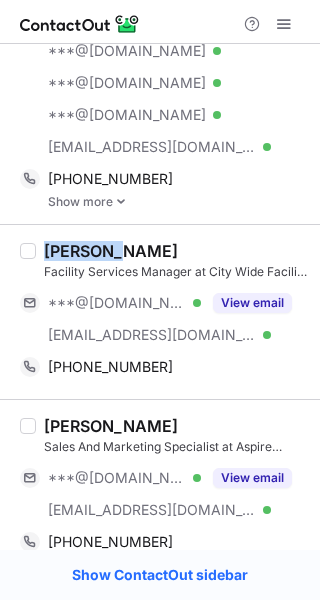 click on "Rex Brown" at bounding box center (111, 426) 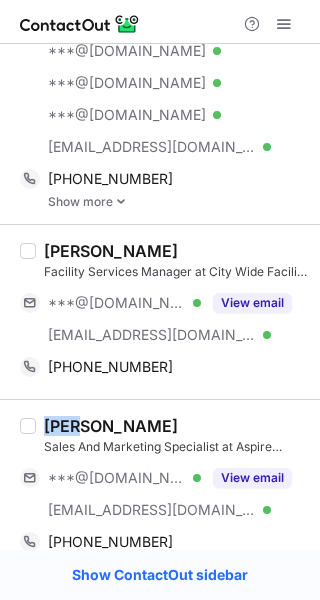 click on "Rex Brown" at bounding box center [111, 426] 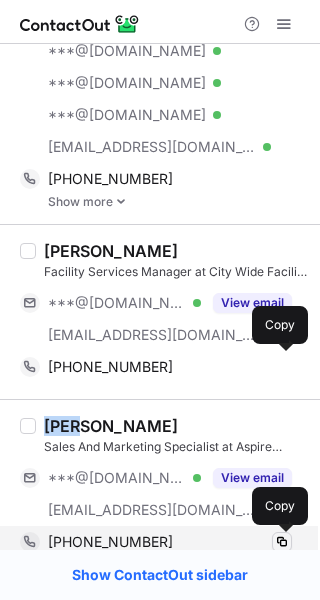 click at bounding box center [282, 542] 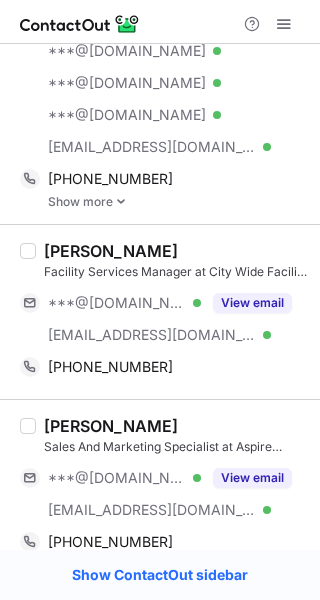 click on "Chase Brown Senior Software Engineer at Frenos ***@gmail.com Verified ***@gmail.com Verified ***@gmail.com Verified ***@gmail.com Verified ***@gmail.com Verified ***@frenos.io Verified View email +18177790016 Copy Show more" at bounding box center (160, 66) 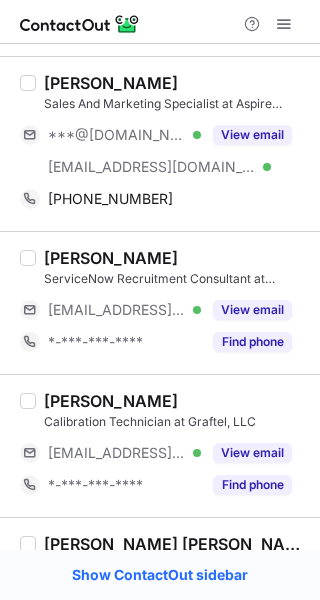scroll, scrollTop: 1277, scrollLeft: 0, axis: vertical 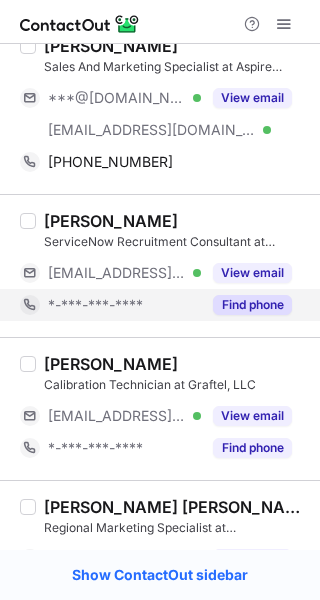 click on "Find phone" at bounding box center (246, 305) 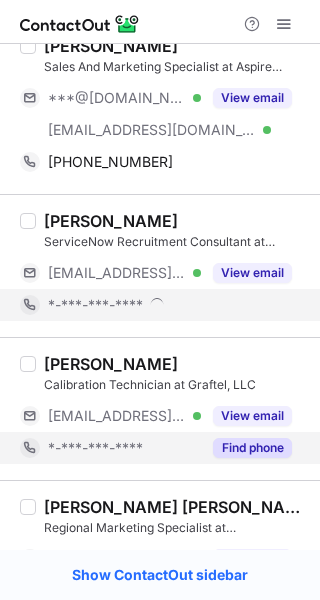 click on "Find phone" at bounding box center [252, 448] 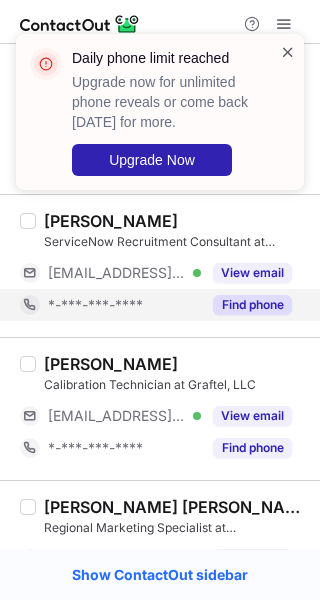 click at bounding box center (288, 52) 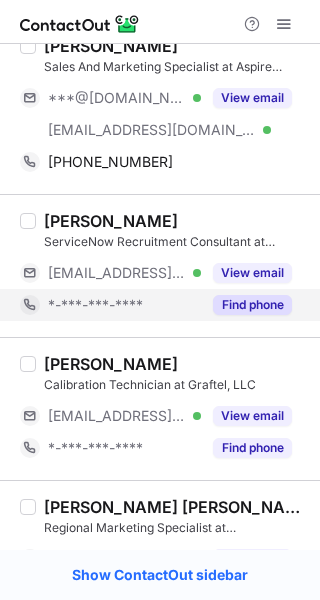 click on "Daily phone limit reached Upgrade now for unlimited phone reveals or come back tomorrow for more. Upgrade Now" at bounding box center [160, 34] 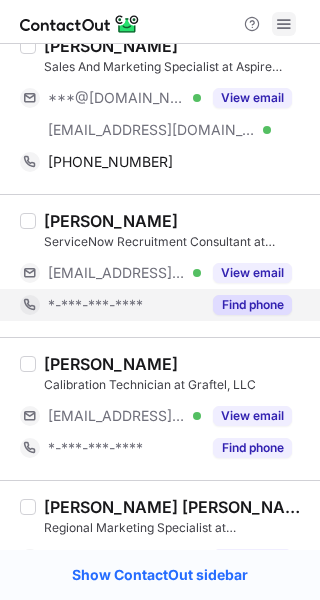 click at bounding box center [284, 24] 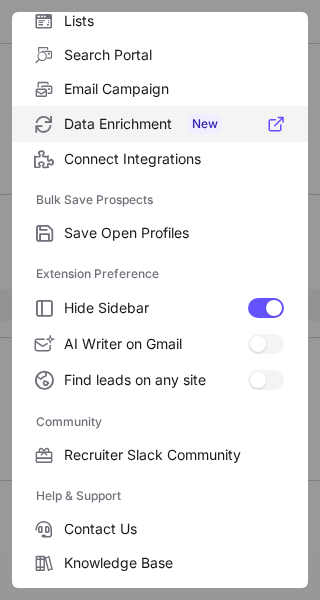 scroll, scrollTop: 307, scrollLeft: 0, axis: vertical 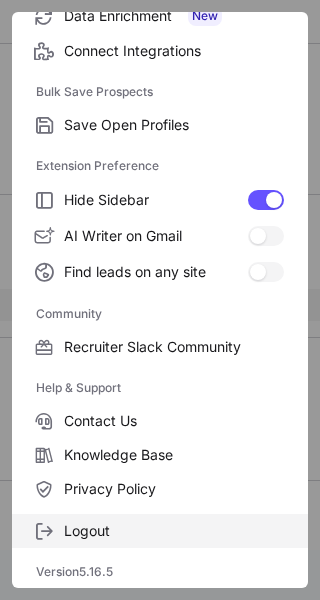 click on "Logout" at bounding box center (174, 531) 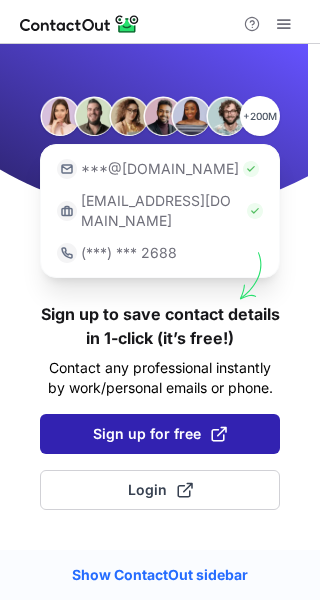 click on "Sign up for free" at bounding box center (160, 434) 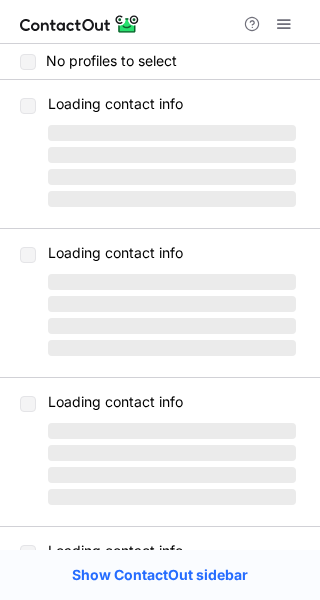 scroll, scrollTop: 0, scrollLeft: 0, axis: both 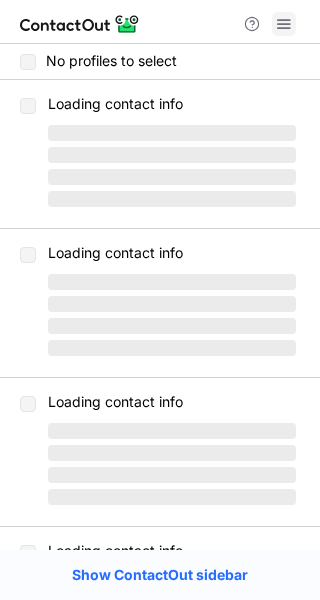 click at bounding box center (284, 24) 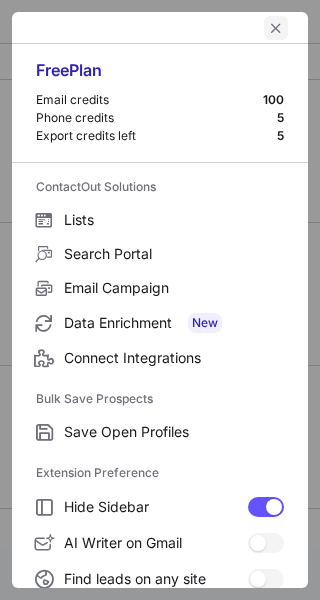 click at bounding box center [276, 28] 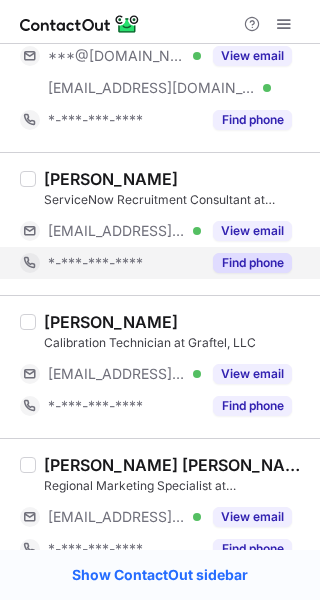 click on "Find phone" at bounding box center [252, 263] 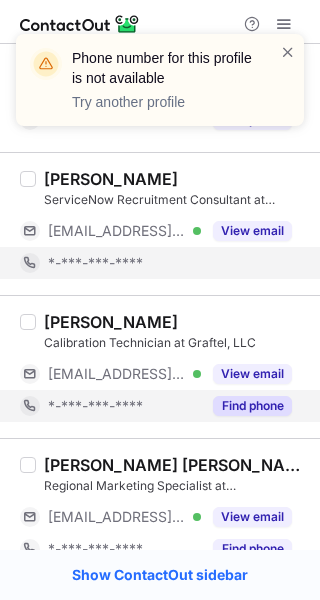 click on "Find phone" at bounding box center (252, 406) 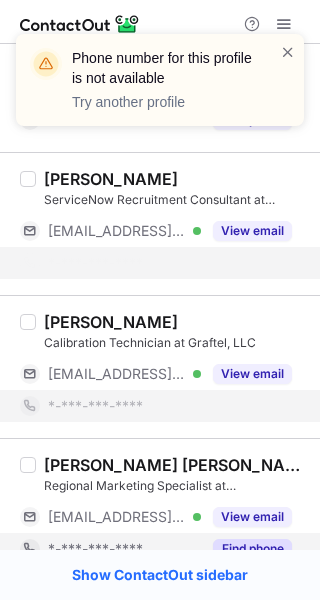 click on "Find phone" at bounding box center [252, 549] 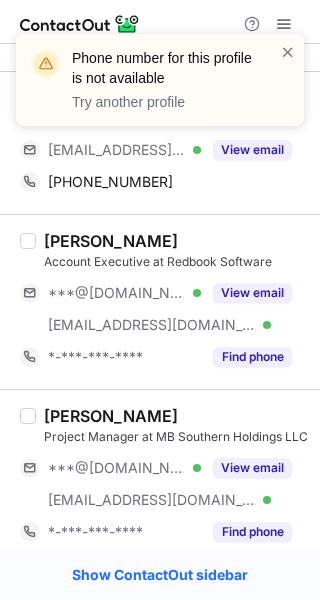 scroll, scrollTop: 1656, scrollLeft: 0, axis: vertical 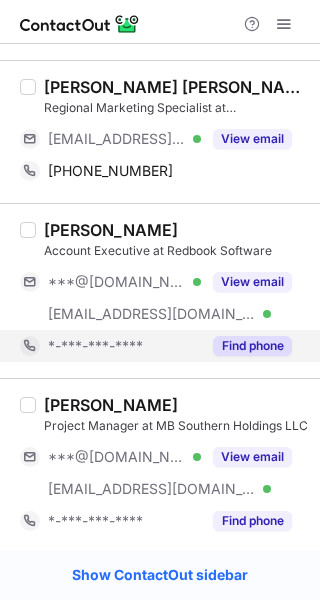 click on "Find phone" at bounding box center [252, 346] 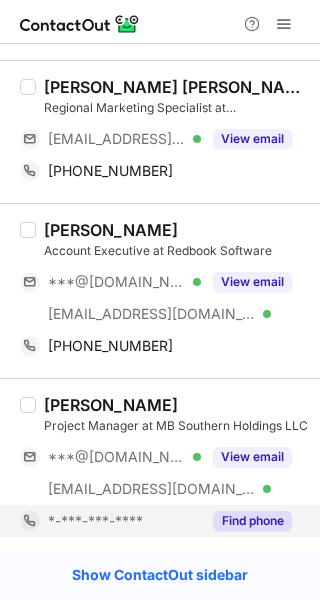click on "Find phone" at bounding box center (252, 521) 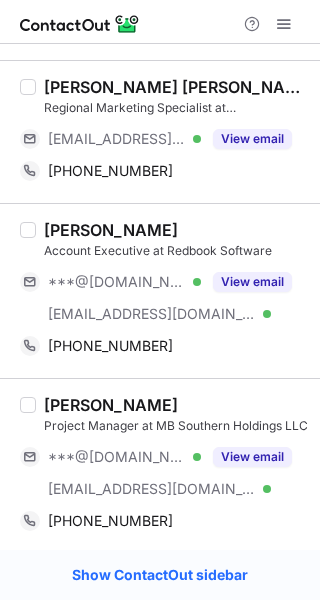 click on "[PERSON_NAME] [PERSON_NAME]" at bounding box center (176, 87) 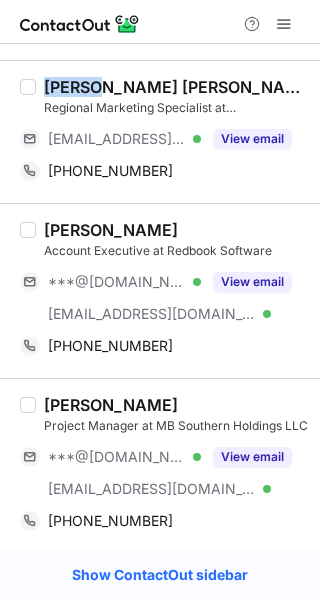 click on "[PERSON_NAME] [PERSON_NAME]" at bounding box center [176, 87] 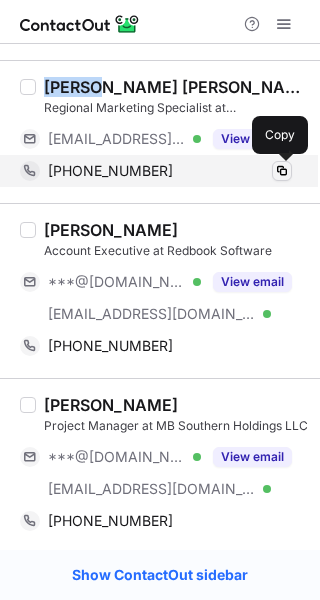 click at bounding box center [282, 171] 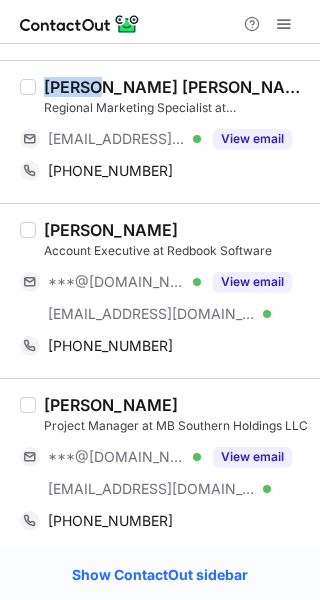 click on "[PERSON_NAME]" at bounding box center [111, 230] 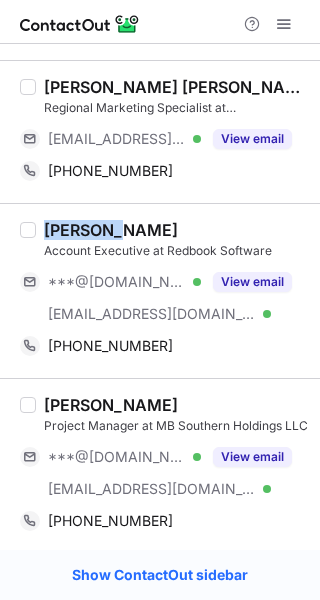 click on "[PERSON_NAME]" at bounding box center (111, 230) 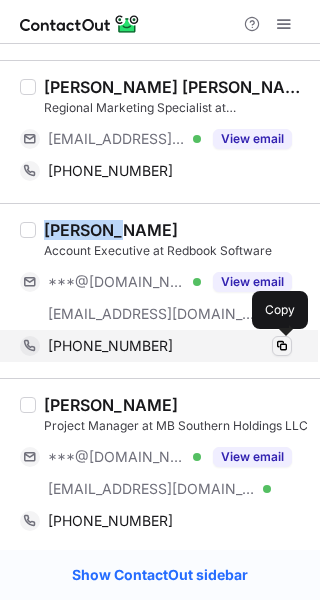 click at bounding box center (282, 346) 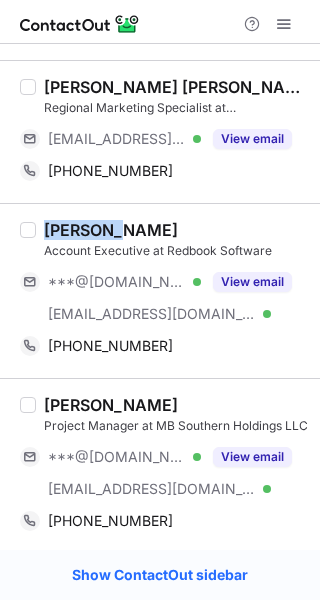 click on "[PERSON_NAME]" at bounding box center (111, 405) 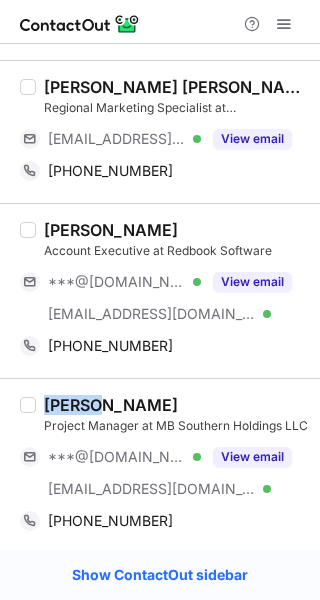 click on "[PERSON_NAME]" at bounding box center [111, 405] 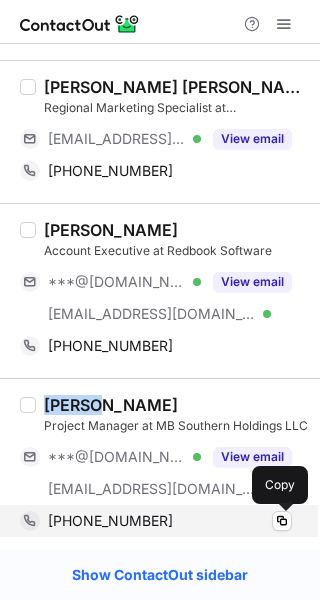 click on "+18134071479 Copy" at bounding box center (156, 521) 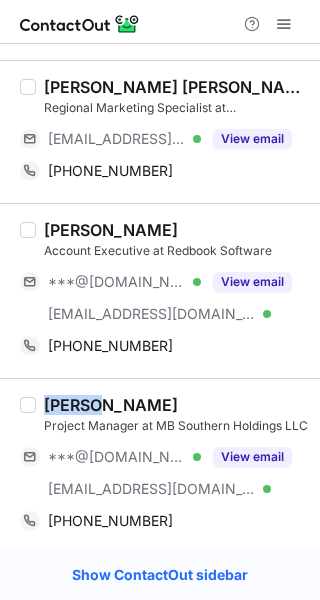click on "Garrett Brown Account Executive at Redbook Software ***@gmail.com Verified ***@redbookcattle.com Verified View email +18019674064 Copy" at bounding box center [160, 290] 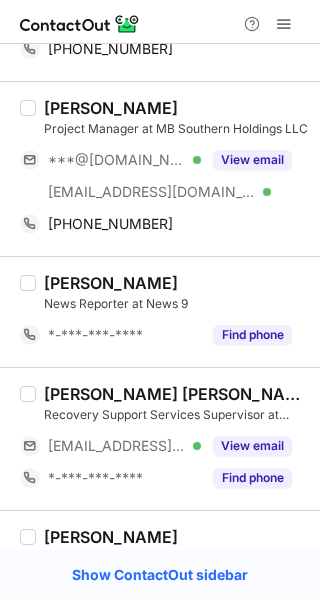 scroll, scrollTop: 2018, scrollLeft: 0, axis: vertical 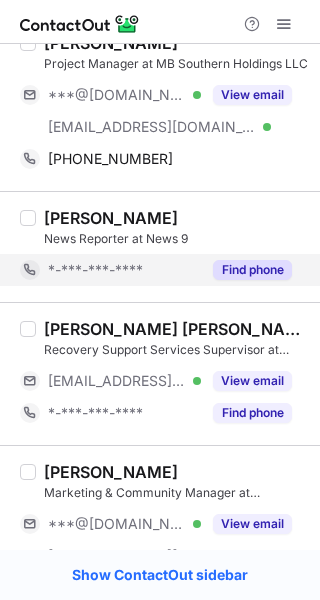 click on "Find phone" at bounding box center [252, 270] 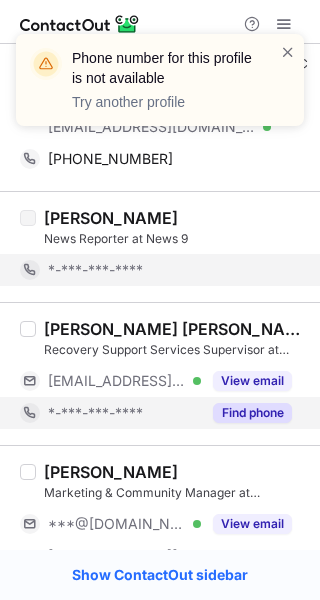 click on "Find phone" at bounding box center (252, 413) 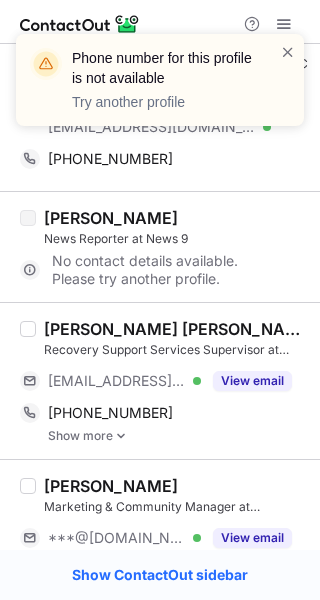 click on "Mary Kate Brown Recovery Support Services Supervisor at Unity Recovery ***@unityrecovery.org Verified View email +12108657503 Copy Show more" at bounding box center (160, 380) 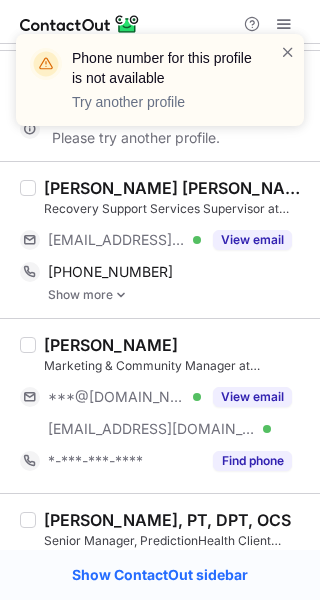scroll, scrollTop: 2173, scrollLeft: 0, axis: vertical 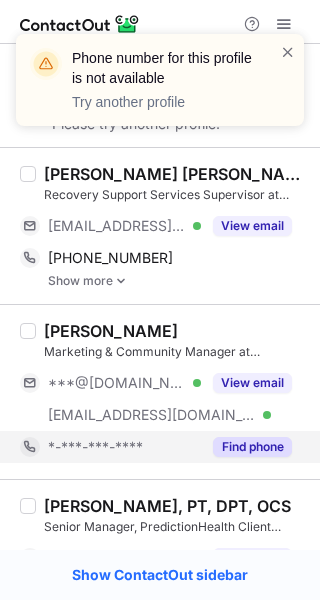 click on "Find phone" at bounding box center (252, 447) 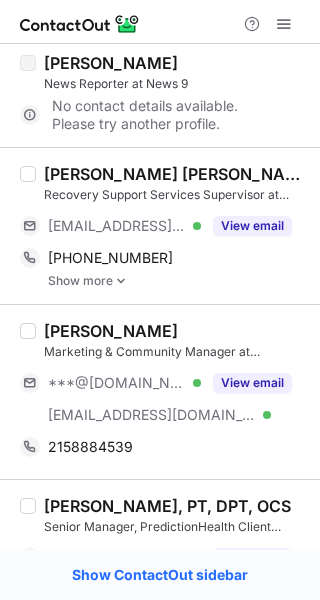 click on "Recovery Support Services Supervisor at Unity Recovery" at bounding box center [176, 195] 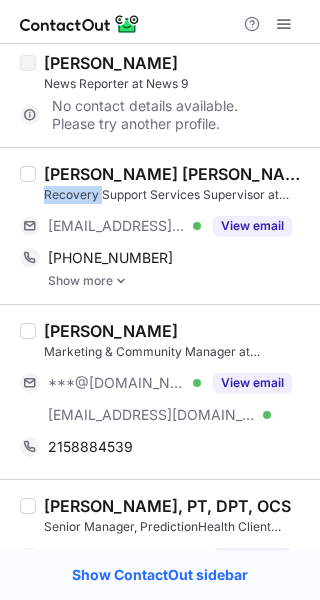 click on "Recovery Support Services Supervisor at Unity Recovery" at bounding box center (176, 195) 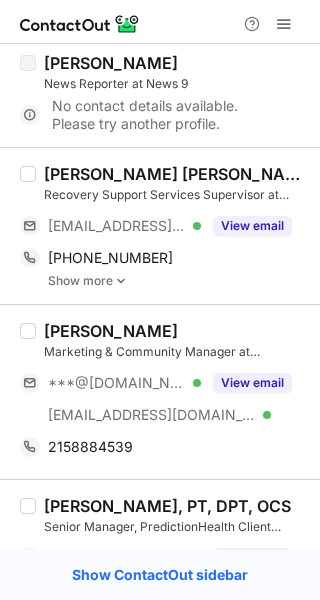 click on "[PERSON_NAME] [PERSON_NAME]" at bounding box center [176, 174] 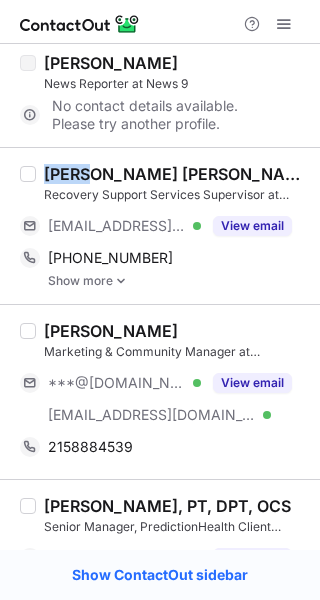 click on "[PERSON_NAME] [PERSON_NAME]" at bounding box center [176, 174] 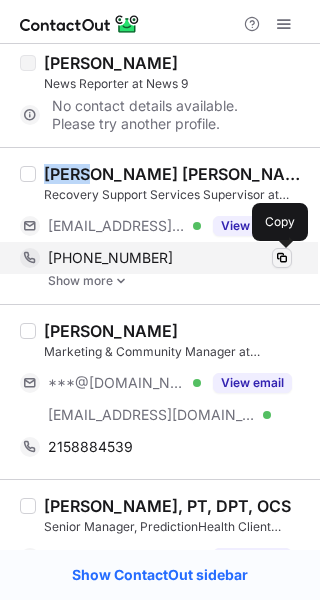 click at bounding box center (282, 258) 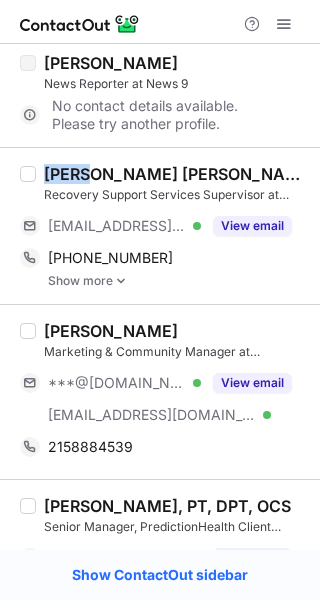 click on "[PERSON_NAME]" at bounding box center [111, 331] 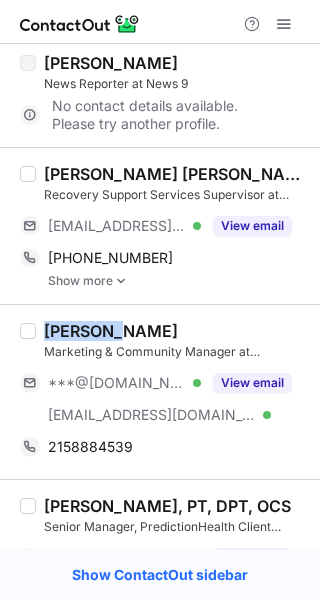 click on "[PERSON_NAME]" at bounding box center (111, 331) 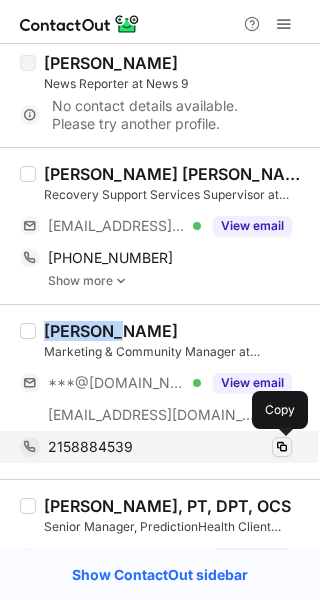 click at bounding box center (282, 447) 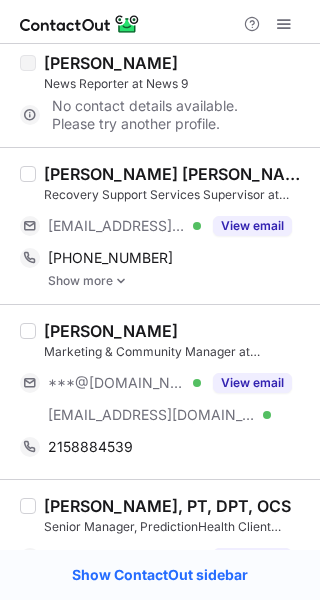 click on "Kelly Brown, PT, DPT, OCS Senior Manager, PredictionHealth Client Success at Prompt Health ***@gmail.com Verified ***@hotmail.com Verified ***@yahoo.com Verified ***@promptemr.com Verified View email *-***-***-**** Find phone" at bounding box center [160, 598] 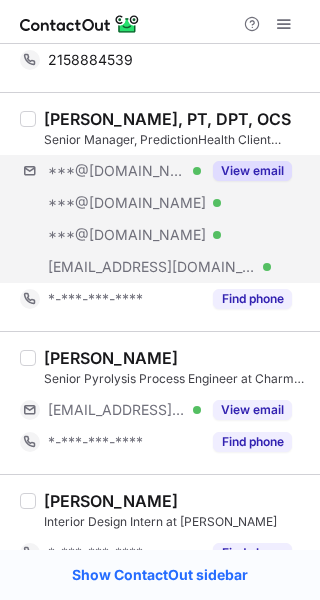 scroll, scrollTop: 2577, scrollLeft: 0, axis: vertical 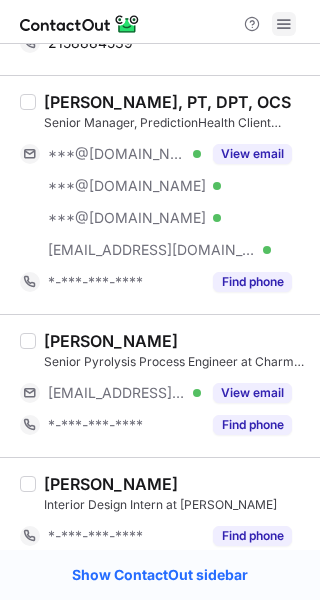 click at bounding box center (284, 24) 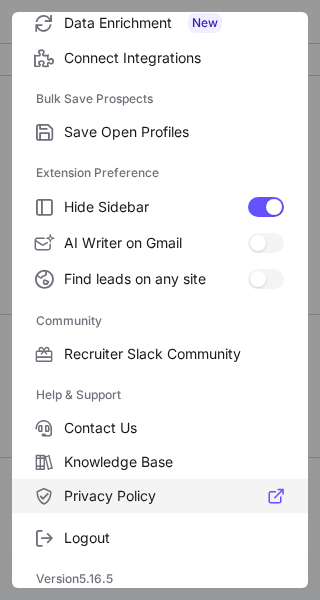 scroll, scrollTop: 307, scrollLeft: 0, axis: vertical 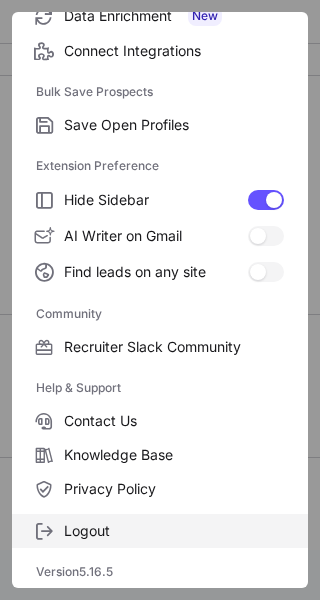 click on "Logout" at bounding box center (160, 531) 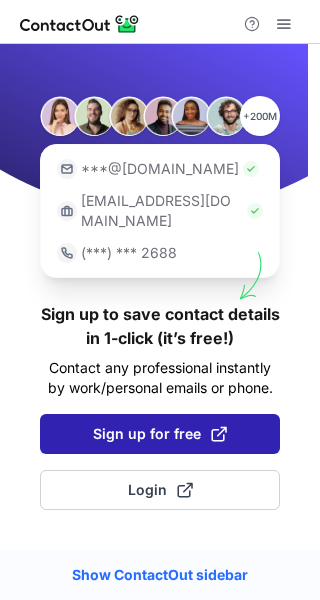 click on "Sign up for free" at bounding box center [160, 434] 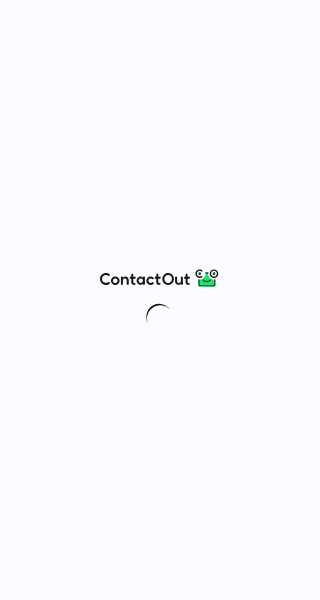 scroll, scrollTop: 0, scrollLeft: 0, axis: both 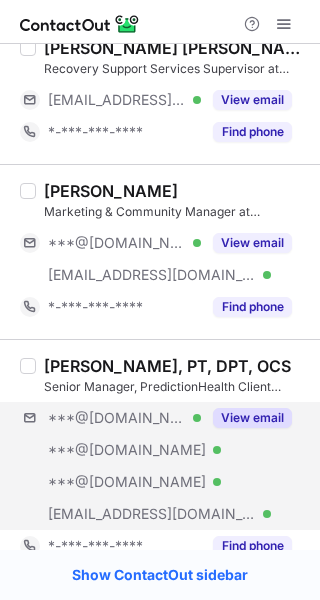 click on "***@[DOMAIN_NAME] Verified ***@[DOMAIN_NAME] Verified ***@[DOMAIN_NAME] Verified [EMAIL_ADDRESS][DOMAIN_NAME] Verified View email" at bounding box center (164, 466) 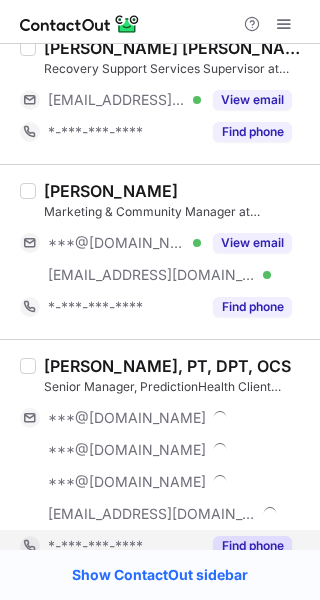 click on "Find phone" at bounding box center (252, 546) 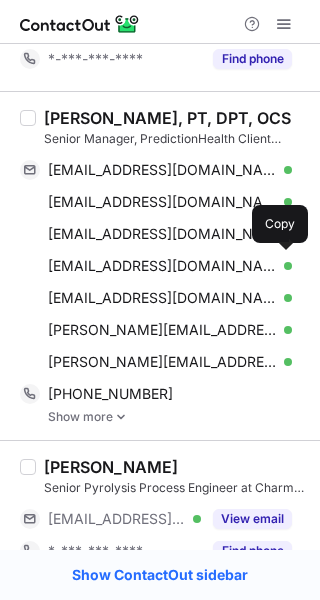 scroll, scrollTop: 2611, scrollLeft: 0, axis: vertical 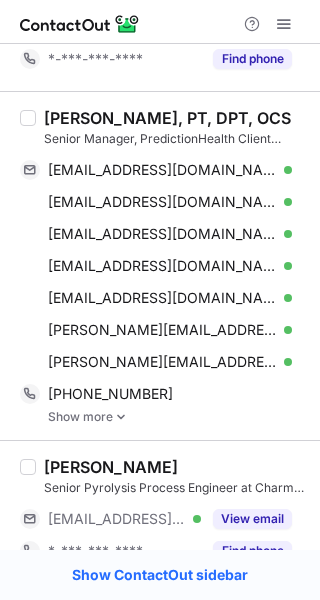 click on "[PERSON_NAME], PT, DPT, OCS" at bounding box center [167, 118] 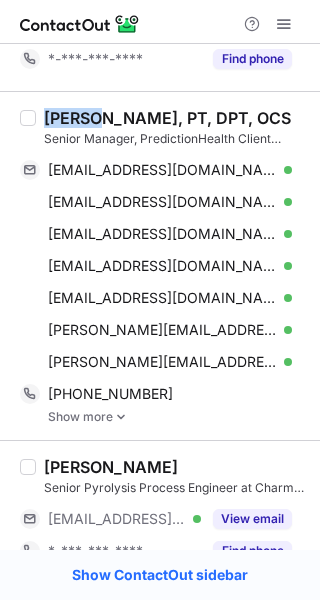 click on "[PERSON_NAME], PT, DPT, OCS" at bounding box center [167, 118] 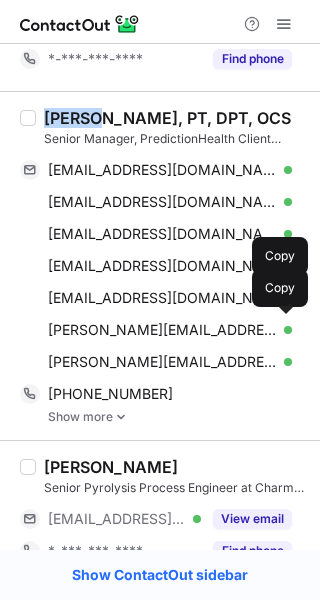 click on "[PERSON_NAME], PT, DPT, OCS" at bounding box center (167, 118) 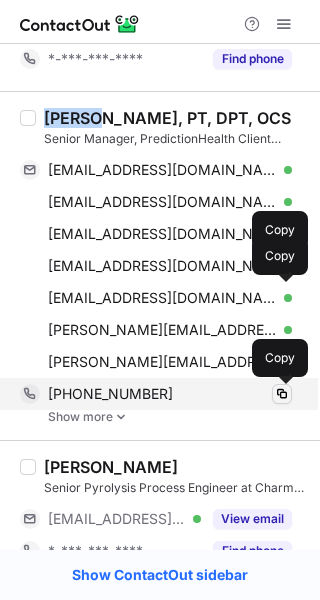 click at bounding box center [282, 394] 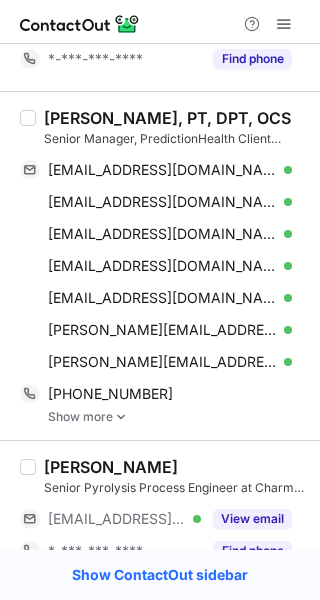 click on "[PERSON_NAME] Senior Pyrolysis Process Engineer at Charm Industrial [EMAIL_ADDRESS][DOMAIN_NAME] Verified View email *-***-***-**** Find phone" at bounding box center [160, 511] 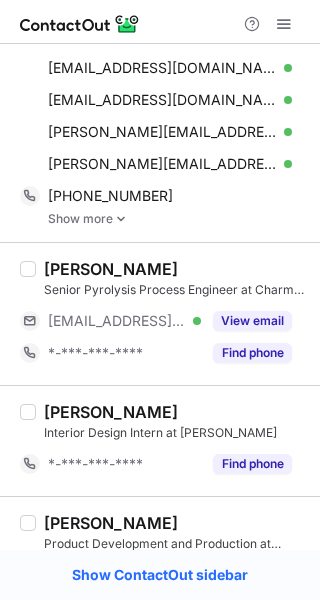 scroll, scrollTop: 2856, scrollLeft: 0, axis: vertical 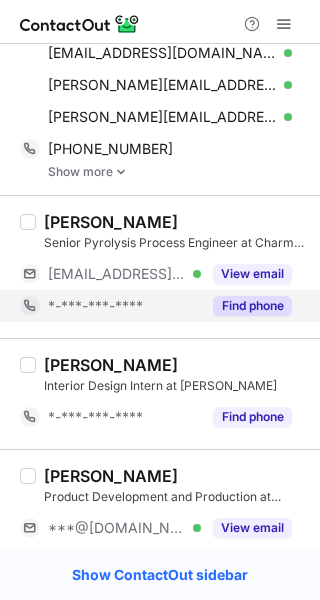 click on "Find phone" at bounding box center (252, 306) 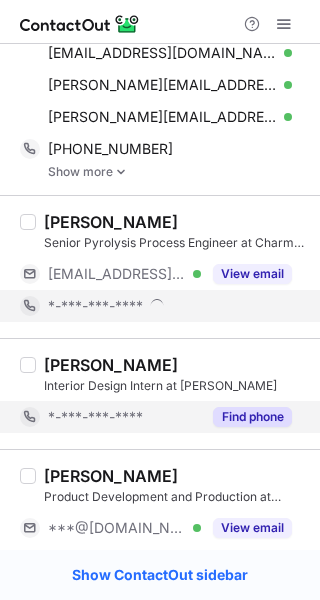 click on "Find phone" at bounding box center [252, 417] 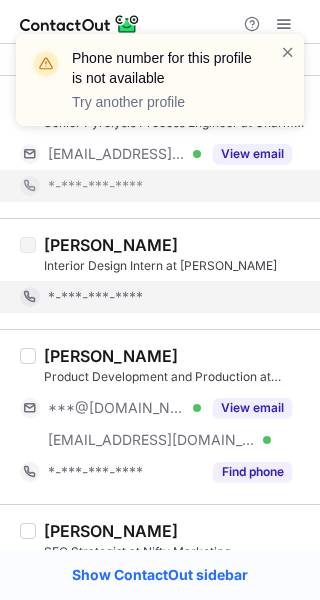 scroll, scrollTop: 2993, scrollLeft: 0, axis: vertical 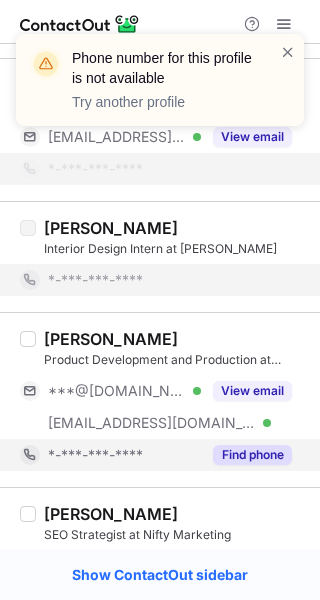 click on "Find phone" at bounding box center [252, 455] 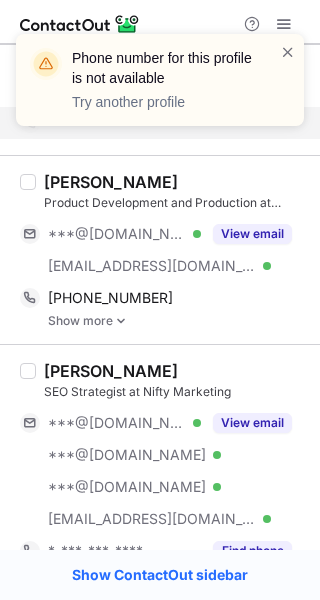 scroll, scrollTop: 3171, scrollLeft: 0, axis: vertical 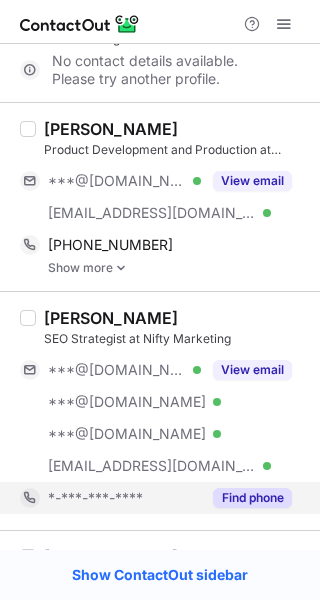 click on "Find phone" at bounding box center (252, 498) 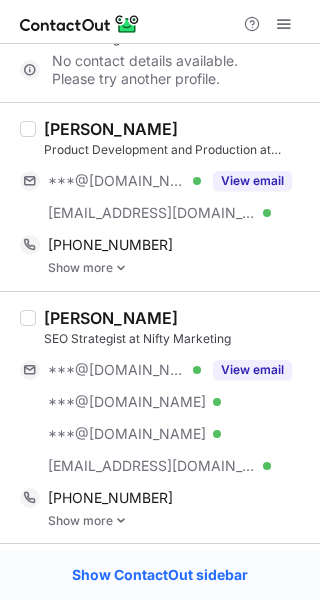 click on "[PERSON_NAME]" at bounding box center (111, 129) 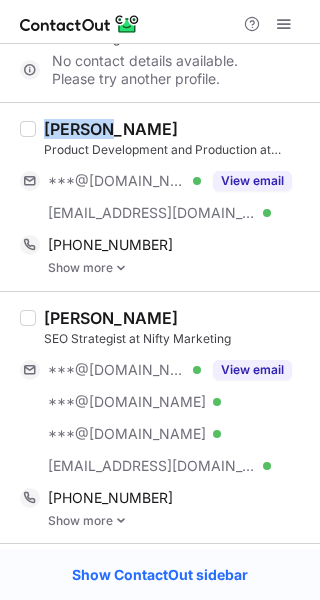 click on "[PERSON_NAME]" at bounding box center [111, 129] 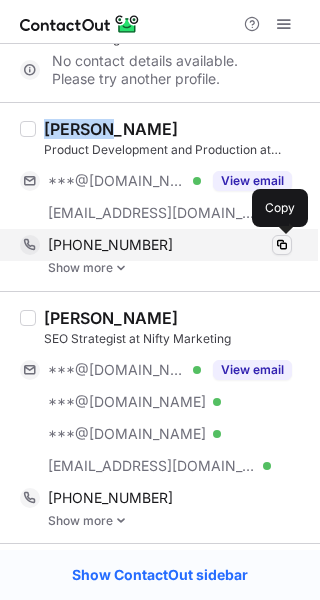 click at bounding box center (282, 245) 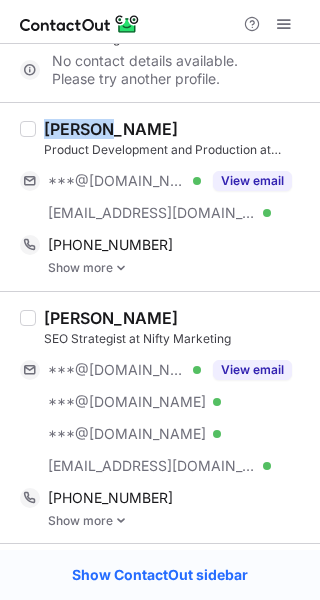 click on "Tiffanie Brown" at bounding box center [111, 318] 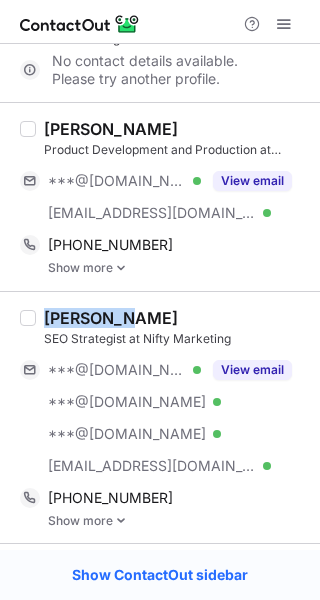 click on "Tiffanie Brown" at bounding box center [111, 318] 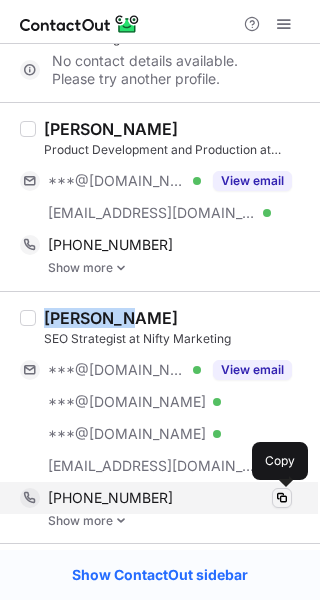 click at bounding box center (282, 498) 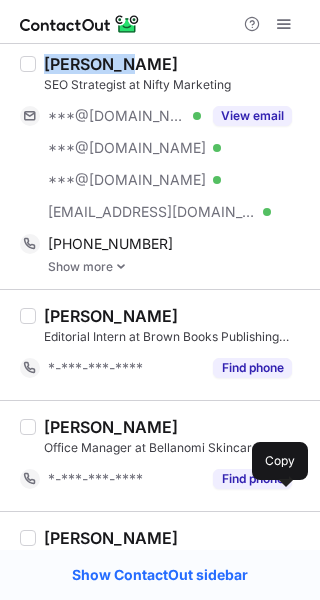 scroll, scrollTop: 3561, scrollLeft: 0, axis: vertical 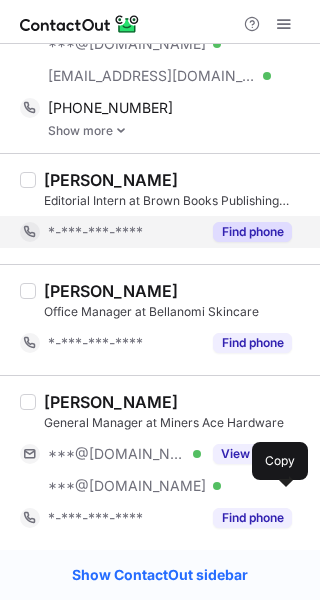 click on "Find phone" at bounding box center (252, 232) 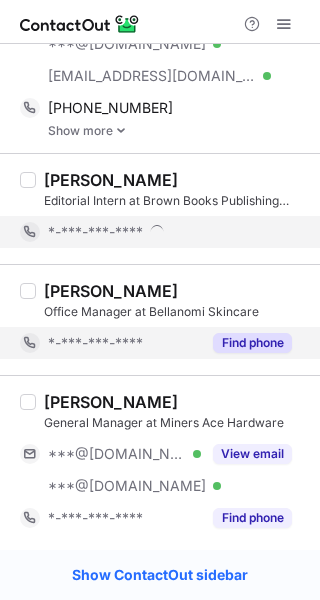 click on "Find phone" at bounding box center (252, 343) 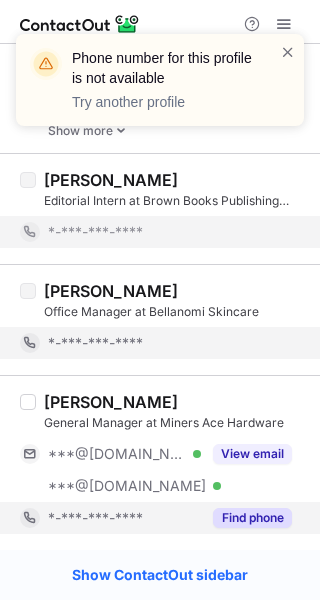 click on "Find phone" at bounding box center [252, 518] 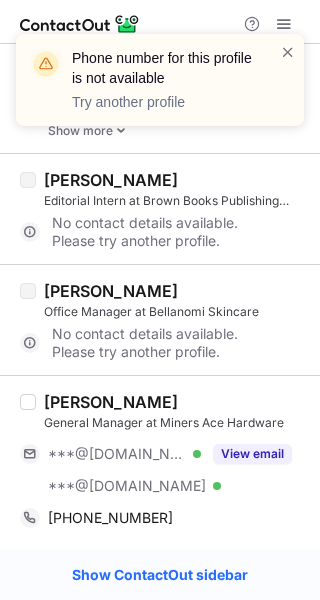 click on "Quinton D Brown, Sr." at bounding box center [111, 402] 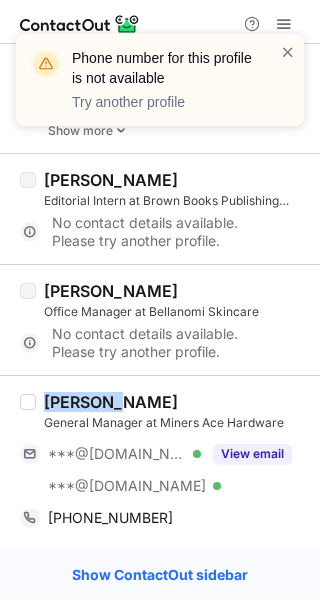 click on "Quinton D Brown, Sr." at bounding box center (111, 402) 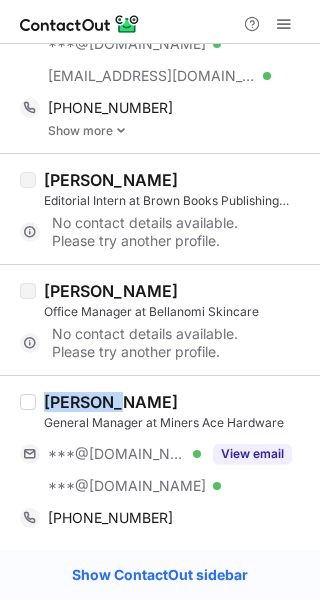 copy on "Quinton" 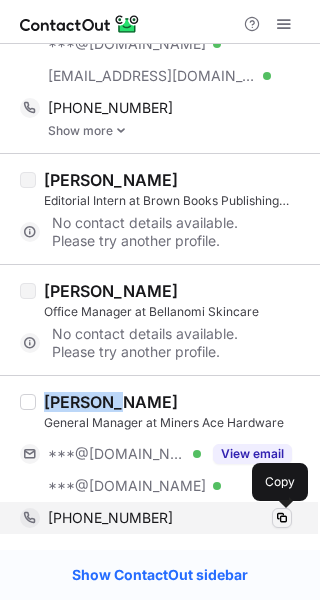 click at bounding box center [282, 518] 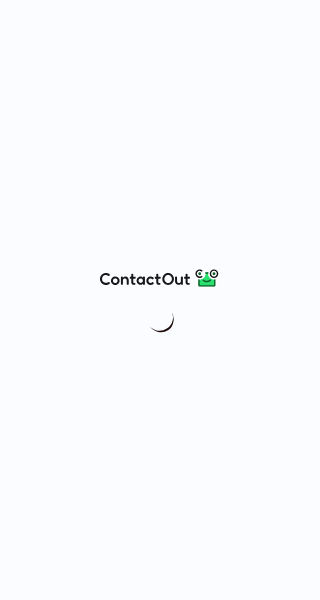 scroll, scrollTop: 0, scrollLeft: 0, axis: both 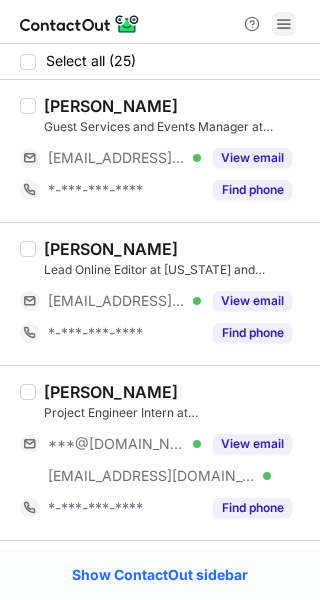 click at bounding box center [284, 24] 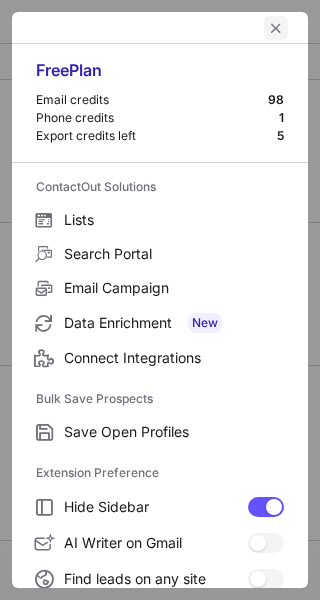 click at bounding box center [276, 28] 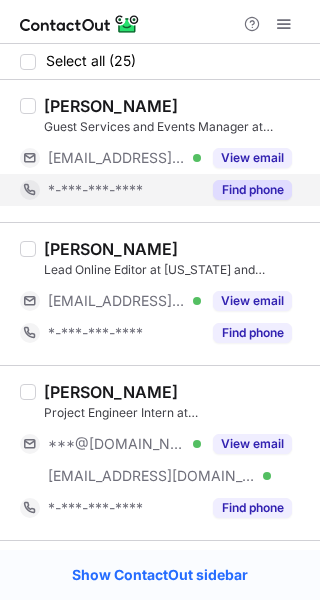 click on "Find phone" at bounding box center [252, 190] 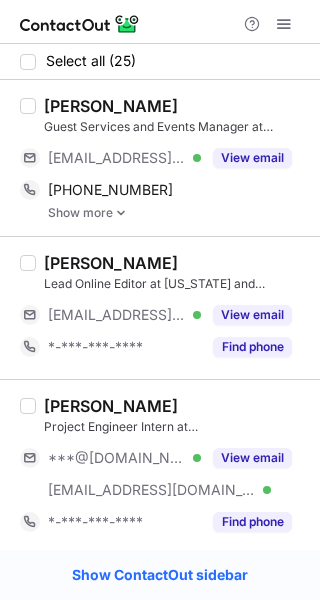 click on "[PERSON_NAME]" at bounding box center [111, 106] 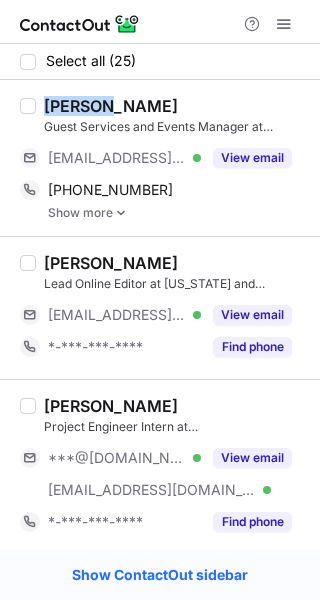 click on "[PERSON_NAME]" at bounding box center [111, 106] 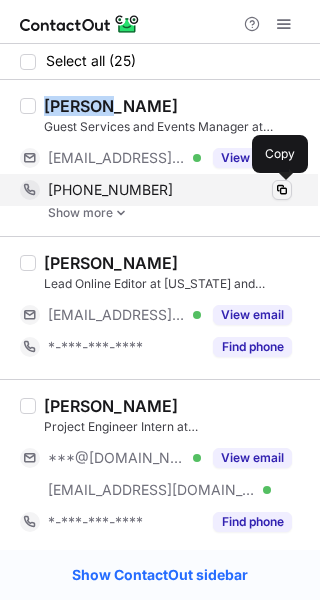 click at bounding box center [282, 190] 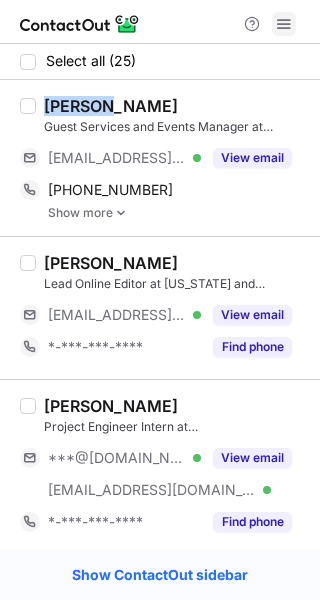 click at bounding box center (284, 24) 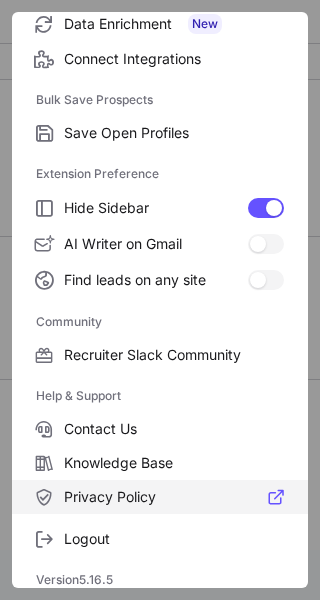 scroll, scrollTop: 307, scrollLeft: 0, axis: vertical 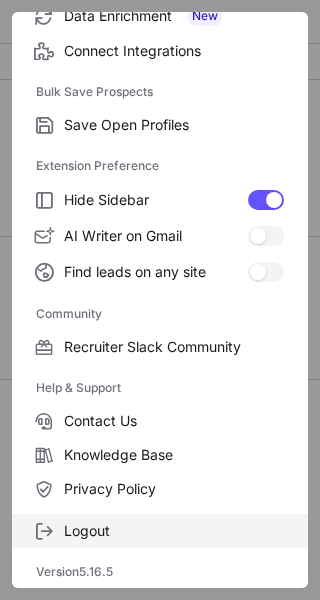 click on "Logout" at bounding box center [174, 531] 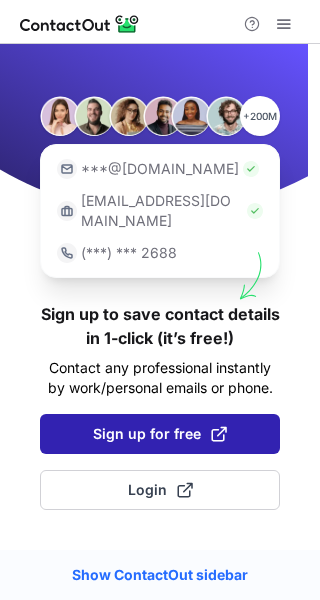 click on "Sign up for free" at bounding box center (160, 434) 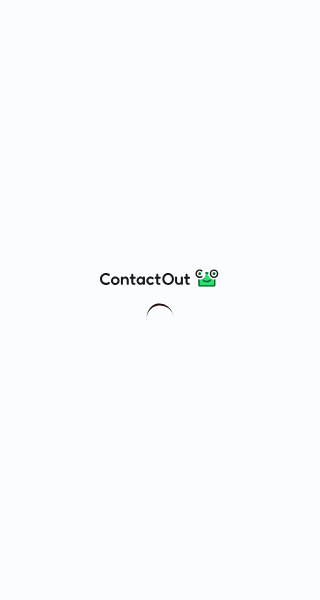 scroll, scrollTop: 0, scrollLeft: 0, axis: both 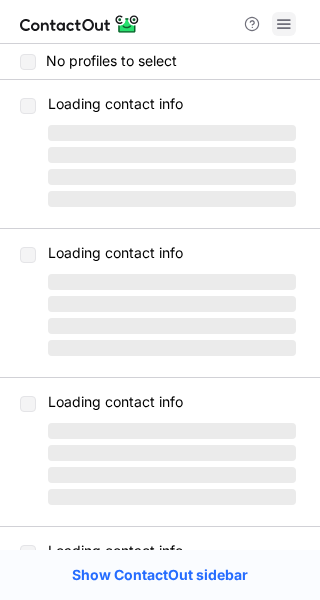 click at bounding box center [284, 24] 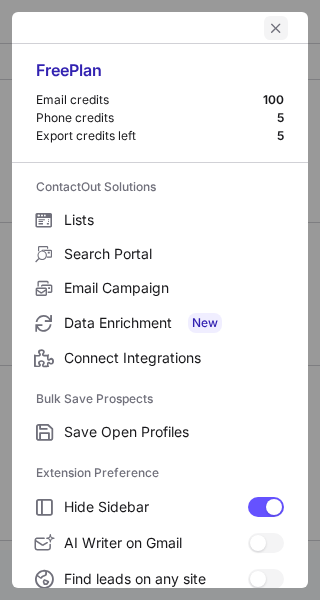 click at bounding box center (276, 28) 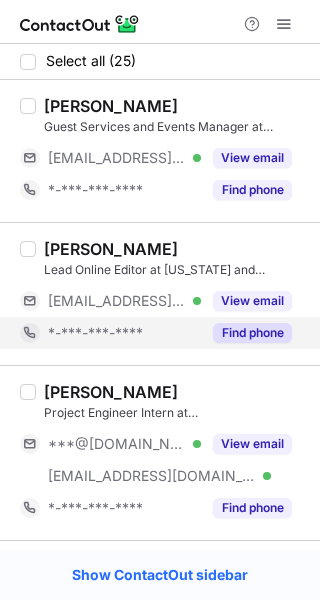 click on "Find phone" at bounding box center (252, 333) 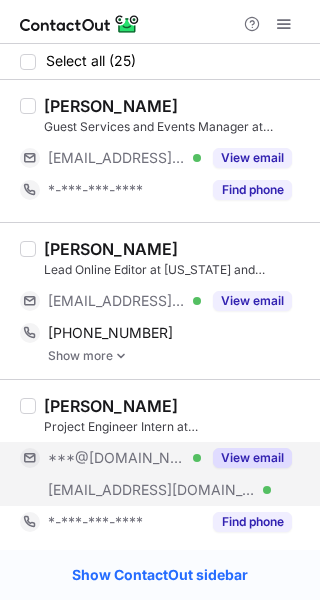 click on "***@[DOMAIN_NAME] Verified [EMAIL_ADDRESS][DOMAIN_NAME] Verified View email" at bounding box center (164, 474) 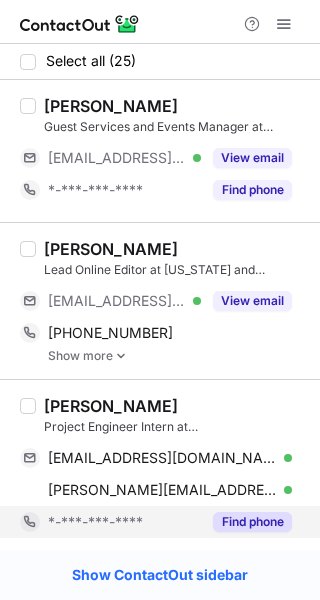 click on "Find phone" at bounding box center [252, 522] 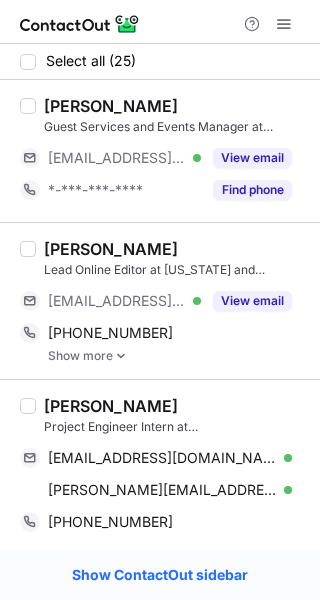 click on "[PERSON_NAME]" at bounding box center (111, 249) 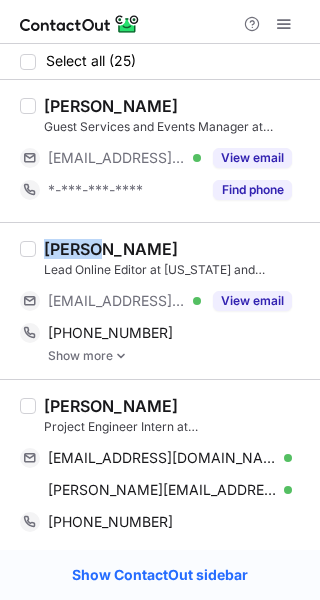 click on "[PERSON_NAME]" at bounding box center (111, 249) 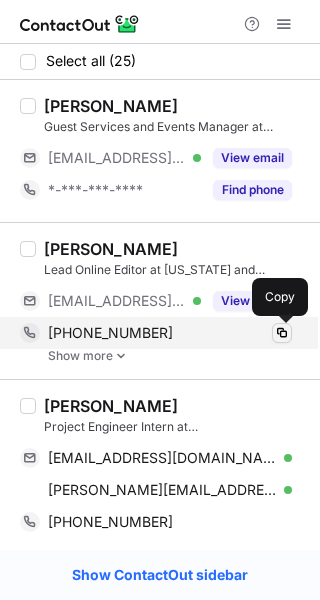 click at bounding box center (282, 333) 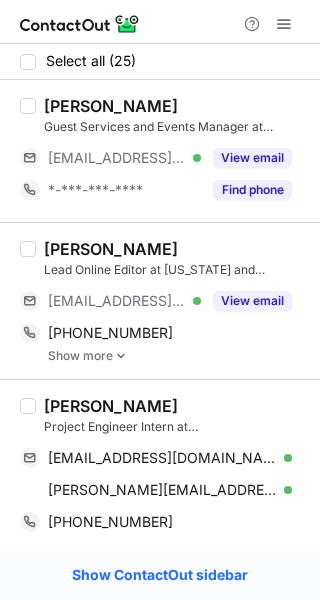 click on "[PERSON_NAME]" at bounding box center [111, 406] 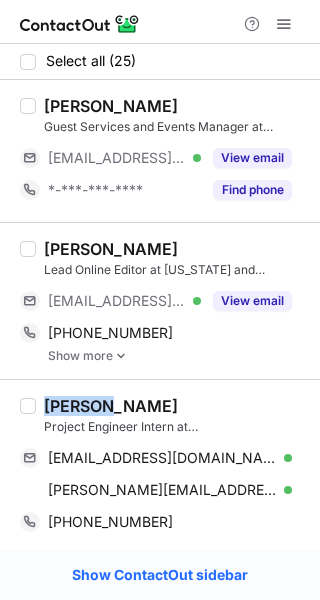 click on "[PERSON_NAME]" at bounding box center [111, 406] 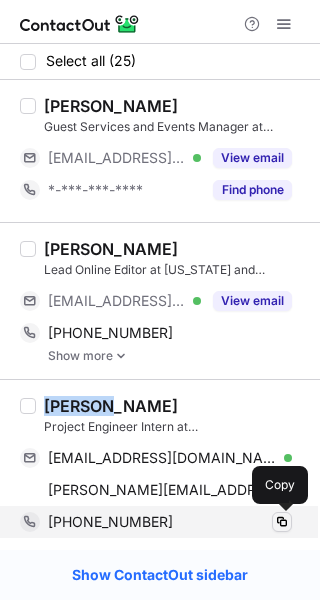 click at bounding box center [282, 522] 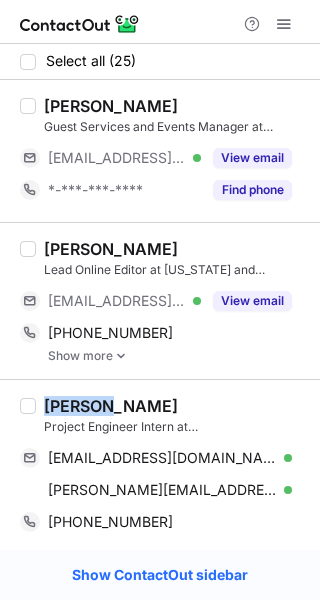 click on "Blair Brown Lead Online Editor at Washington and Lee Law Review ***@wlu.edu Verified View email +17045685906 Copy Show more" at bounding box center [160, 300] 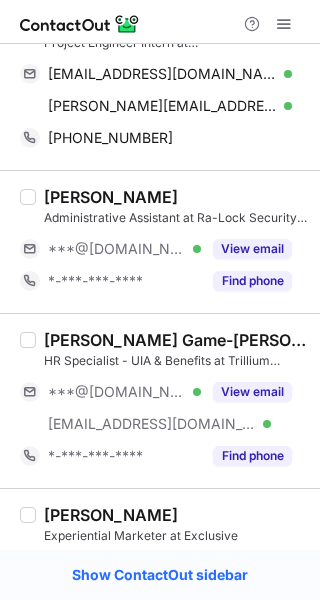 scroll, scrollTop: 389, scrollLeft: 0, axis: vertical 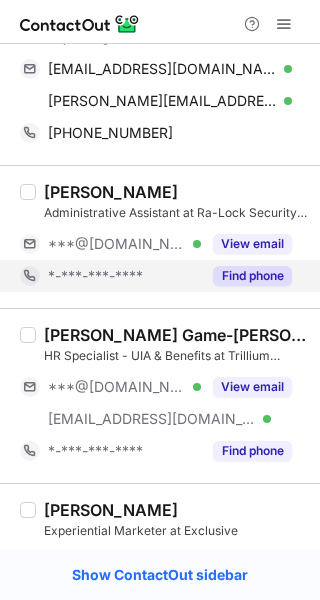 click on "Find phone" at bounding box center (252, 276) 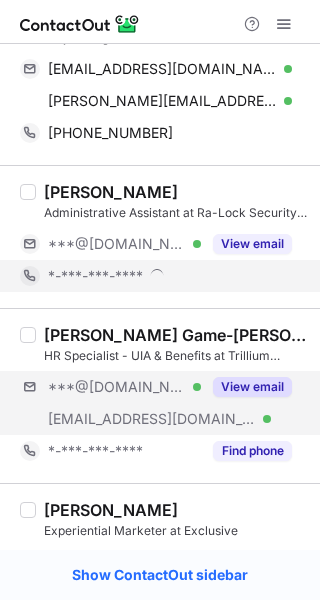 click on "***@gmail.com Verified ***@trilliumstaffing.com Verified View email" at bounding box center (164, 403) 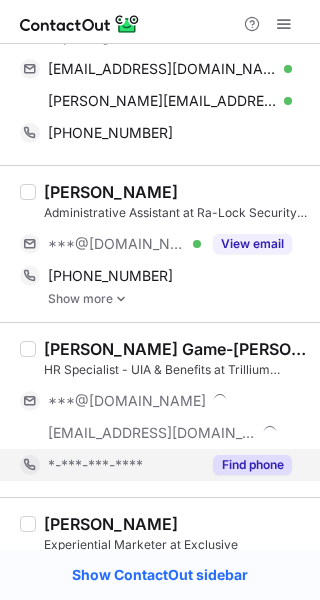 click on "Find phone" at bounding box center (252, 465) 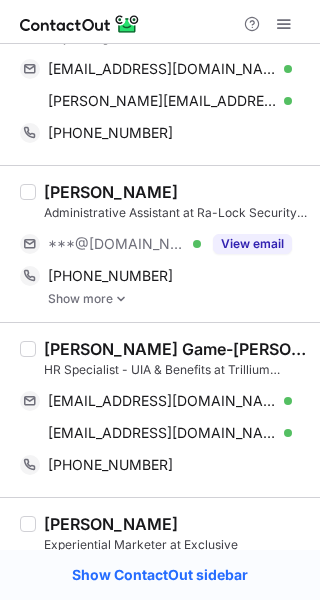click on "[PERSON_NAME]" at bounding box center (111, 192) 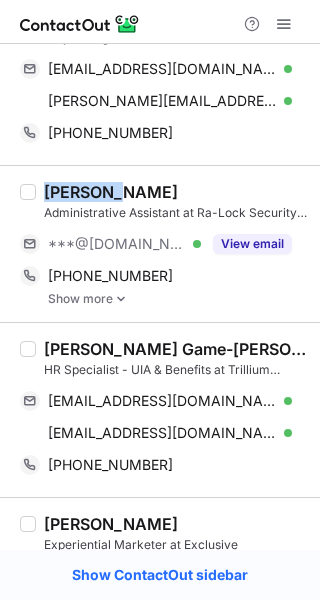 click on "[PERSON_NAME]" at bounding box center (111, 192) 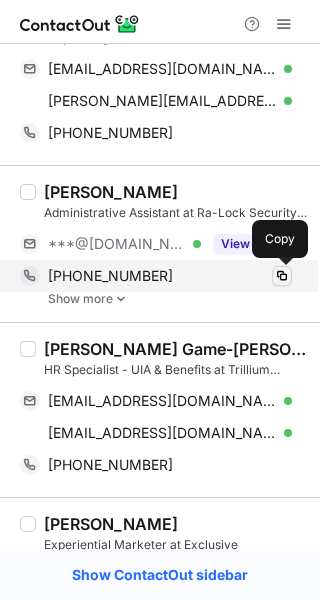 click at bounding box center (282, 276) 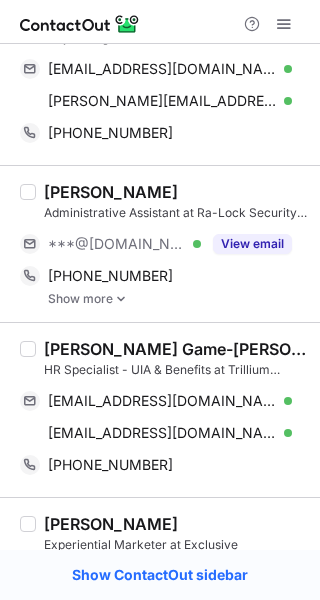 click on "Sarah Game-Brown, SHRM-CP" at bounding box center (176, 349) 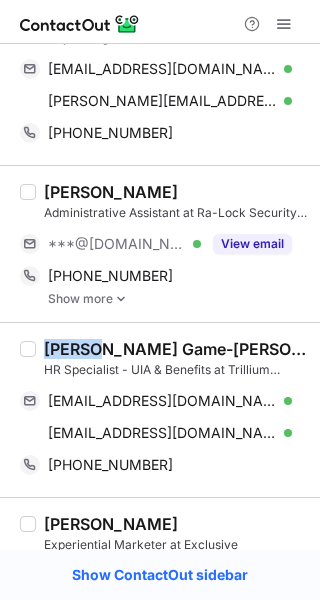 click on "Sarah Game-Brown, SHRM-CP" at bounding box center [176, 349] 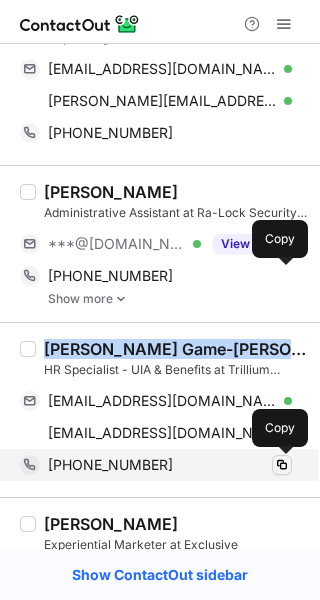 click at bounding box center (282, 465) 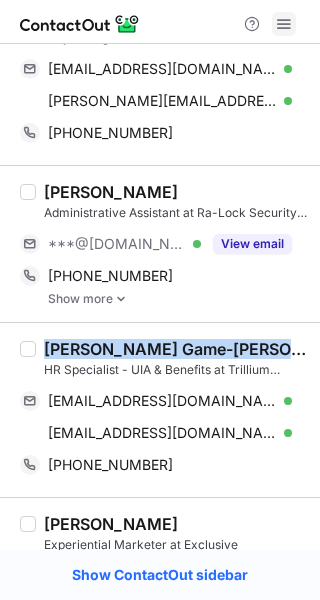 click at bounding box center [284, 24] 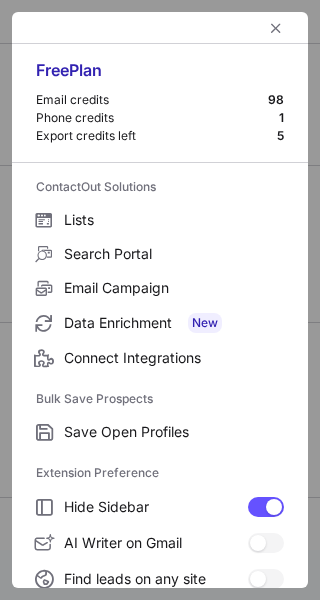 click at bounding box center [160, 28] 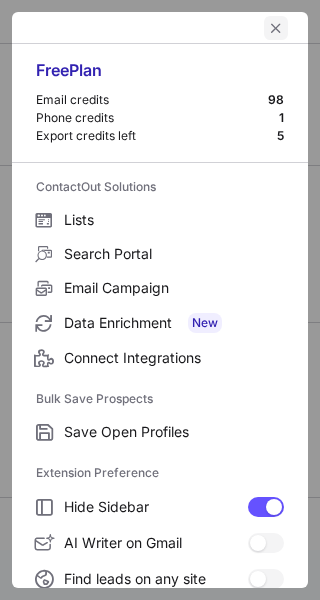 click at bounding box center [276, 28] 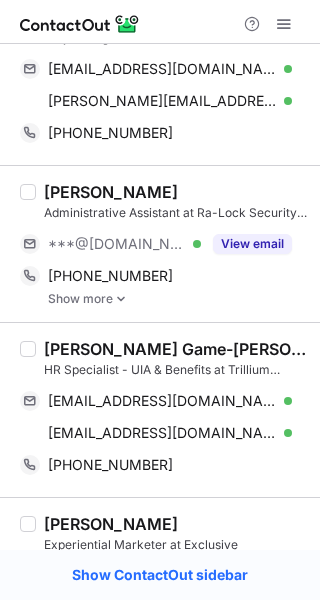 click on "Kyle Brown Experiential Marketer at Exclusive *-***-***-**** Find phone" at bounding box center (160, 552) 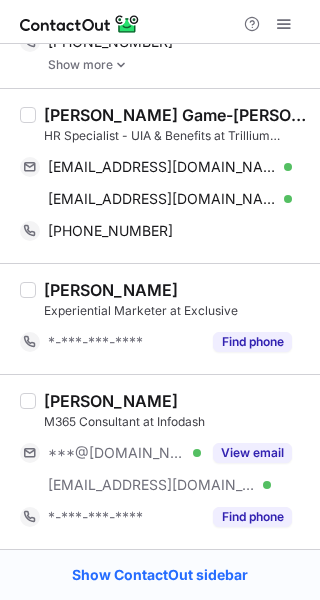 scroll, scrollTop: 625, scrollLeft: 0, axis: vertical 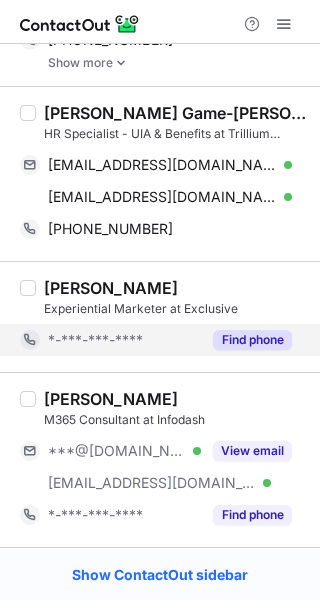click on "Find phone" at bounding box center [252, 340] 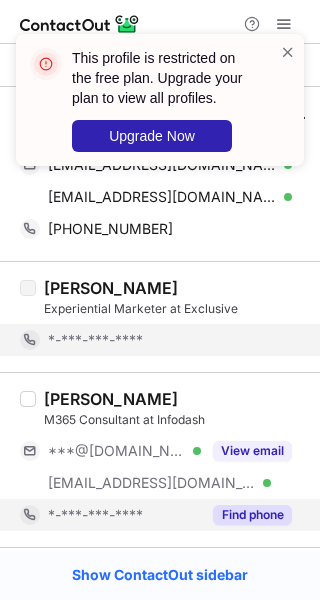 click on "Find phone" at bounding box center [246, 515] 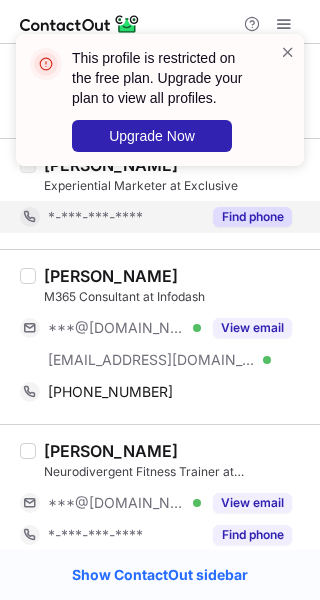 scroll, scrollTop: 752, scrollLeft: 0, axis: vertical 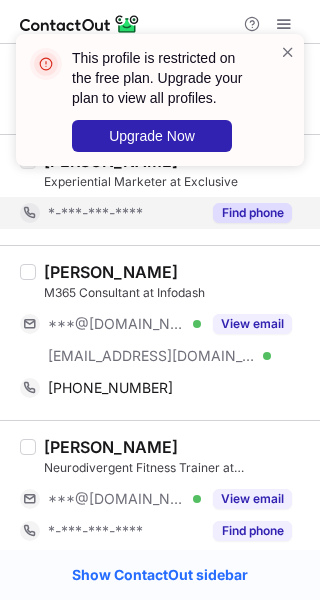 click on "Josh Brown" at bounding box center (111, 272) 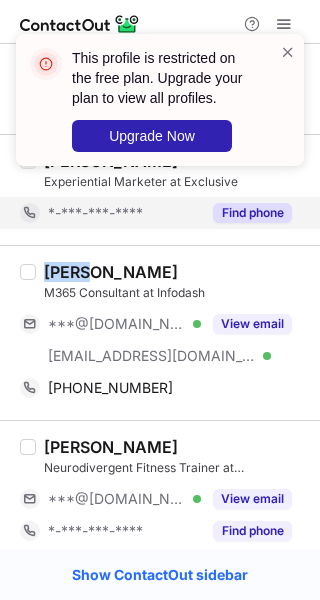 click on "Josh Brown" at bounding box center (111, 272) 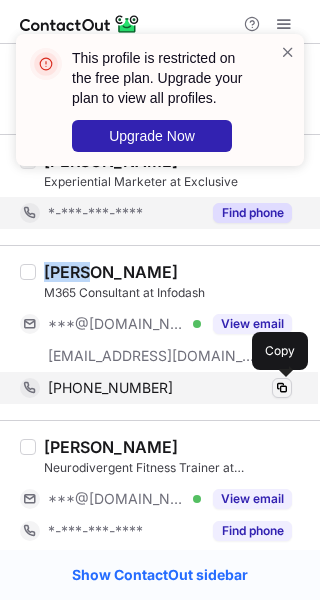 click at bounding box center (282, 388) 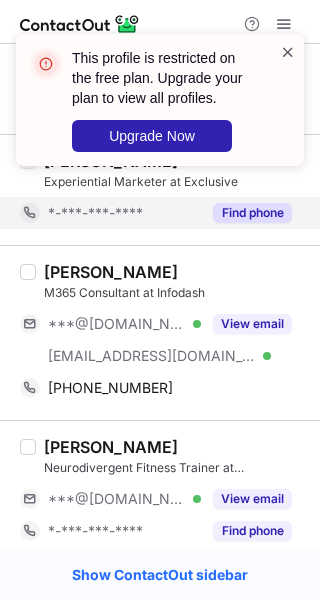 click at bounding box center [288, 52] 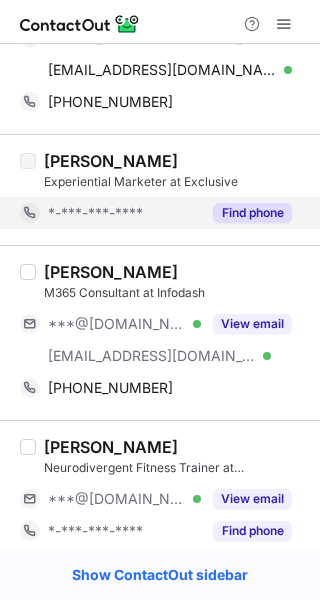 click on "This profile is restricted on the free plan. Upgrade your plan to view all profiles. Upgrade Now" at bounding box center (160, 108) 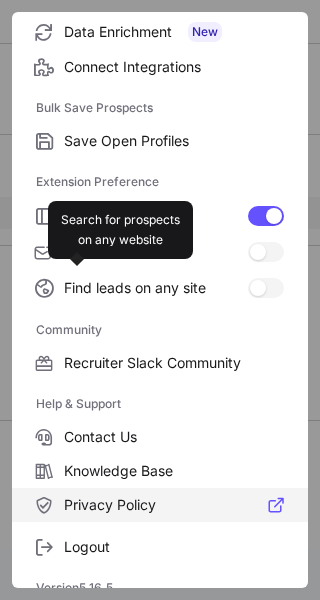 scroll, scrollTop: 307, scrollLeft: 0, axis: vertical 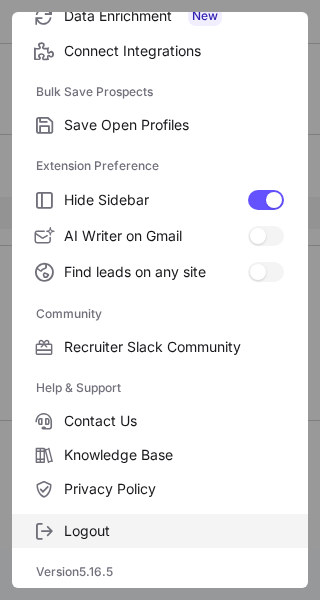 click on "Logout" at bounding box center (174, 531) 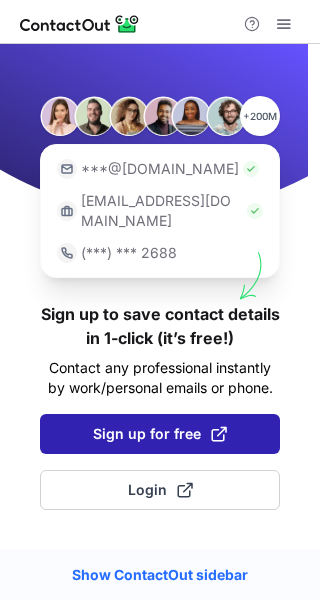 click on "Sign up for free" at bounding box center (160, 434) 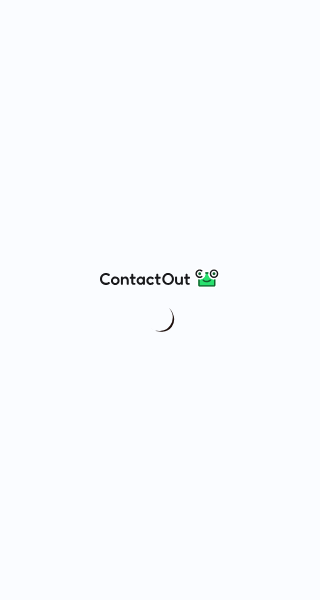 scroll, scrollTop: 0, scrollLeft: 0, axis: both 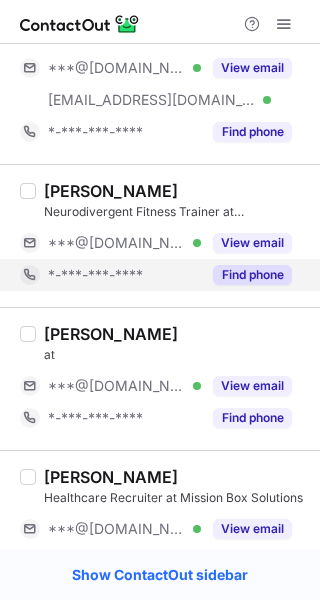 click on "Find phone" at bounding box center (252, 275) 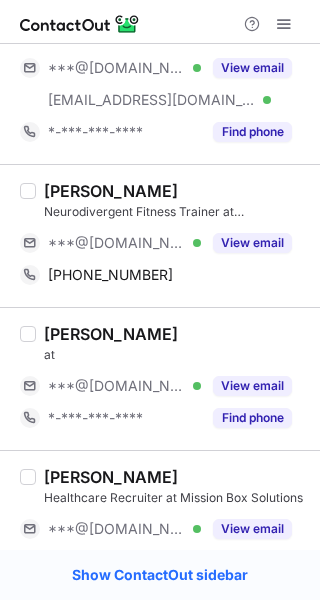click on "[PERSON_NAME]" at bounding box center (111, 191) 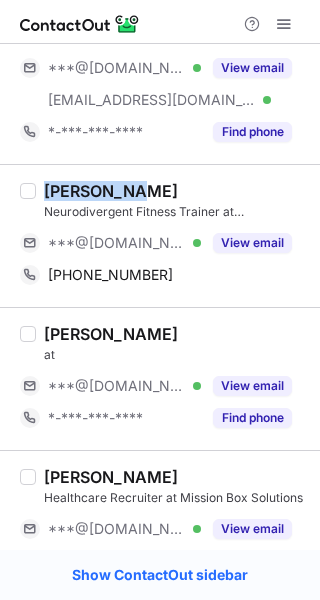 click on "[PERSON_NAME]" at bounding box center (111, 191) 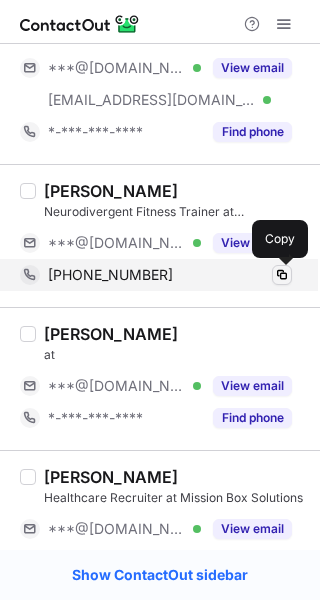click at bounding box center [282, 275] 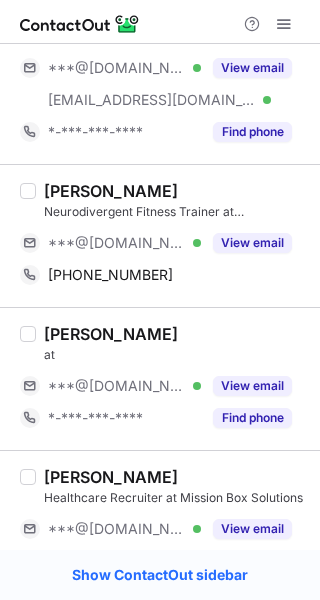 click on "Matt Brown" at bounding box center (176, 334) 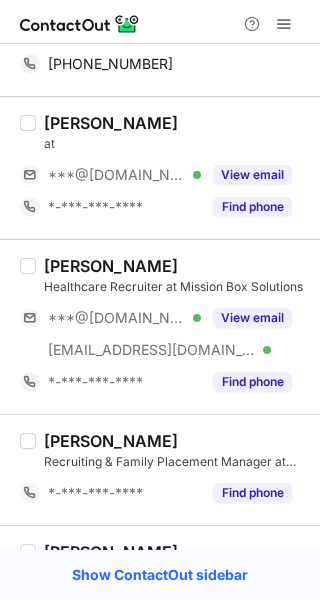 scroll, scrollTop: 1213, scrollLeft: 0, axis: vertical 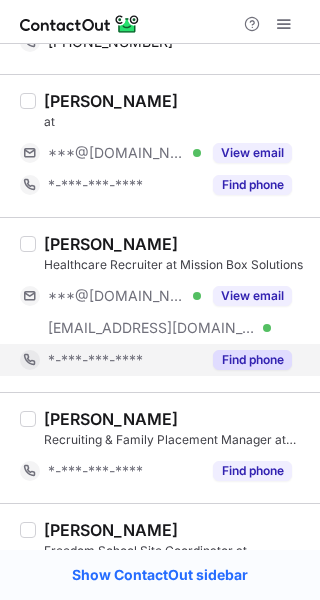click on "Find phone" at bounding box center [252, 360] 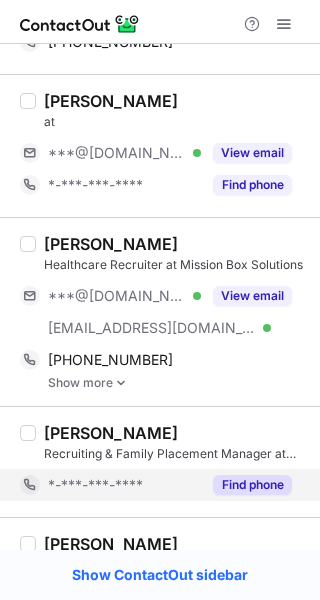 click on "Find phone" at bounding box center (246, 485) 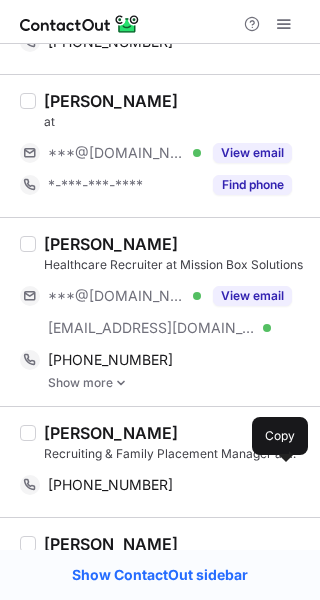 scroll, scrollTop: 1349, scrollLeft: 0, axis: vertical 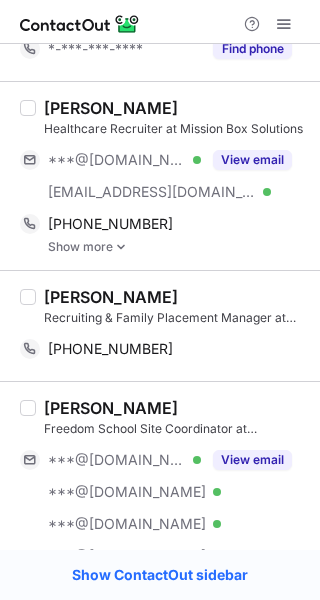 click on "Allison Brown" at bounding box center [111, 108] 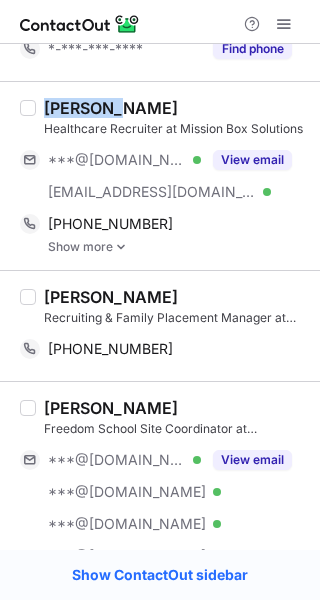 click on "Allison Brown" at bounding box center [111, 108] 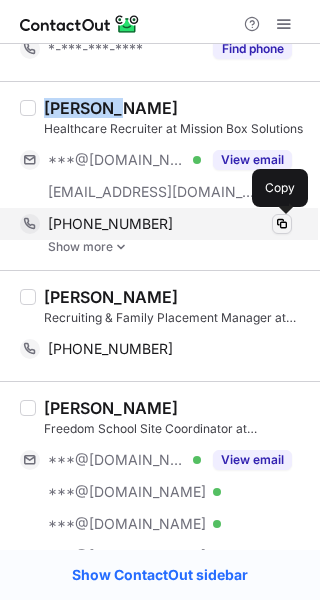 click at bounding box center [282, 224] 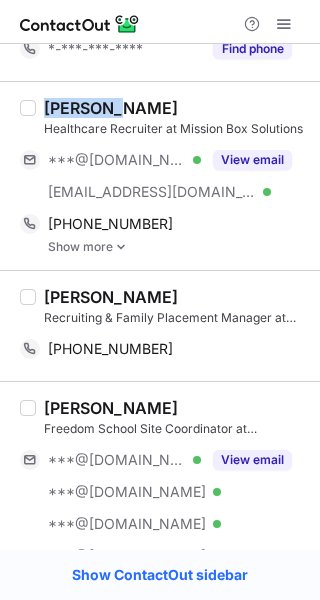 click on "Vanessa Brown" at bounding box center [111, 297] 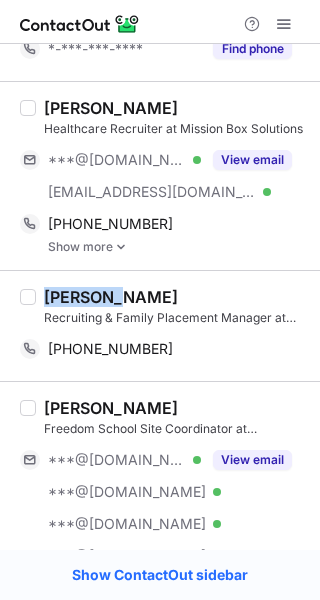 click on "Vanessa Brown" at bounding box center [111, 297] 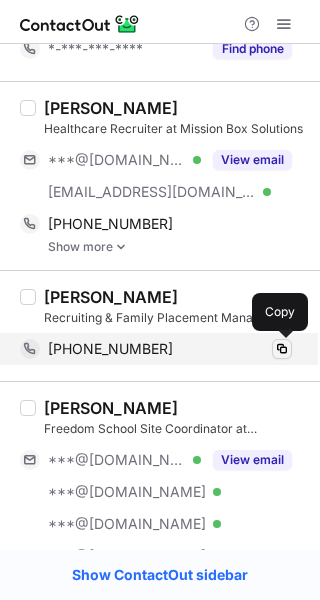 click at bounding box center [282, 349] 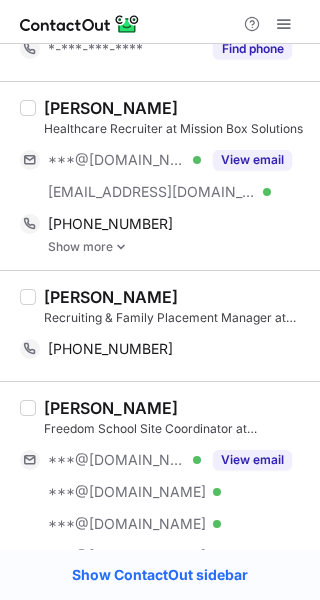 click on "Vanessa Brown Recruiting & Family Placement Manager at Hello Nanny!® +16239796327 Copy" at bounding box center [160, 325] 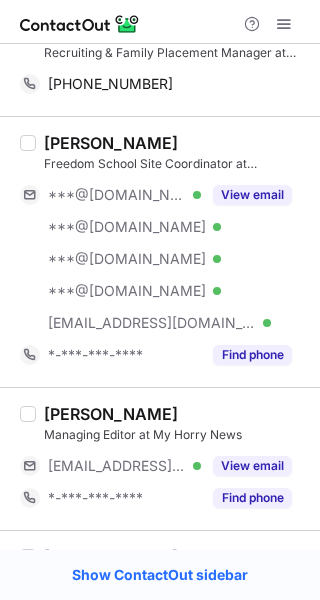 scroll, scrollTop: 1615, scrollLeft: 0, axis: vertical 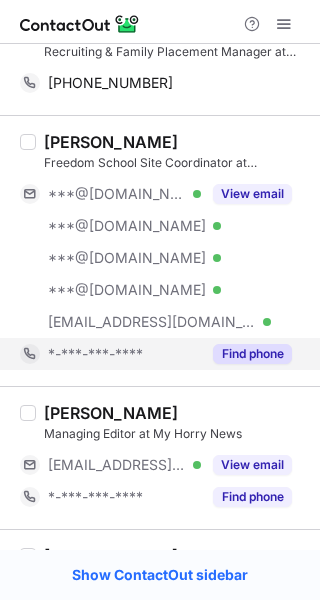 click on "Find phone" at bounding box center [252, 354] 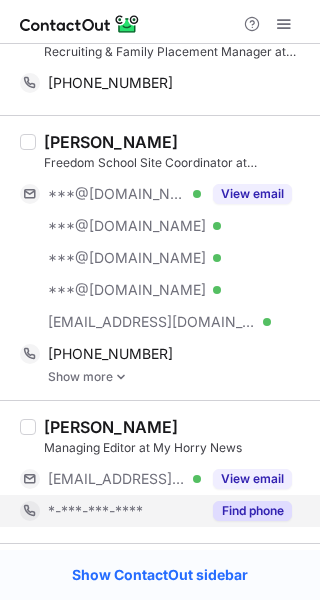 click on "Find phone" at bounding box center [246, 511] 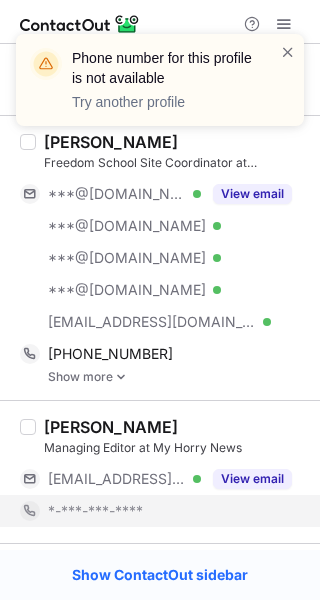 click on "Phone number for this profile is not available Try another profile" at bounding box center [160, 88] 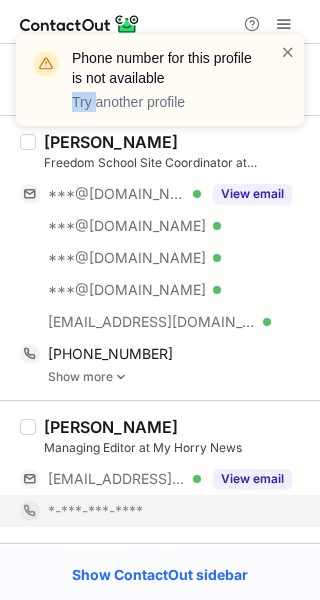 click on "Phone number for this profile is not available Try another profile" at bounding box center (160, 88) 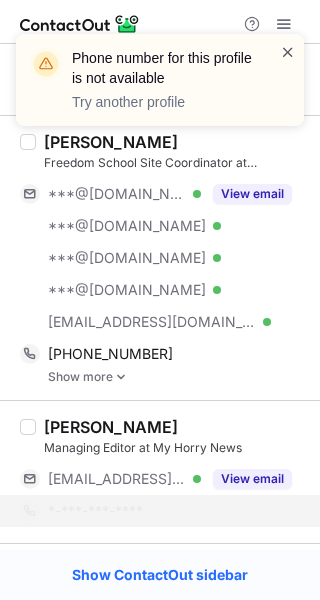 click at bounding box center (288, 52) 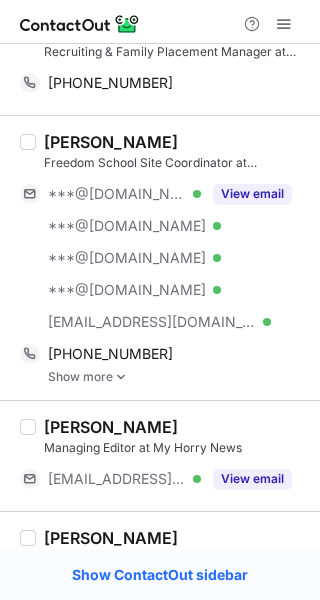 click on "Kendrick Brown" at bounding box center (111, 142) 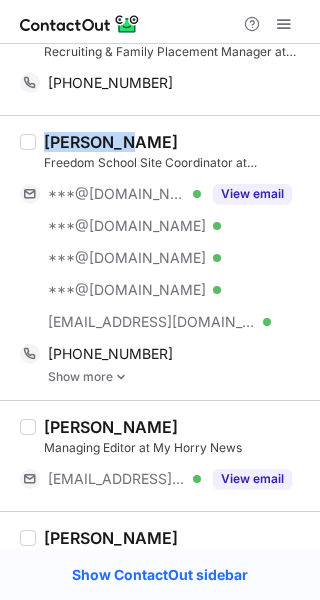 click on "Kendrick Brown" at bounding box center (111, 142) 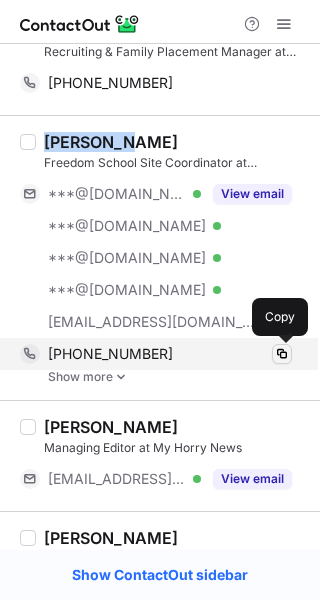 click at bounding box center [282, 354] 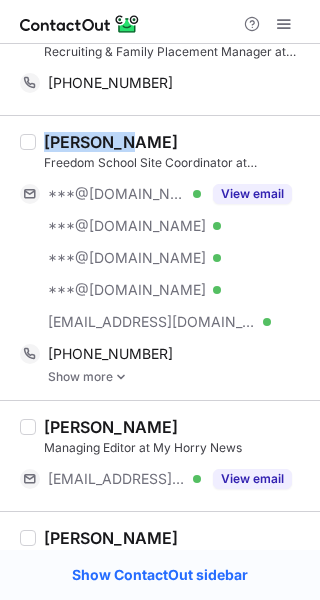 click on "Andrew S. Brown Managing Editor at My Horry News ***@myhorrynews.com Verified View email" at bounding box center (160, 455) 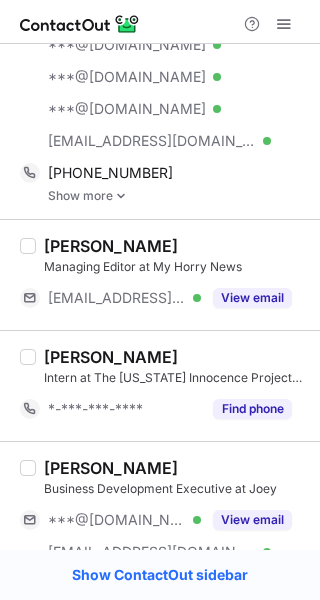 scroll, scrollTop: 1848, scrollLeft: 0, axis: vertical 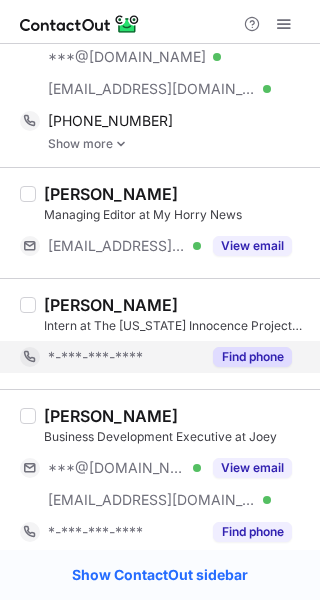 click on "Find phone" at bounding box center (252, 357) 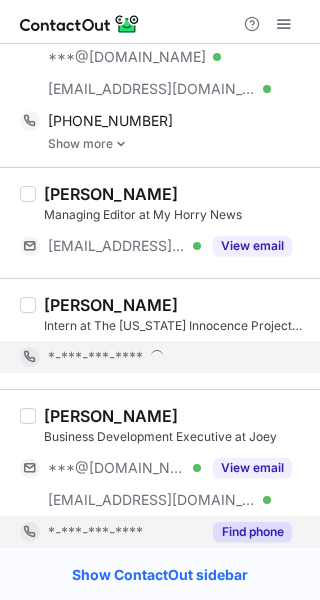 click on "Find phone" at bounding box center (252, 532) 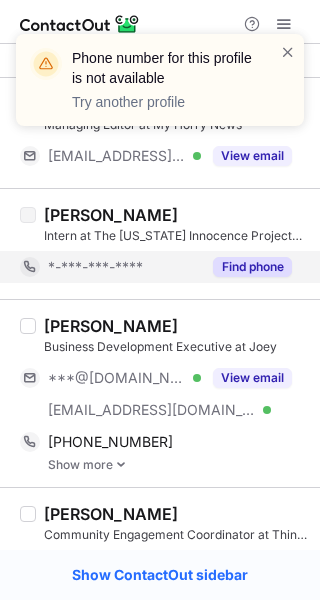 scroll, scrollTop: 1958, scrollLeft: 0, axis: vertical 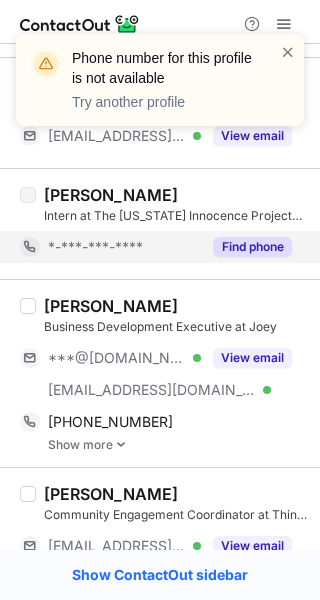 click on "Justin Brown" at bounding box center (111, 306) 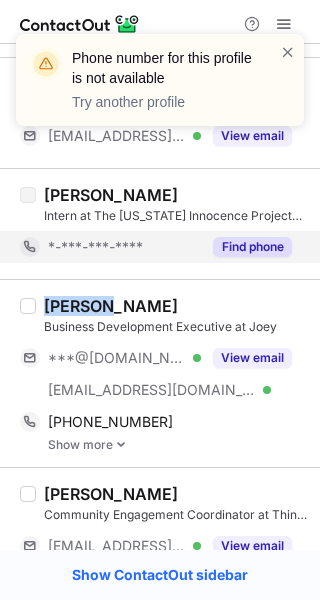 click on "Justin Brown" at bounding box center [111, 306] 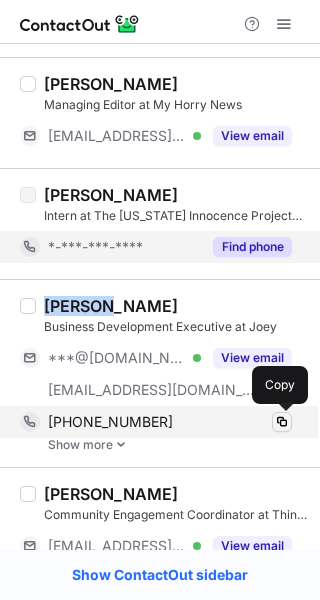 click at bounding box center [282, 422] 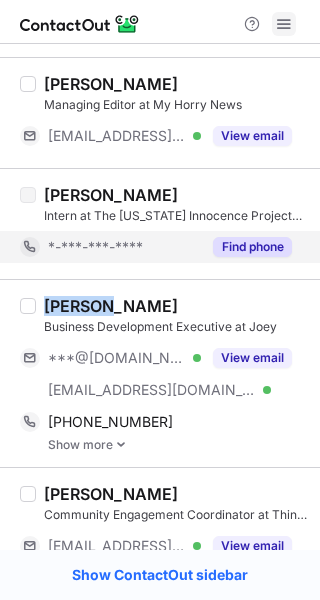 click at bounding box center (284, 24) 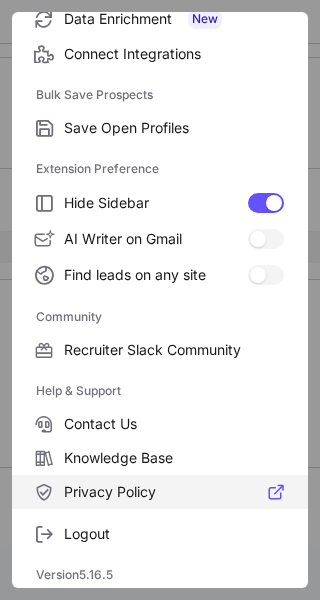 scroll, scrollTop: 307, scrollLeft: 0, axis: vertical 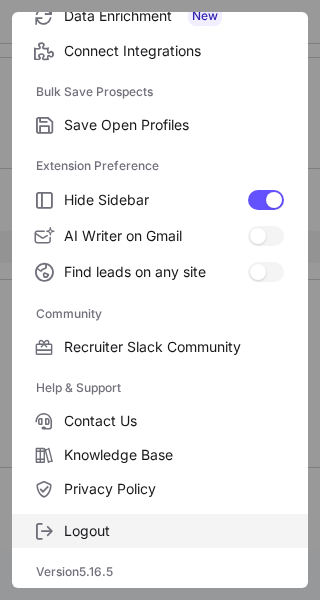 click on "Logout" at bounding box center (174, 531) 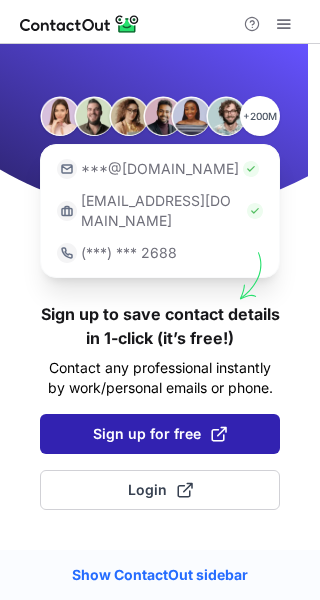 click on "Sign up for free" at bounding box center (160, 434) 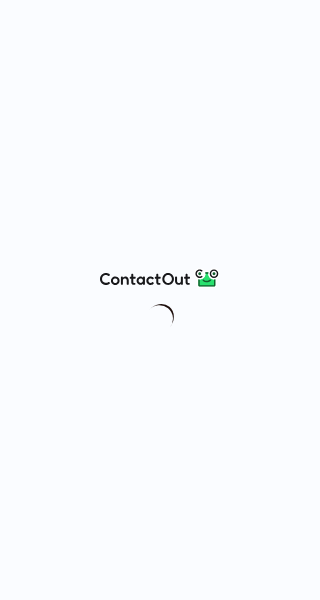 scroll, scrollTop: 0, scrollLeft: 0, axis: both 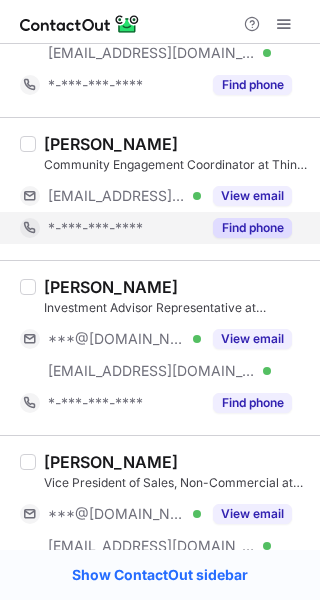 click on "Find phone" at bounding box center (252, 228) 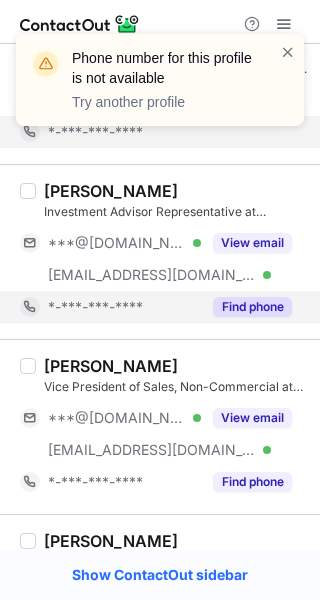 click on "Find phone" at bounding box center [252, 307] 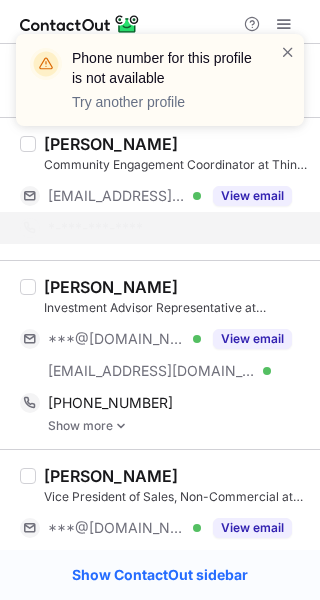 click on "[PERSON_NAME]" at bounding box center [111, 287] 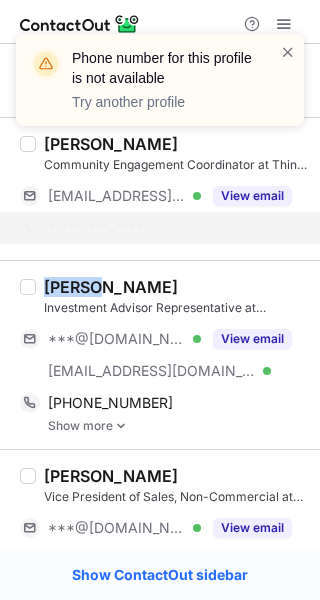 click on "[PERSON_NAME]" at bounding box center [111, 287] 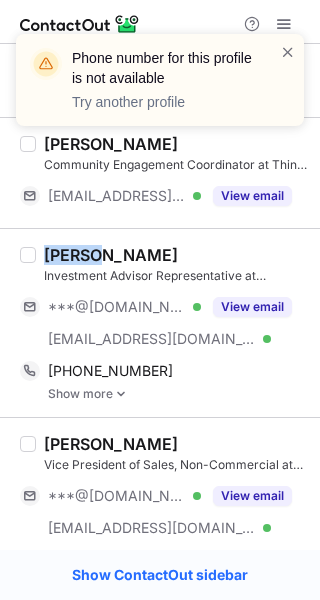 copy on "[PERSON_NAME]" 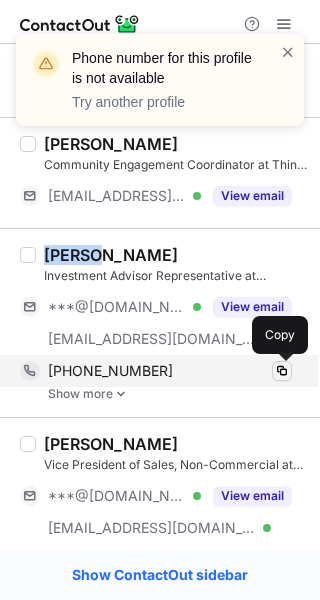 click at bounding box center [282, 371] 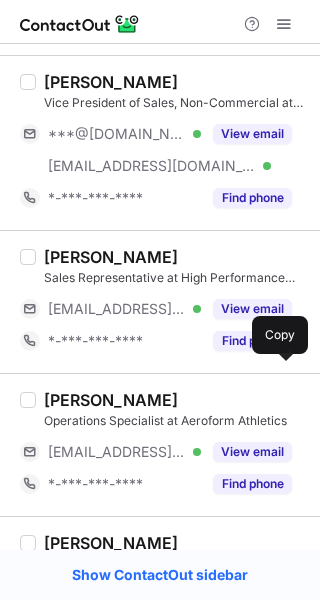 scroll, scrollTop: 2692, scrollLeft: 0, axis: vertical 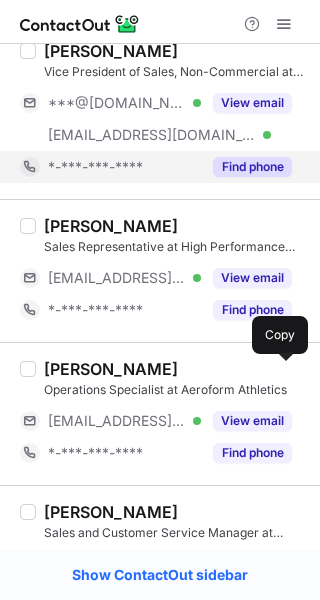 click on "Find phone" at bounding box center (252, 167) 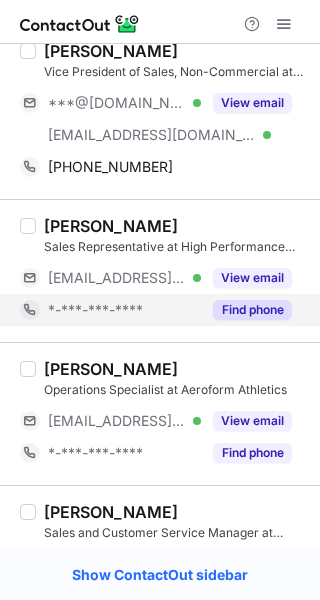 click on "Find phone" at bounding box center (252, 310) 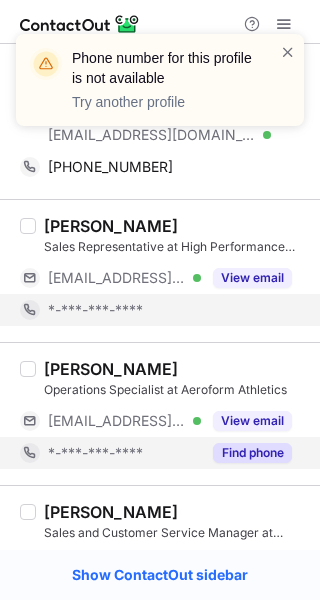 click on "Find phone" at bounding box center (252, 453) 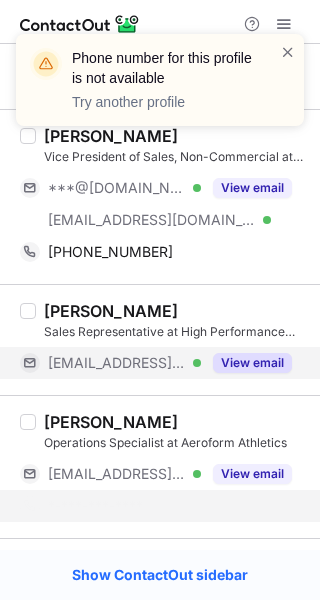 scroll, scrollTop: 2598, scrollLeft: 0, axis: vertical 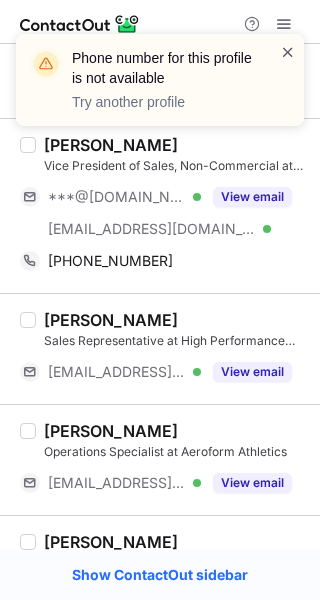 click at bounding box center (288, 52) 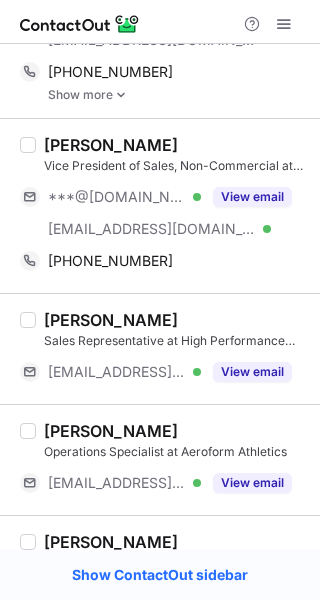 click on "Jerry Brown" at bounding box center [111, 145] 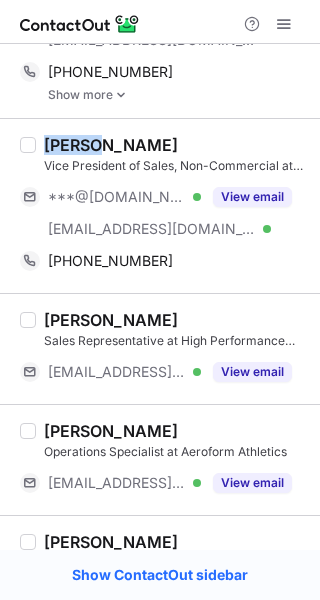 click on "Jerry Brown" at bounding box center [111, 145] 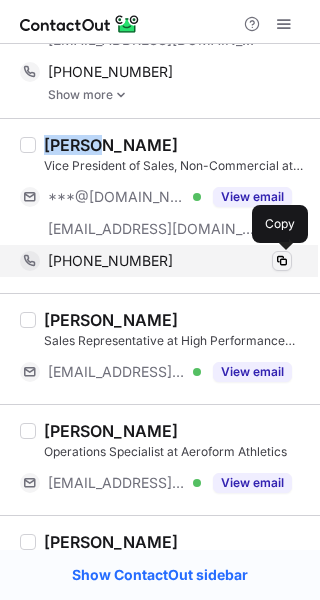 click at bounding box center (282, 261) 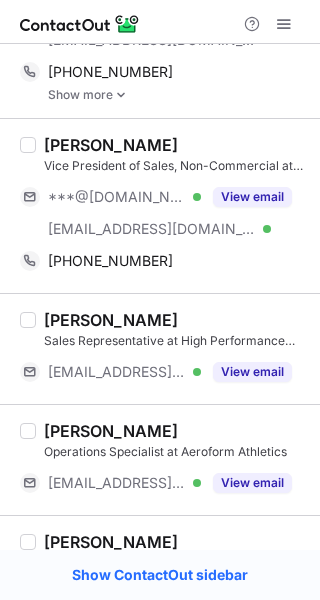 click on "Aidan Brown" at bounding box center (176, 431) 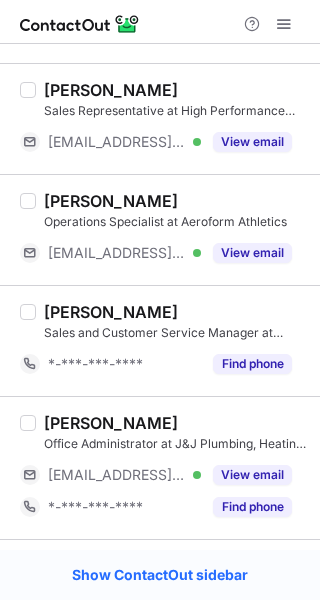 scroll, scrollTop: 2868, scrollLeft: 0, axis: vertical 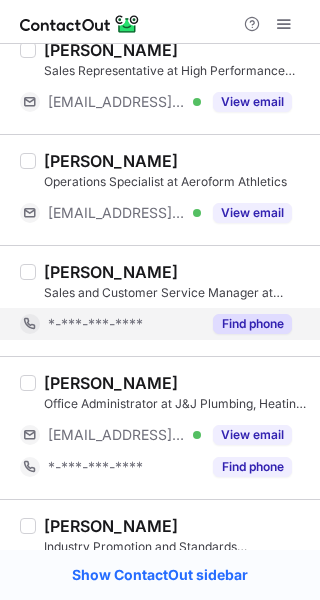 click on "Find phone" at bounding box center (246, 324) 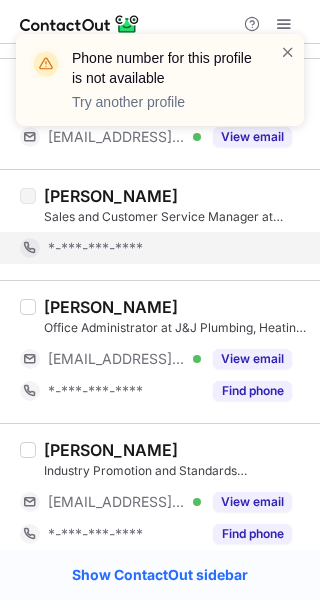 scroll, scrollTop: 2957, scrollLeft: 0, axis: vertical 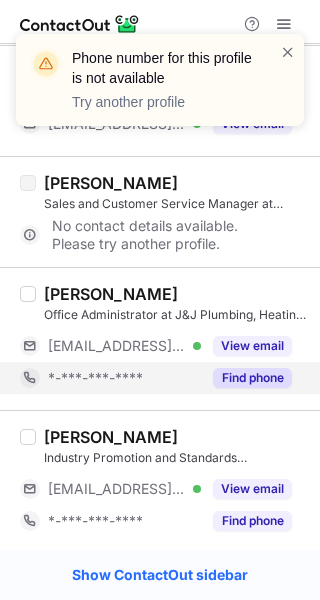 click on "Find phone" at bounding box center (246, 378) 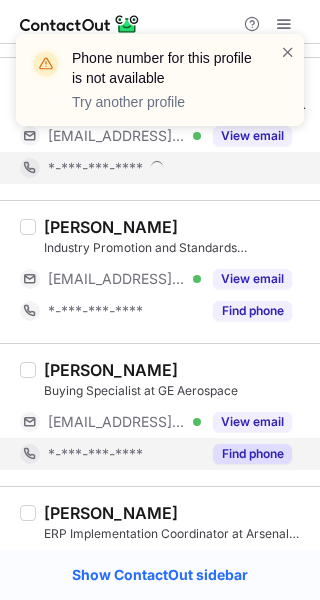 scroll, scrollTop: 3246, scrollLeft: 0, axis: vertical 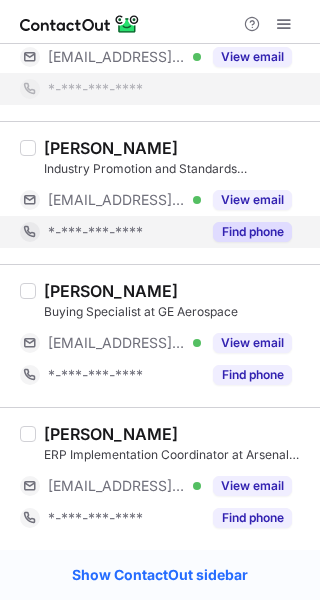 click on "Find phone" at bounding box center (252, 232) 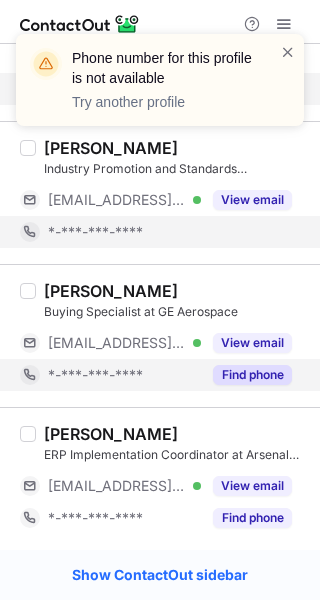 click on "Find phone" at bounding box center (252, 375) 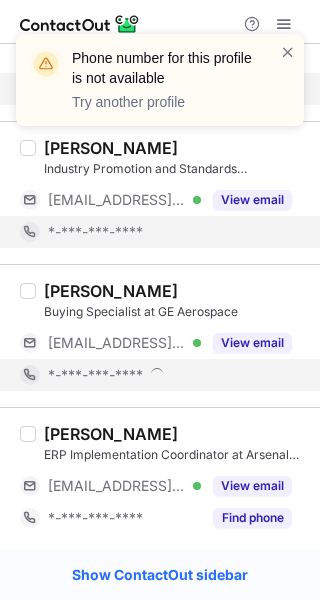 scroll, scrollTop: 3214, scrollLeft: 0, axis: vertical 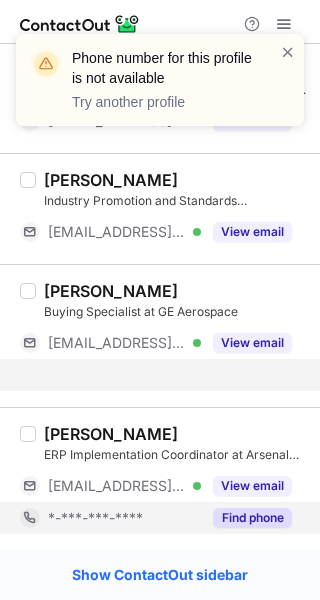 click on "Find phone" at bounding box center [252, 518] 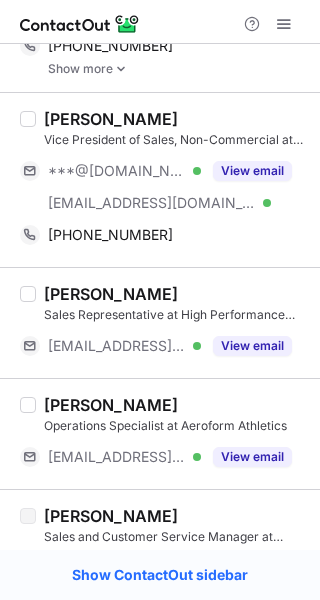 scroll, scrollTop: 2623, scrollLeft: 0, axis: vertical 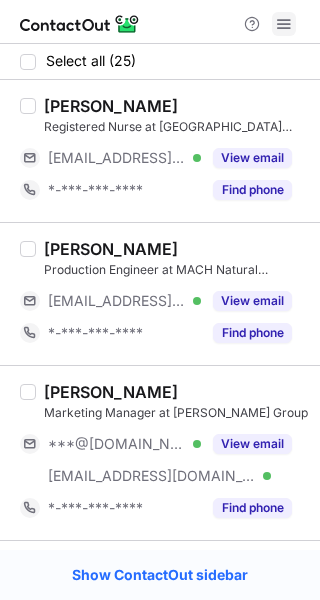 click at bounding box center (284, 24) 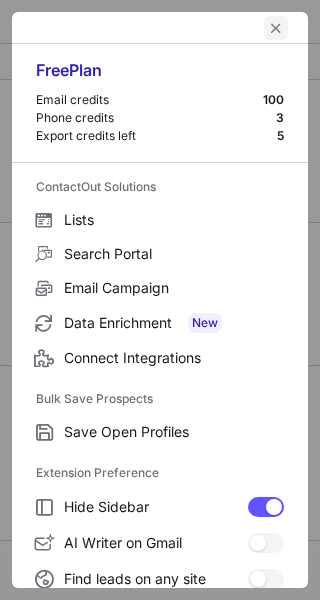 click at bounding box center (276, 28) 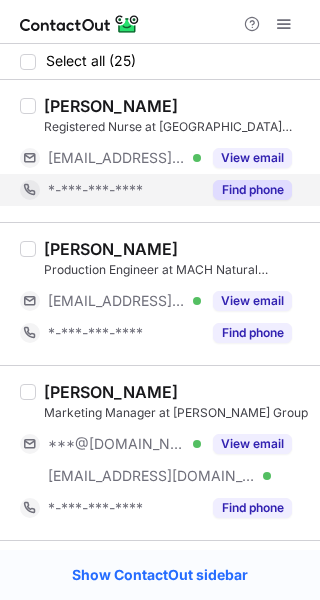 click on "Find phone" at bounding box center (252, 190) 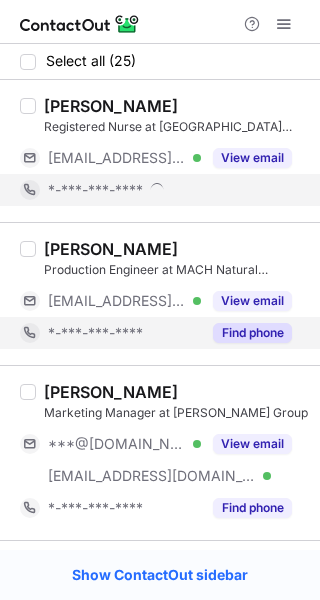 click on "Find phone" at bounding box center [252, 333] 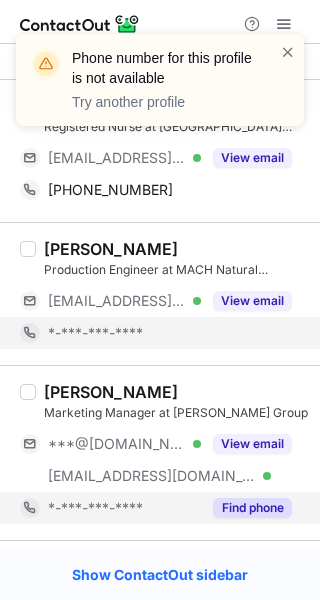click on "Find phone" at bounding box center [252, 508] 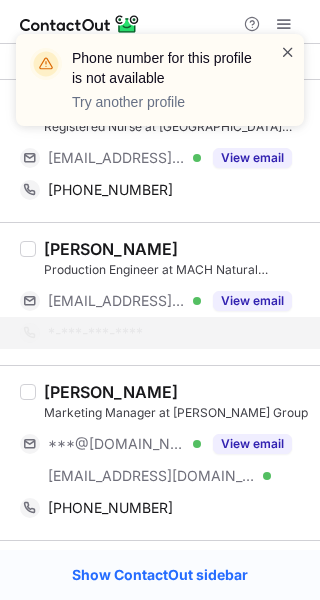click at bounding box center [288, 52] 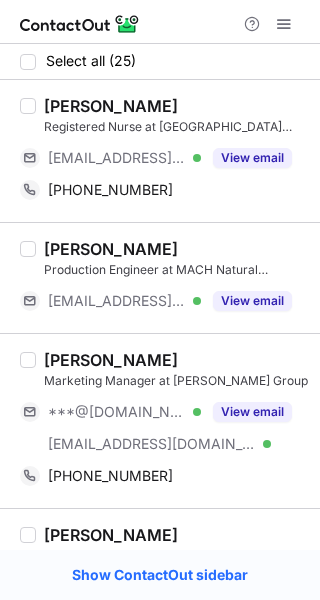 click on "[PERSON_NAME]" at bounding box center [111, 106] 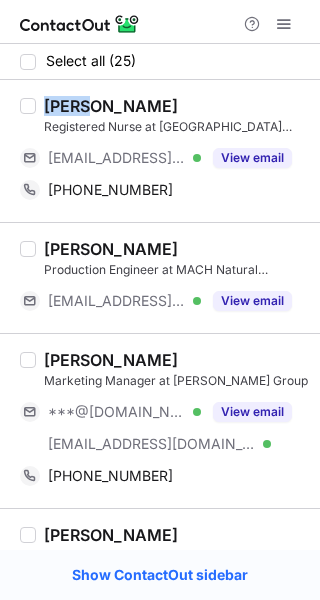 click on "[PERSON_NAME]" at bounding box center (111, 106) 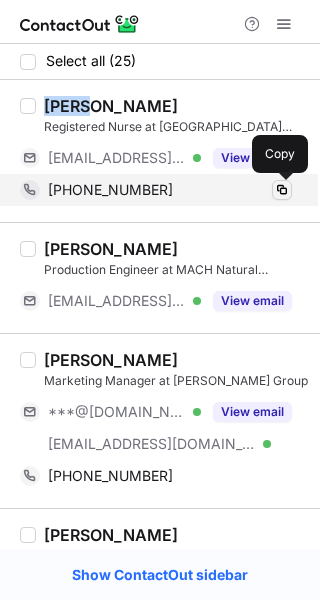 click at bounding box center [282, 190] 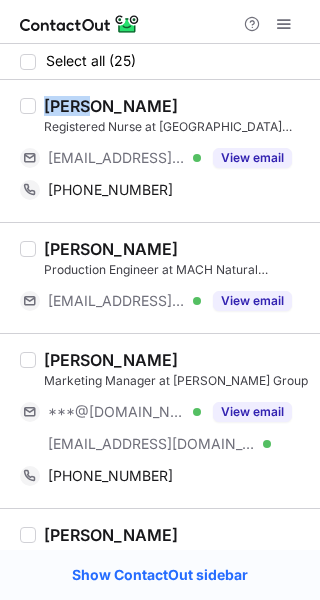 click on "[PERSON_NAME]" at bounding box center [111, 360] 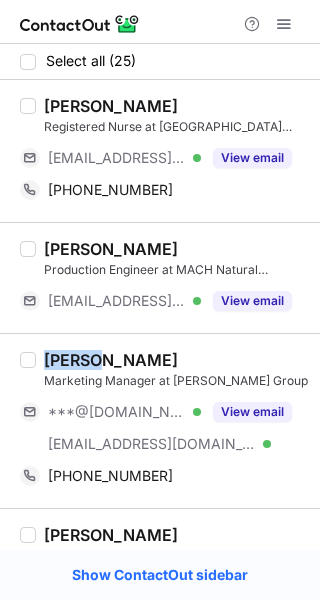 click on "[PERSON_NAME]" at bounding box center (111, 360) 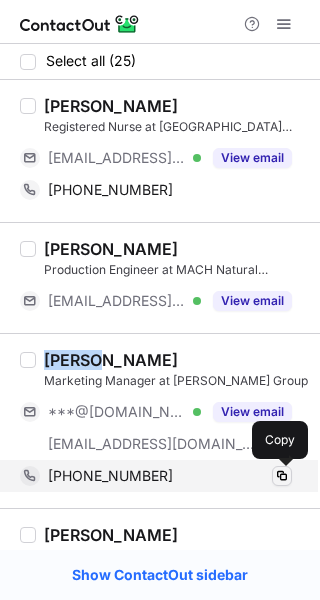 click at bounding box center [282, 476] 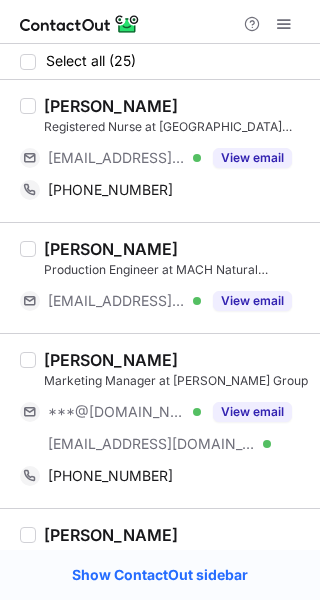 click on "Cory Brown Southwest Regional Sales Director at ACE LEDS ***@gmail.com Verified ***@gmail.com Verified ***@gmail.com Verified ***@verizon.net Verified ***@longshadows.com Verified View email *-***-***-**** Find phone" at bounding box center (160, 643) 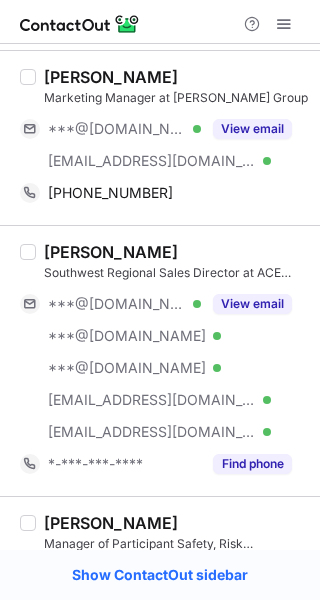 scroll, scrollTop: 302, scrollLeft: 0, axis: vertical 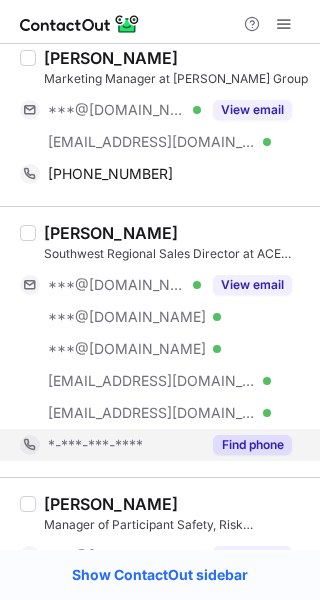 click on "Find phone" at bounding box center (252, 445) 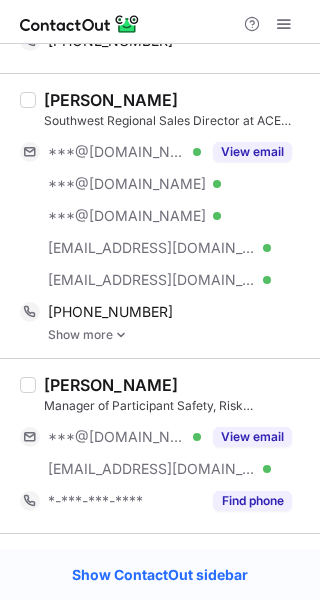 scroll, scrollTop: 433, scrollLeft: 0, axis: vertical 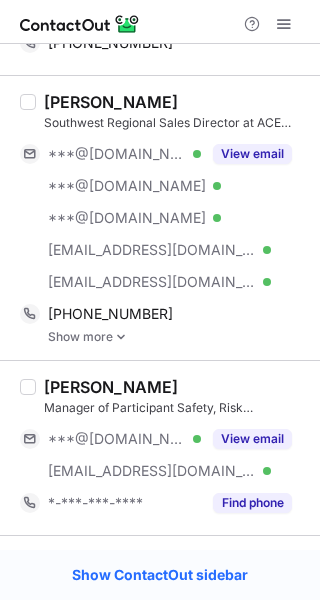 click on "[PERSON_NAME]" at bounding box center (111, 102) 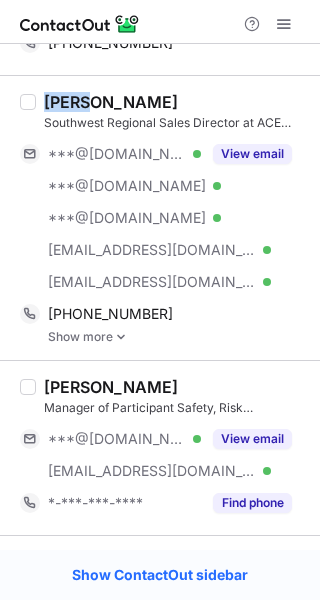 click on "[PERSON_NAME]" at bounding box center [111, 102] 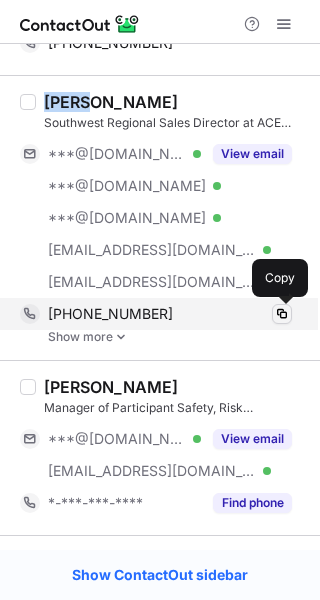 click at bounding box center (282, 314) 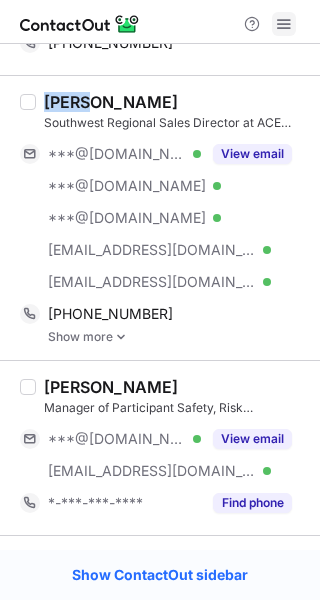 click at bounding box center [284, 24] 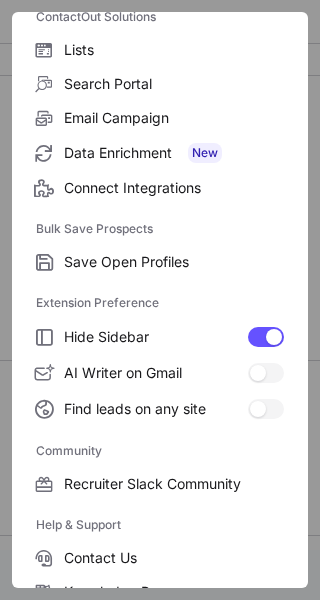 scroll, scrollTop: 307, scrollLeft: 0, axis: vertical 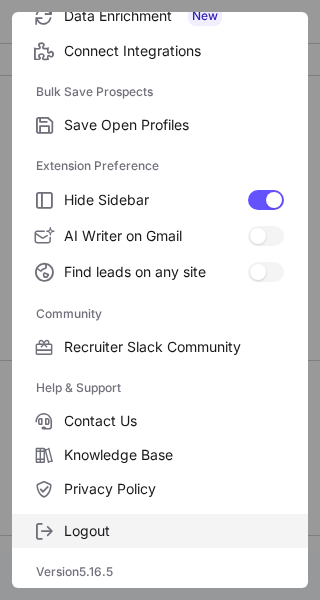 click on "Logout" at bounding box center (174, 531) 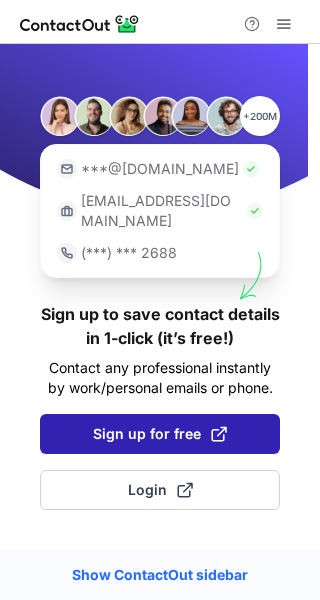 click on "Sign up for free" at bounding box center [160, 434] 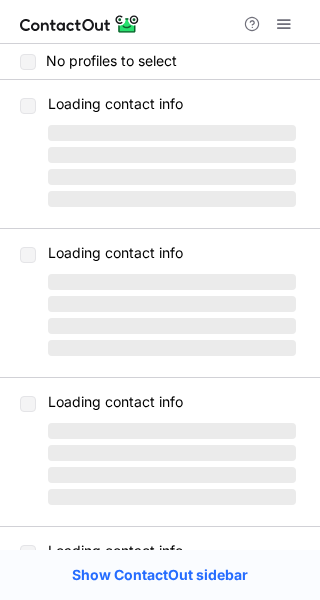 scroll, scrollTop: 0, scrollLeft: 0, axis: both 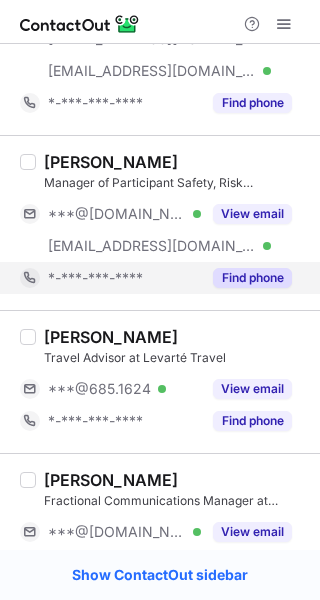 click on "Find phone" at bounding box center (252, 278) 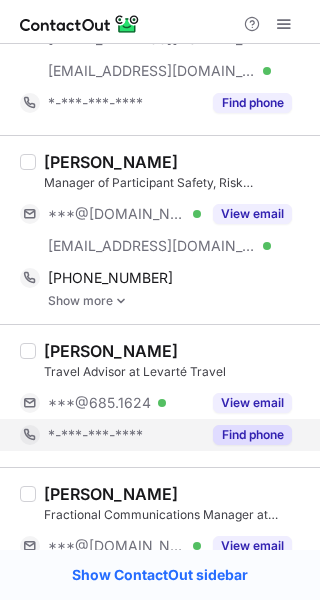 click on "Find phone" at bounding box center [252, 435] 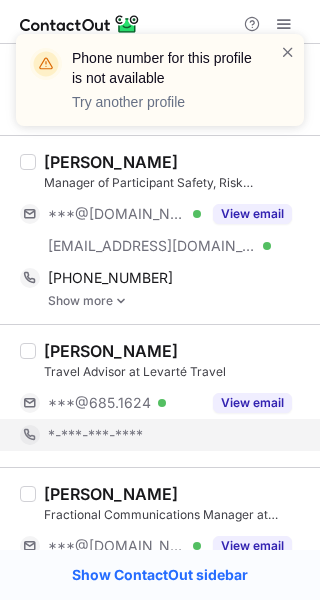 click on "Phone number for this profile is not available Try another profile" at bounding box center (160, 88) 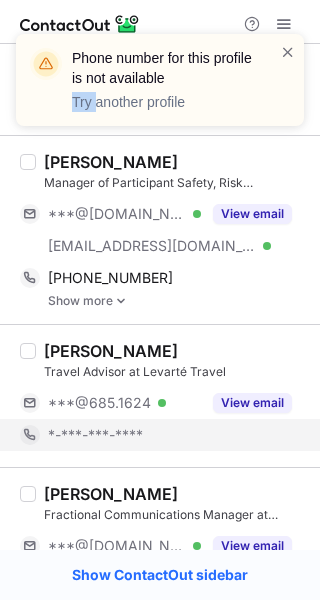 click on "Phone number for this profile is not available Try another profile" at bounding box center (160, 88) 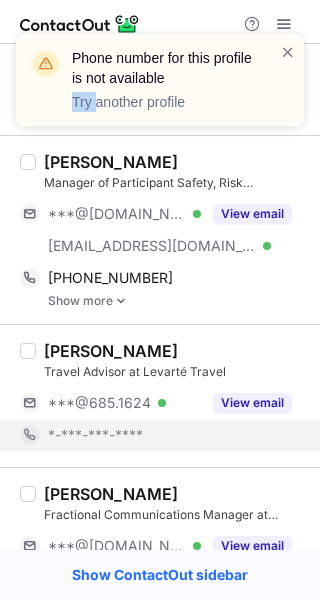 copy on "Try" 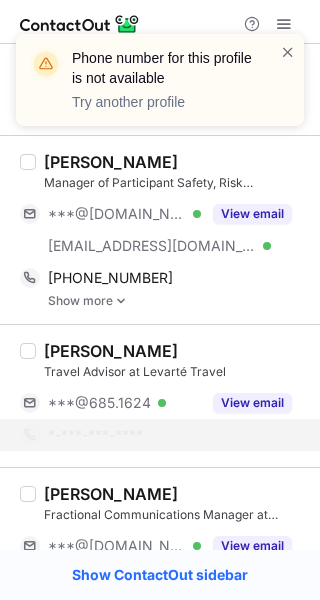click on "[PERSON_NAME]" at bounding box center [111, 162] 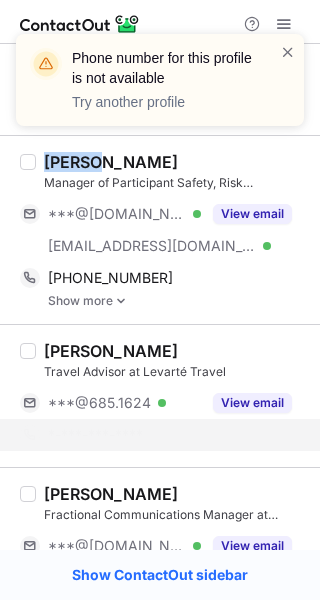 click on "[PERSON_NAME]" at bounding box center [111, 162] 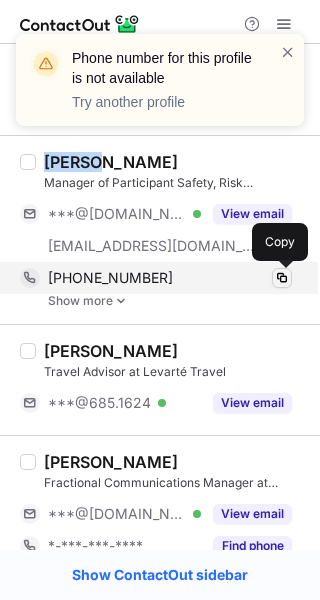 click at bounding box center (282, 278) 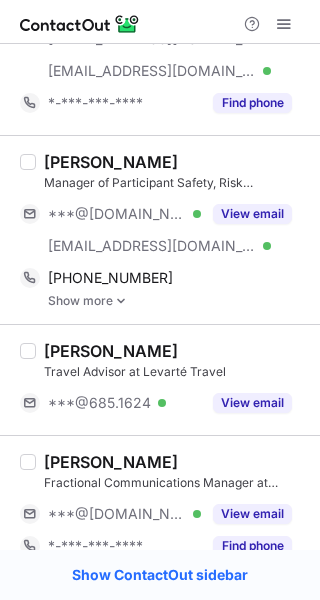 click on "Abigail Brown Travel Advisor at Levarté Travel ***@685.1624 Verified View email" at bounding box center (160, 379) 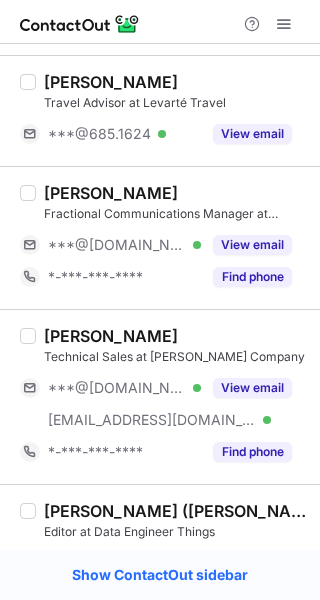 scroll, scrollTop: 972, scrollLeft: 0, axis: vertical 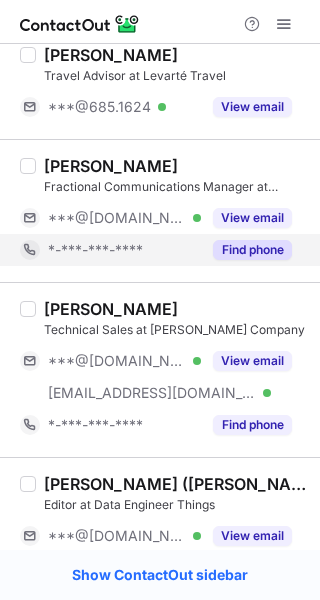click on "Find phone" at bounding box center (252, 250) 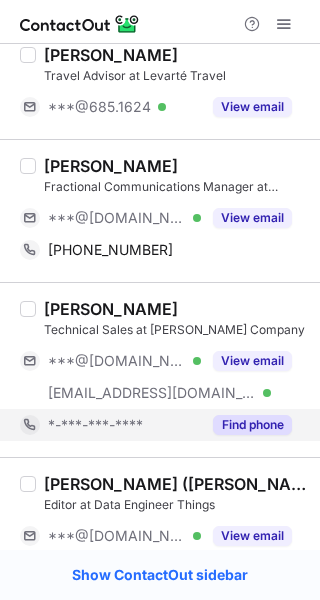 click on "Find phone" at bounding box center (252, 425) 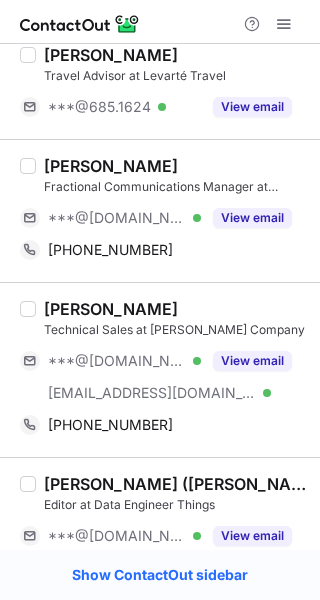 click on "[PERSON_NAME]" at bounding box center (111, 166) 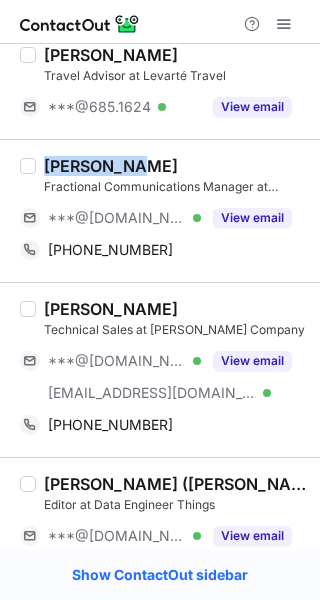 click on "[PERSON_NAME]" at bounding box center (111, 166) 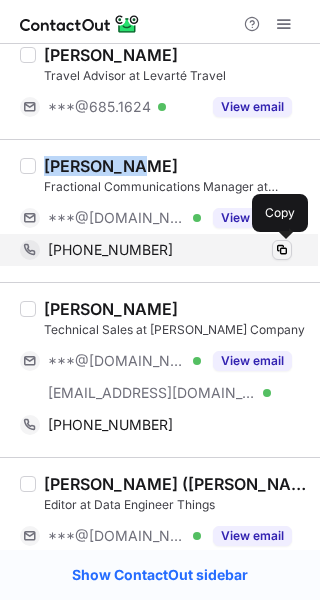click at bounding box center (282, 250) 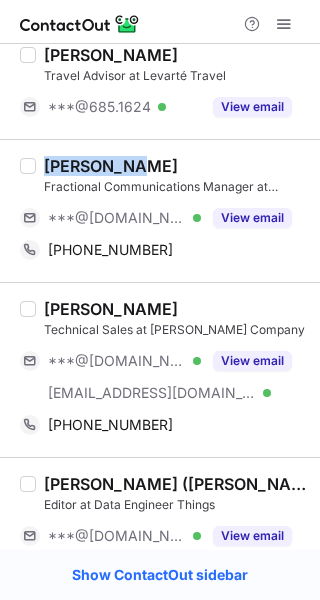 click on "Joseph Brown" at bounding box center (111, 309) 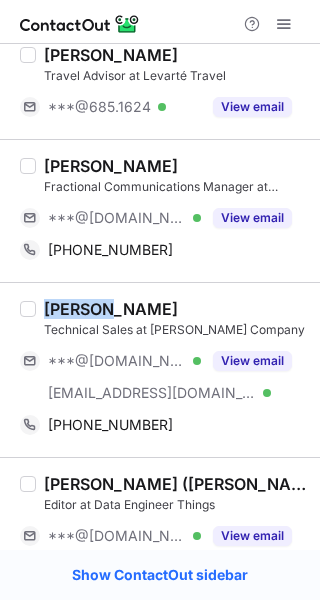 copy on "Joseph" 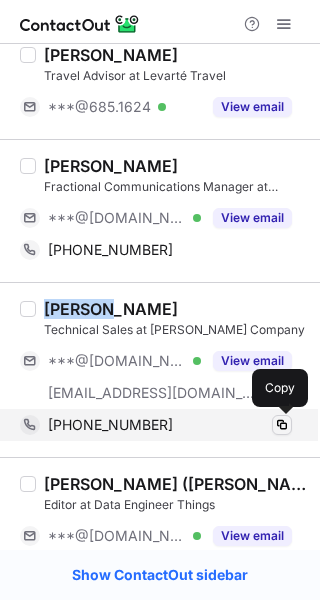 click at bounding box center [282, 425] 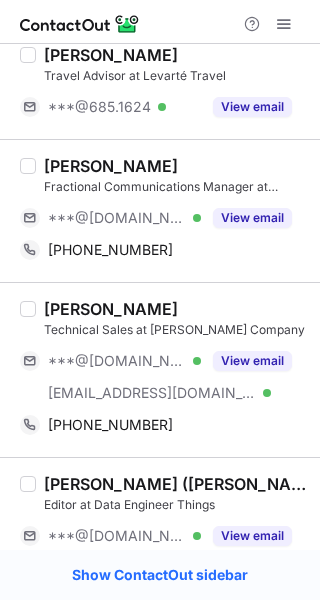 click on "Terence (T.J.) Brown Editor at Data Engineer Things ***@gmail.com Verified ***@microsoft.com Verified View email *-***-***-**** Find phone" at bounding box center [160, 544] 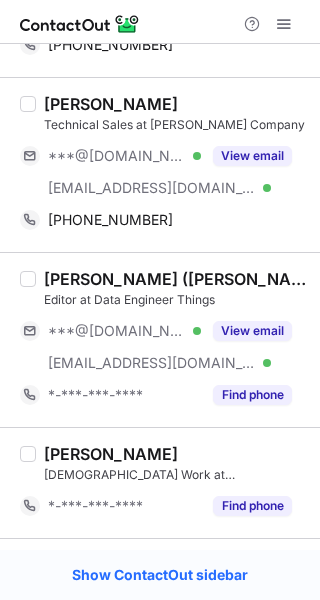 scroll, scrollTop: 1183, scrollLeft: 0, axis: vertical 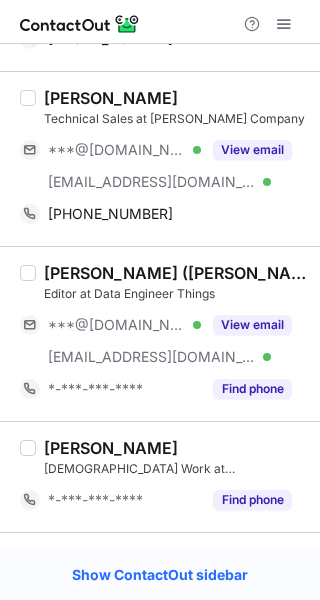 click on "Terence (T.J.) Brown Editor at Data Engineer Things ***@gmail.com Verified ***@microsoft.com Verified View email *-***-***-**** Find phone" at bounding box center [160, 333] 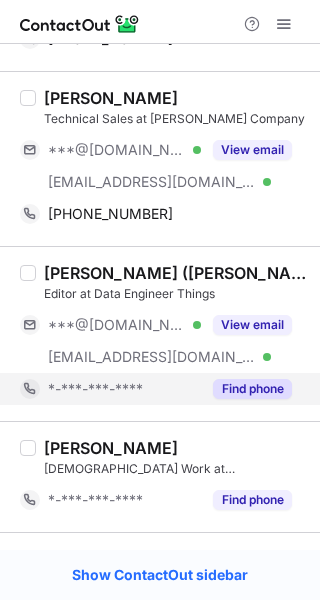 click on "Find phone" at bounding box center (252, 389) 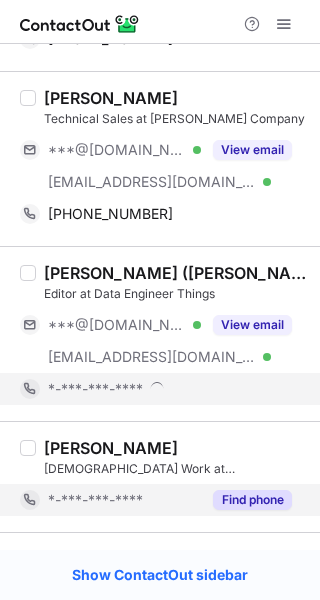 click on "Find phone" at bounding box center (252, 500) 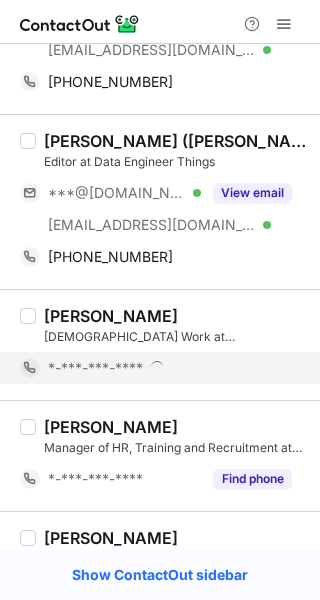 scroll, scrollTop: 1323, scrollLeft: 0, axis: vertical 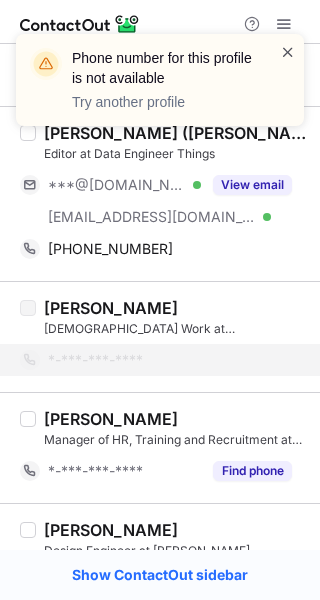 click at bounding box center (288, 52) 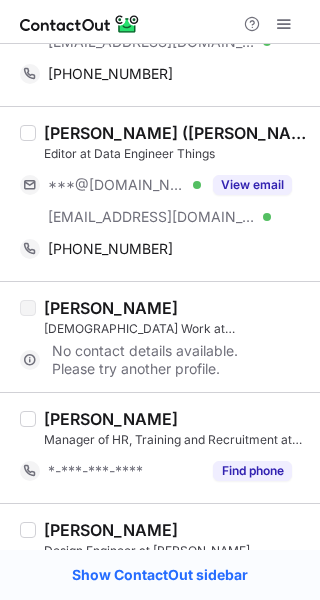 click on "Terence (T.J.) Brown" at bounding box center [176, 133] 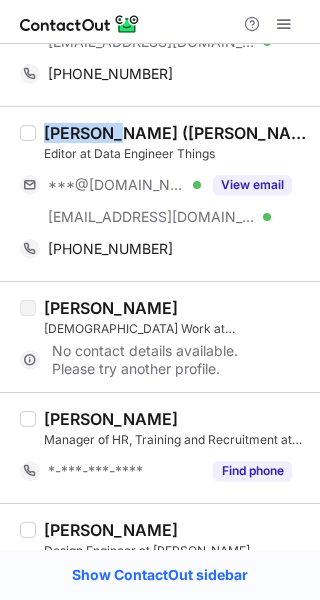 click on "Terence (T.J.) Brown" at bounding box center [176, 133] 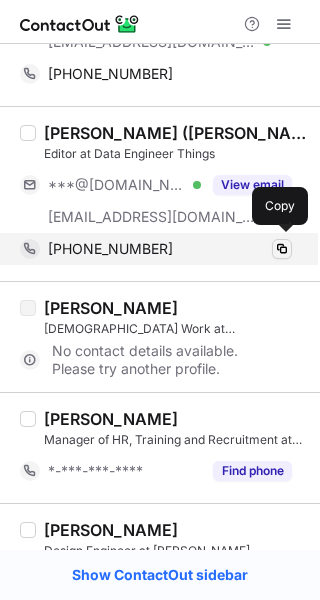 click on "+19543023407 Copy" at bounding box center (156, 249) 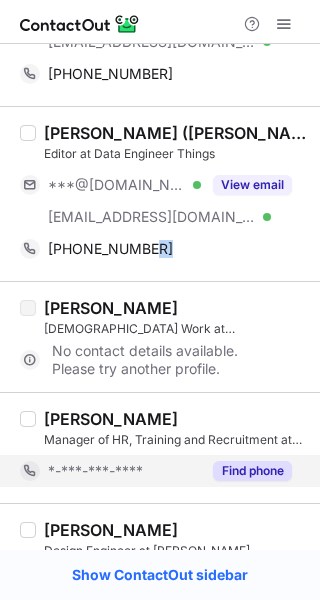 click on "Find phone" at bounding box center (252, 471) 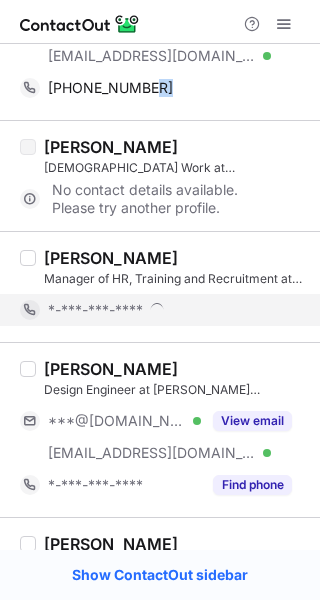 scroll, scrollTop: 1517, scrollLeft: 0, axis: vertical 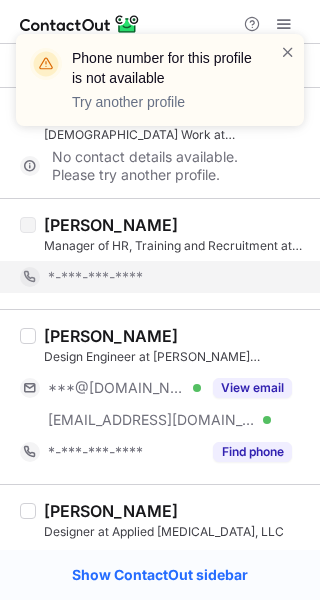 click on "Isabelle Brown Design Engineer at Ryan Biggs Clark Davis Engineering & Surveying, D.P.C. ***@gmail.com Verified ***@ryanbiggs.com Verified View email *-***-***-**** Find phone" at bounding box center (160, 396) 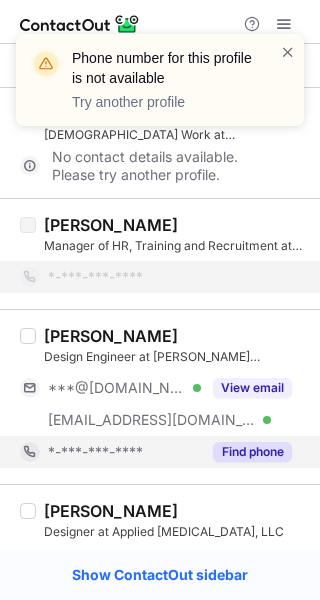 click on "Find phone" at bounding box center [252, 452] 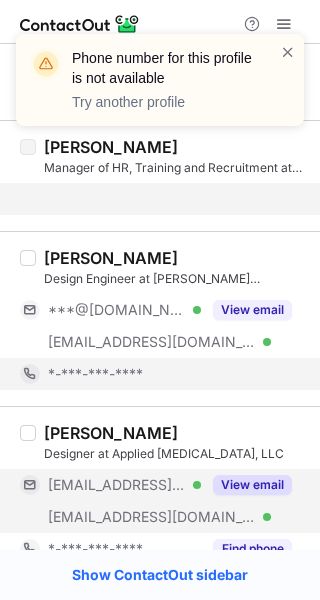 scroll, scrollTop: 1598, scrollLeft: 0, axis: vertical 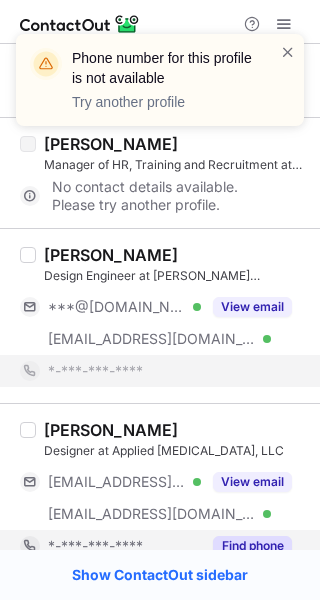 click on "Find phone" at bounding box center (252, 546) 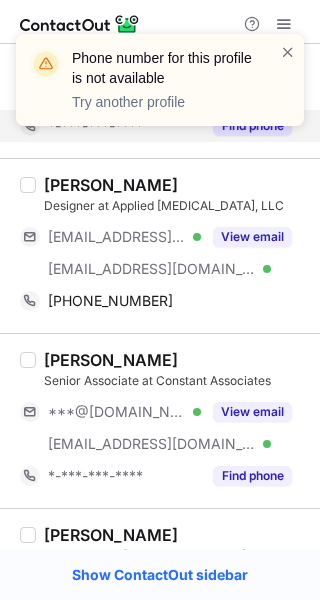scroll, scrollTop: 1845, scrollLeft: 0, axis: vertical 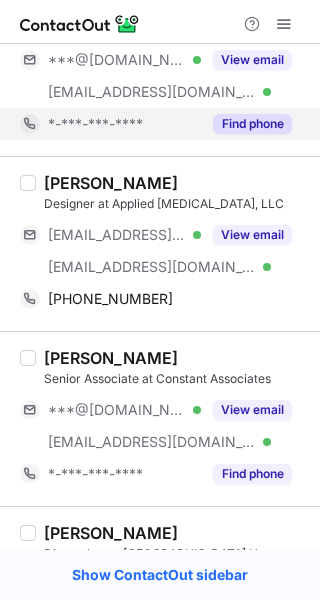click on "Rachel Brown" at bounding box center (111, 183) 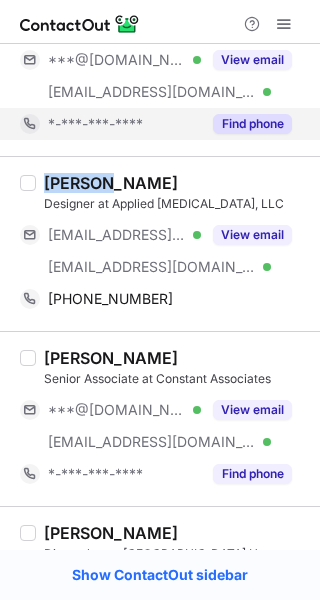 click on "Rachel Brown" at bounding box center [111, 183] 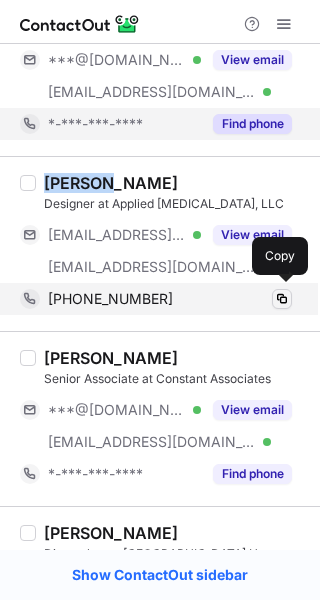 click at bounding box center (282, 299) 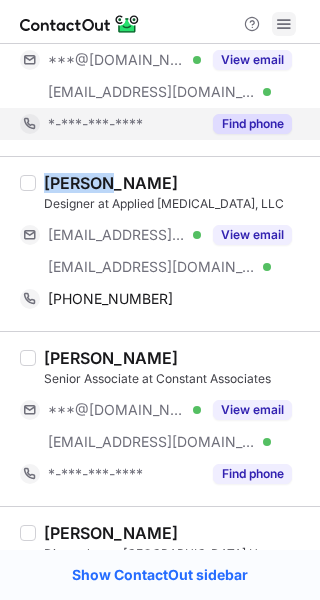 click at bounding box center [284, 24] 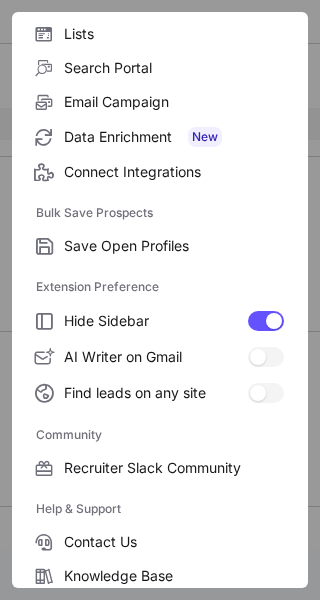scroll, scrollTop: 307, scrollLeft: 0, axis: vertical 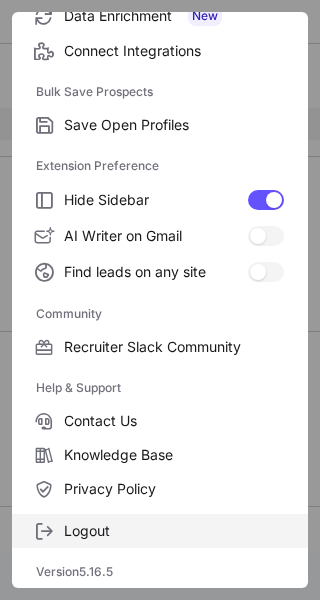 click on "Logout" at bounding box center [174, 531] 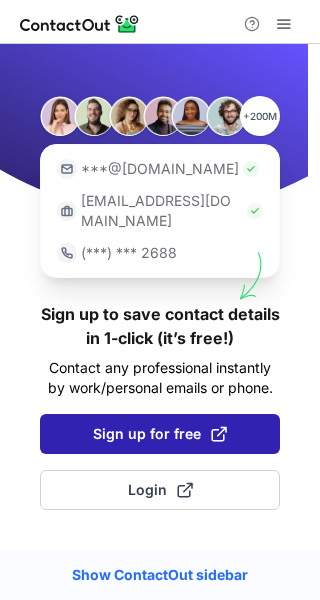click on "Sign up for free" at bounding box center (160, 434) 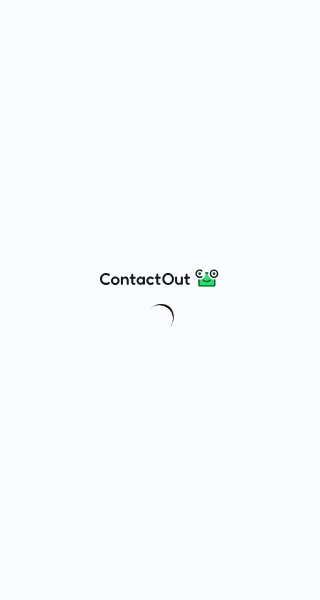 scroll, scrollTop: 0, scrollLeft: 0, axis: both 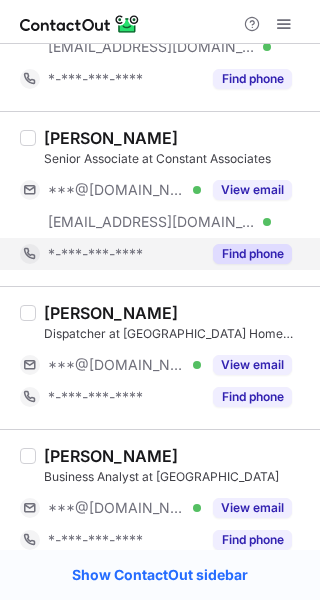 click on "Find phone" at bounding box center [246, 254] 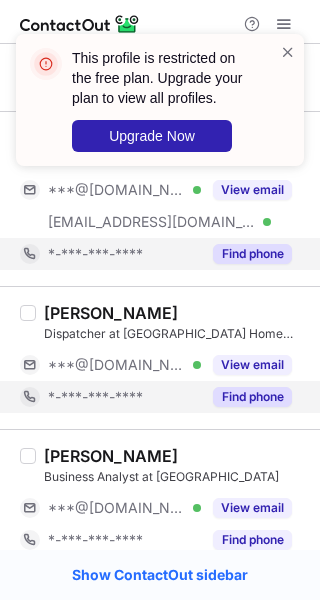 click on "Find phone" at bounding box center (252, 397) 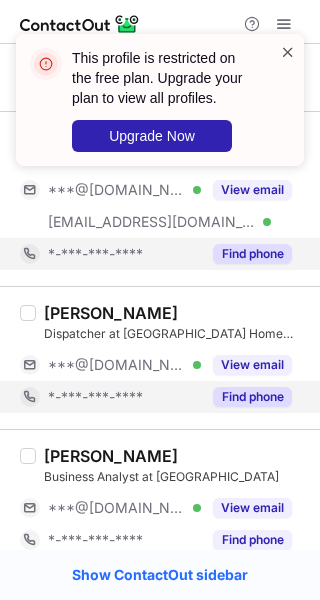 click at bounding box center [288, 52] 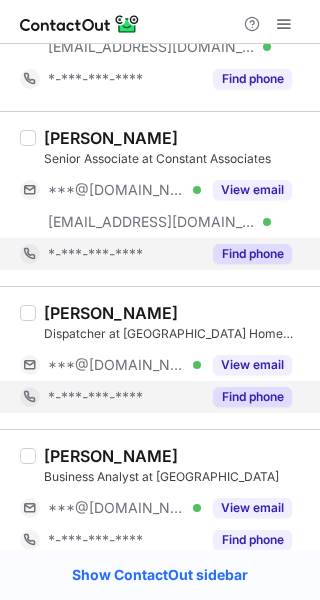 click on "This profile is restricted on the free plan. Upgrade your plan to view all profiles. Upgrade Now" at bounding box center [160, 34] 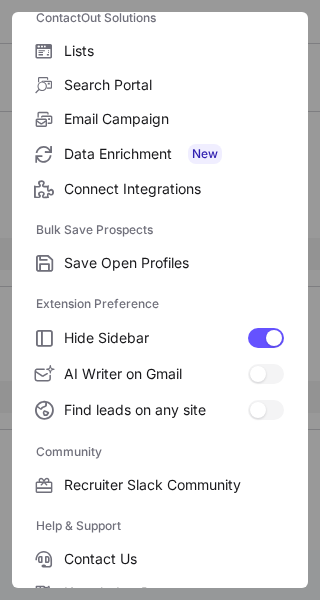 scroll, scrollTop: 307, scrollLeft: 0, axis: vertical 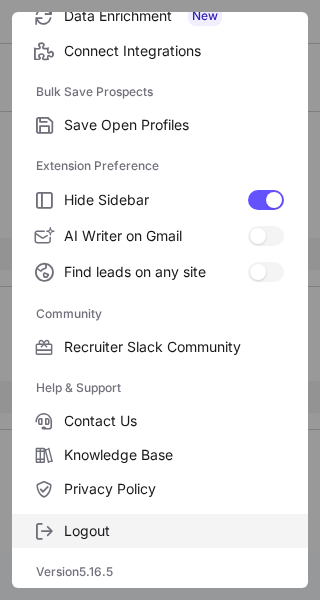 click on "Logout" at bounding box center (174, 531) 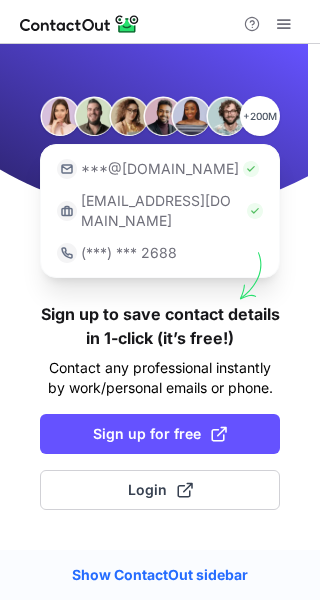 click on "+200M ***@gmail.com ***@company.com (***) *** 2688 Sign up to save contact details in 1-click (it’s free!) Contact any professional instantly by work/personal emails or phone. Sign up for free Login" at bounding box center (160, 297) 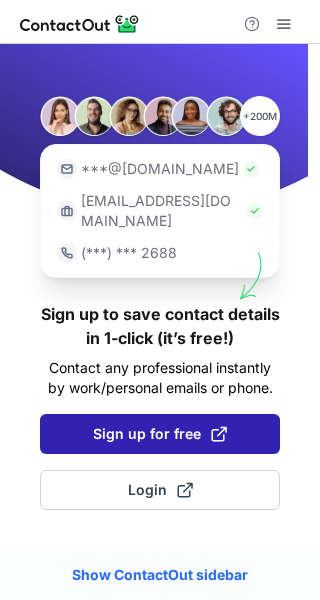 click on "Sign up for free" at bounding box center [160, 434] 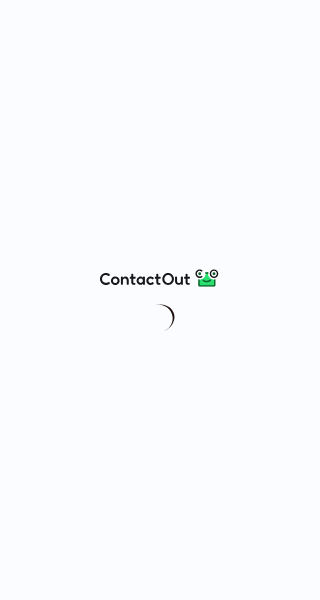 scroll, scrollTop: 0, scrollLeft: 0, axis: both 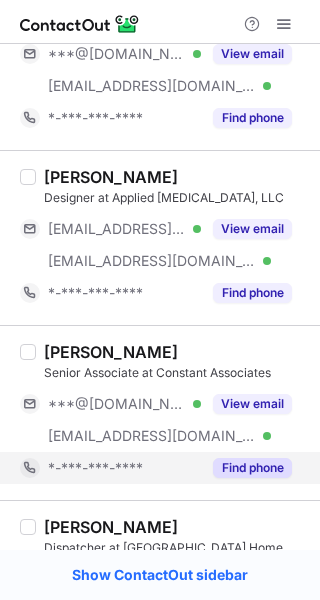 click on "Find phone" at bounding box center (252, 468) 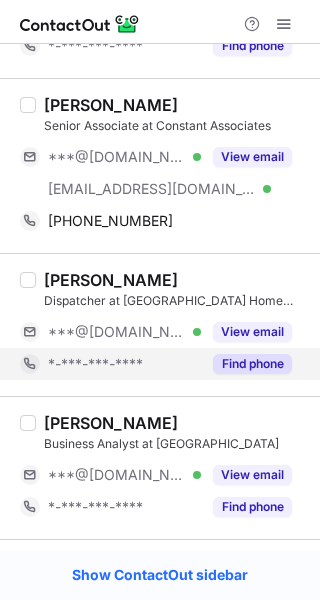click on "Find phone" at bounding box center [252, 364] 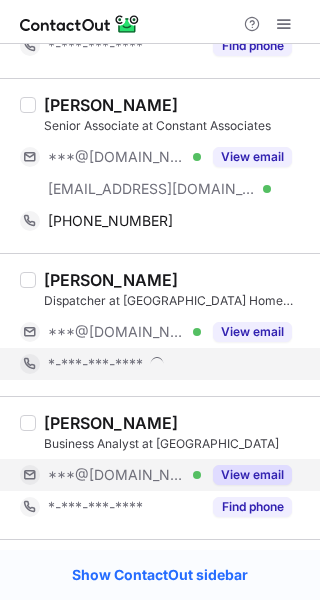 scroll, scrollTop: 2116, scrollLeft: 0, axis: vertical 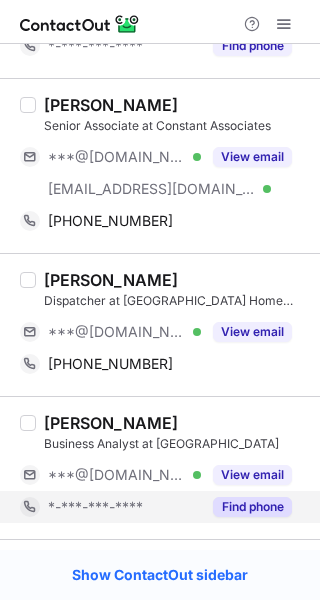 click on "Find phone" at bounding box center (252, 507) 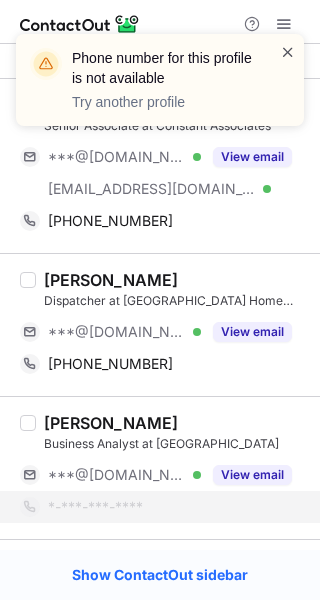 click at bounding box center (288, 52) 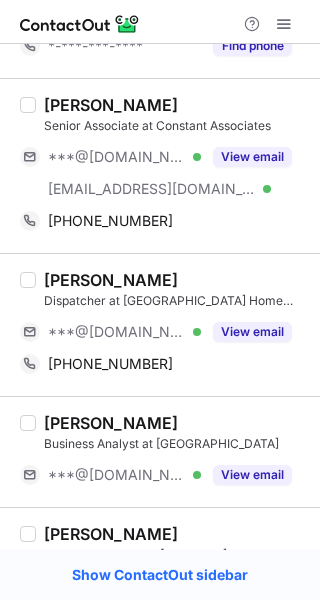 click on "[PERSON_NAME]" at bounding box center (111, 105) 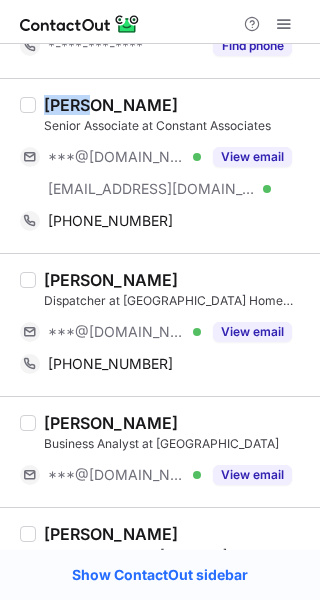 click on "[PERSON_NAME]" at bounding box center [111, 105] 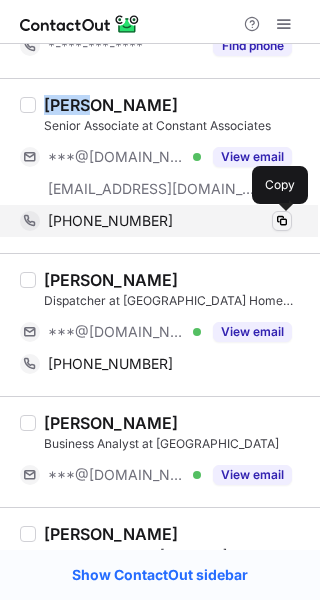 click at bounding box center [282, 221] 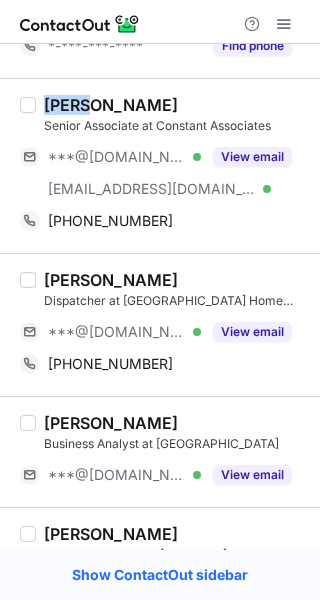 click on "[PERSON_NAME] Dispatcher at [GEOGRAPHIC_DATA] Home Solutions ***@[DOMAIN_NAME] Verified View email [PHONE_NUMBER] Copy" at bounding box center (160, 324) 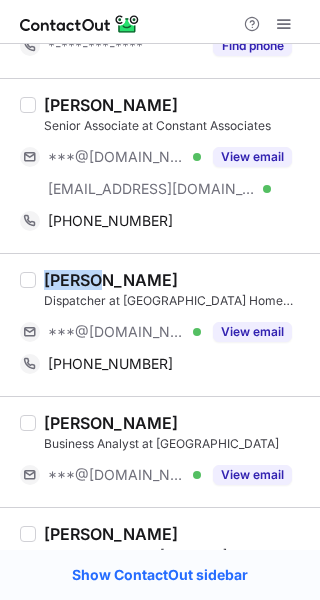 click on "Kayla Brown Dispatcher at Tri City Home Solutions ***@gmail.com Verified View email +16158875924 Copy" at bounding box center [160, 324] 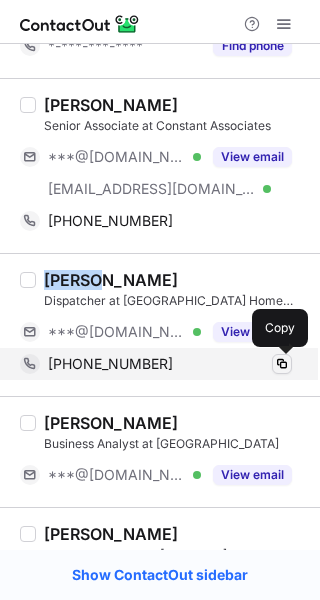click at bounding box center [282, 364] 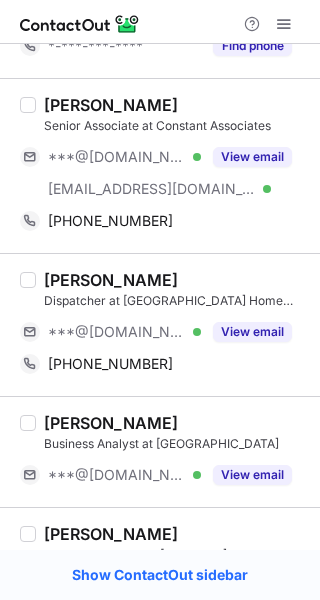 click on "Gabrielle Brown Business Analyst at Harvard University ***@gmail.com Verified View email" at bounding box center [160, 451] 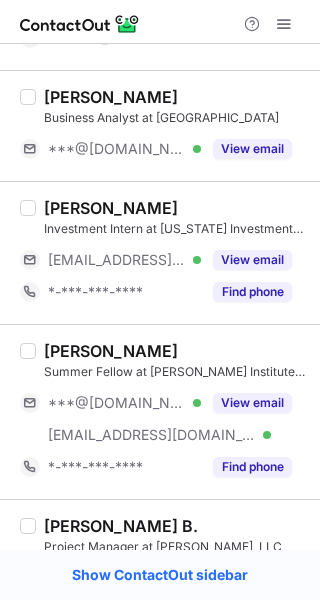 scroll, scrollTop: 2447, scrollLeft: 0, axis: vertical 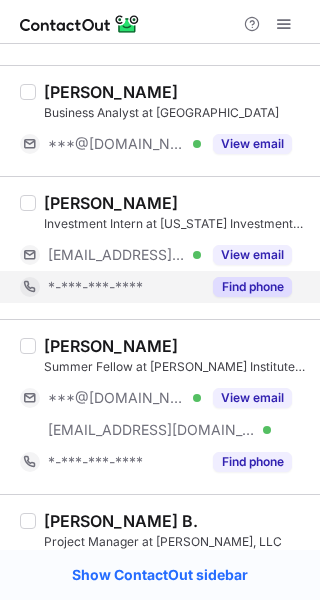 click on "Find phone" at bounding box center [252, 287] 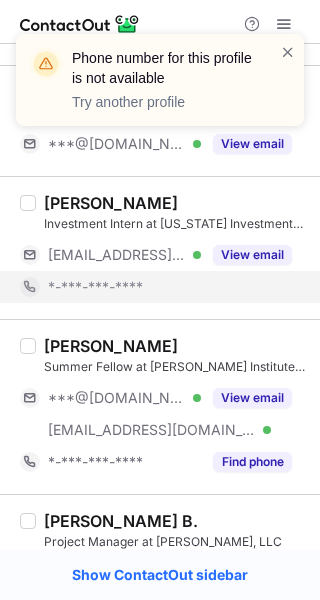 click on "Faith Brown Summer Fellow at Hudson Institute Political Studies ***@gmail.com Verified ***@hudsonpoliticalstudies.org Verified View email *-***-***-**** Find phone" at bounding box center (160, 406) 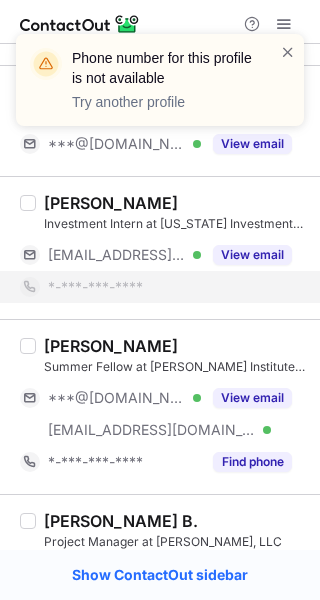 click on "Faith Brown Summer Fellow at Hudson Institute Political Studies ***@gmail.com Verified ***@hudsonpoliticalstudies.org Verified View email *-***-***-**** Find phone" at bounding box center [160, 406] 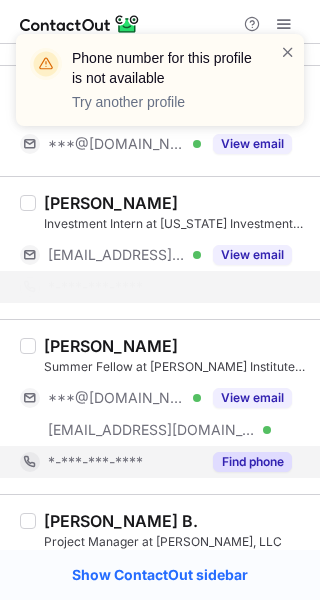 click on "Find phone" at bounding box center [252, 462] 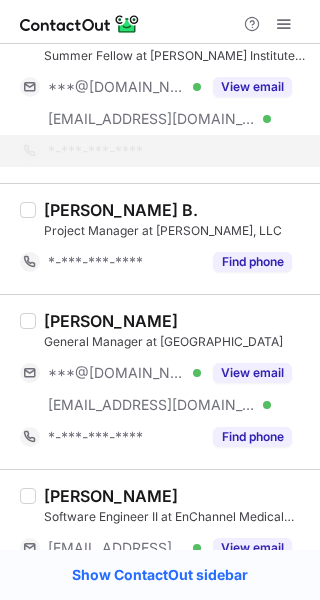 scroll, scrollTop: 2730, scrollLeft: 0, axis: vertical 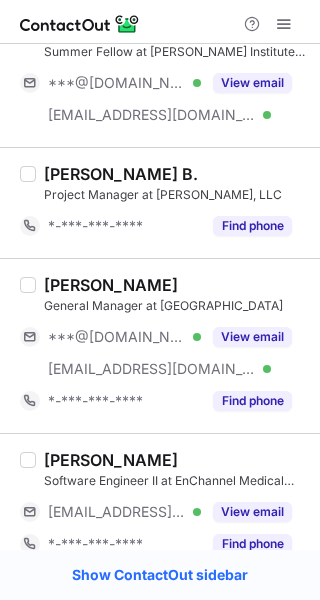 click on "Amanda Brown General Manager at Heyens Hospitality ***@gmail.com Verified ***@512atx.com Verified View email *-***-***-**** Find phone" at bounding box center (160, 345) 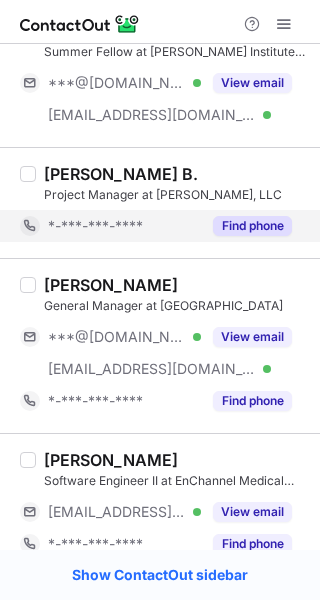 click on "Find phone" at bounding box center (252, 226) 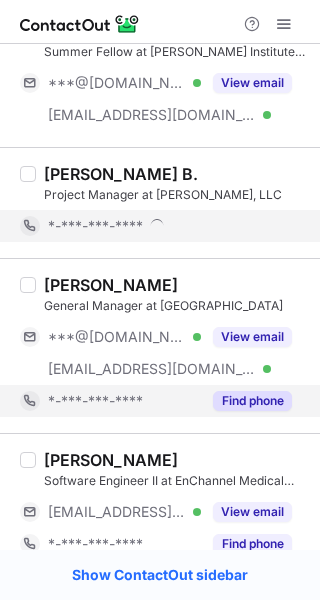 click on "Find phone" at bounding box center [246, 401] 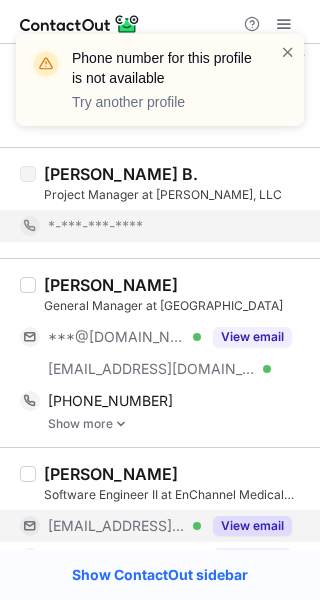 click on "View email" at bounding box center (246, 526) 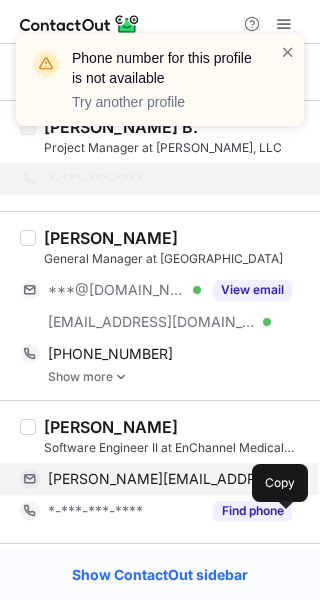scroll, scrollTop: 2781, scrollLeft: 0, axis: vertical 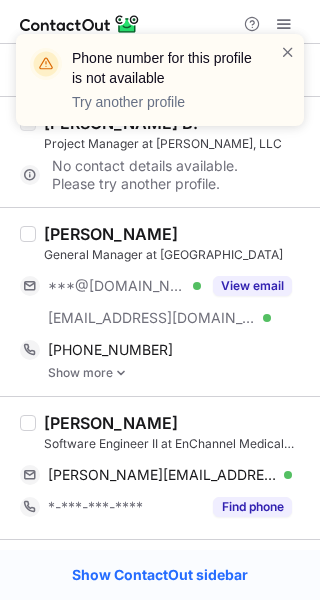 click on "Amanda Brown" at bounding box center [111, 234] 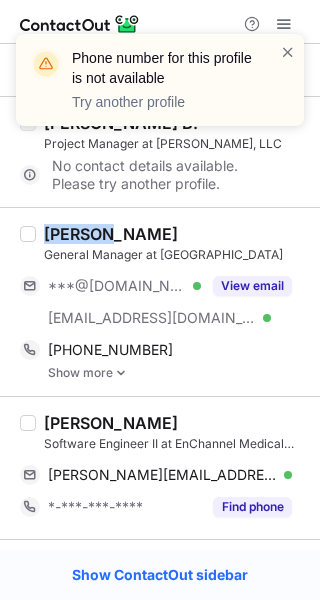 click on "Amanda Brown" at bounding box center (111, 234) 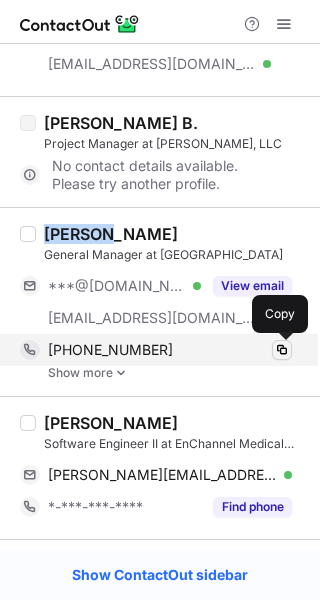 click at bounding box center (282, 350) 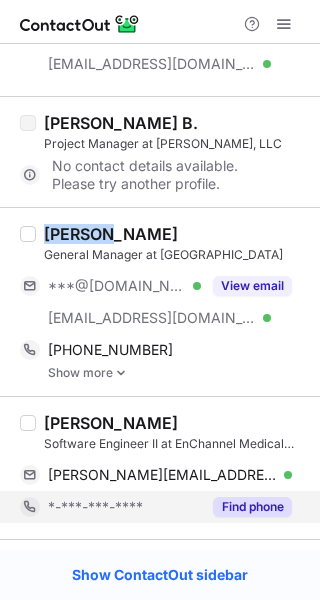 click on "Find phone" at bounding box center [252, 507] 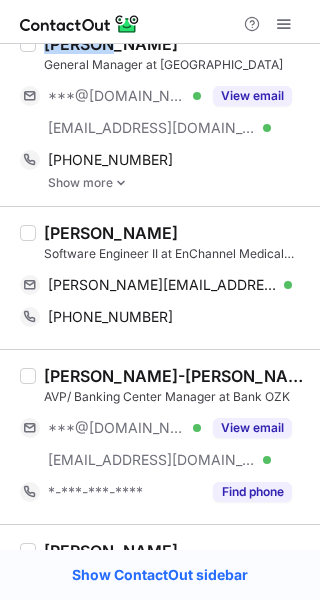 scroll, scrollTop: 2983, scrollLeft: 0, axis: vertical 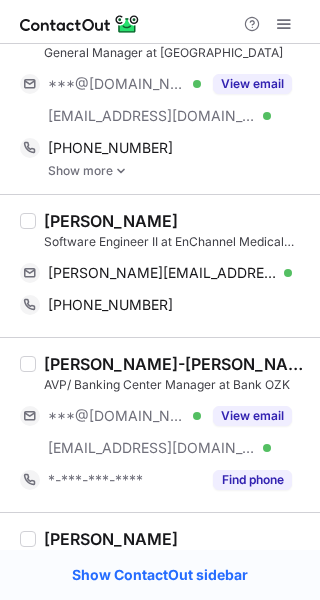 click on "Colin Brown" at bounding box center (111, 221) 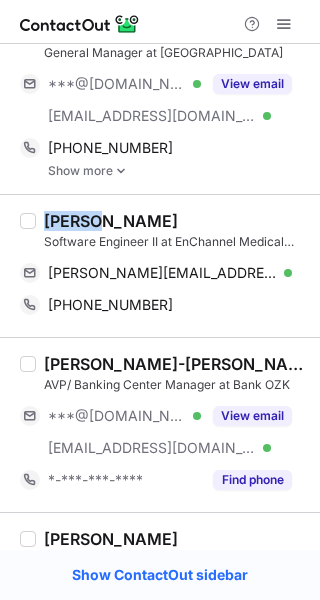 click on "Colin Brown" at bounding box center (111, 221) 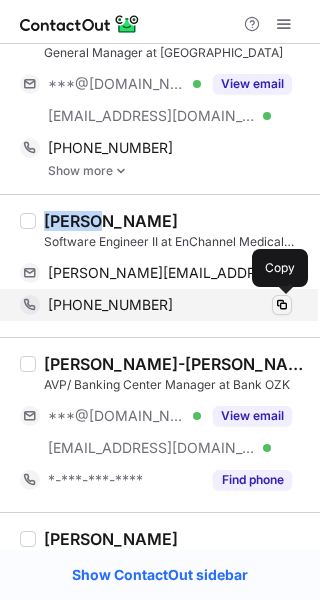 click at bounding box center (282, 305) 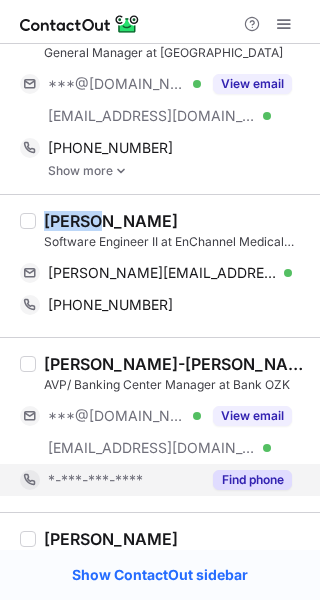 click on "Find phone" at bounding box center [252, 480] 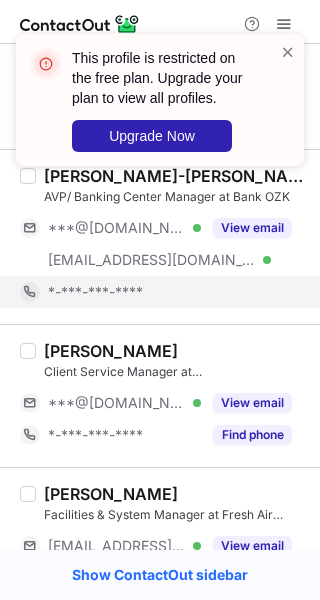 scroll, scrollTop: 3173, scrollLeft: 0, axis: vertical 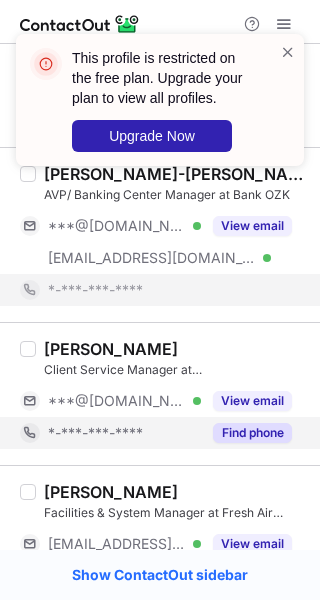 click on "Find phone" at bounding box center (252, 433) 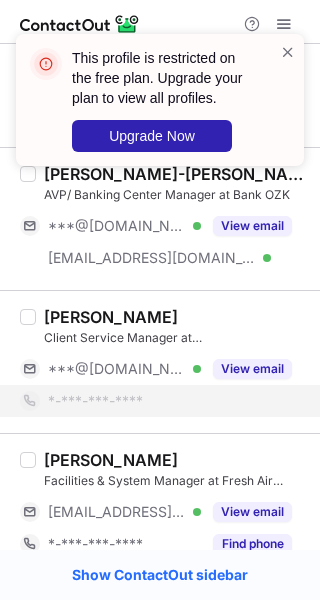 click on "Facilities & System Manager at Fresh Air Aviation, Inc" at bounding box center [176, 481] 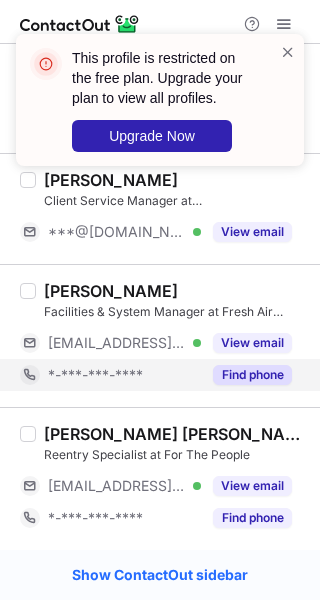 scroll, scrollTop: 3310, scrollLeft: 0, axis: vertical 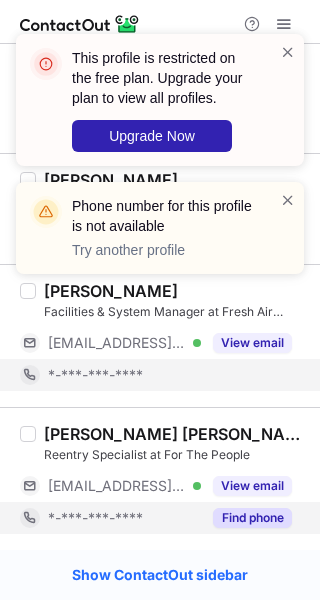 click on "Find phone" at bounding box center (246, 518) 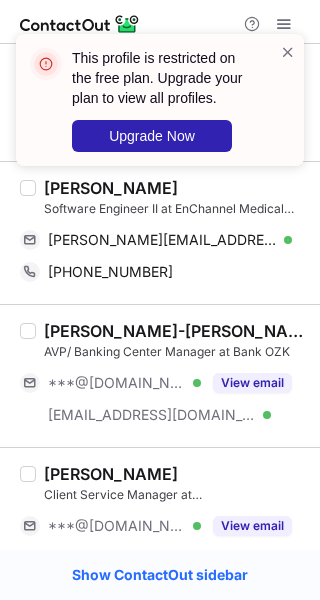 scroll, scrollTop: 3015, scrollLeft: 0, axis: vertical 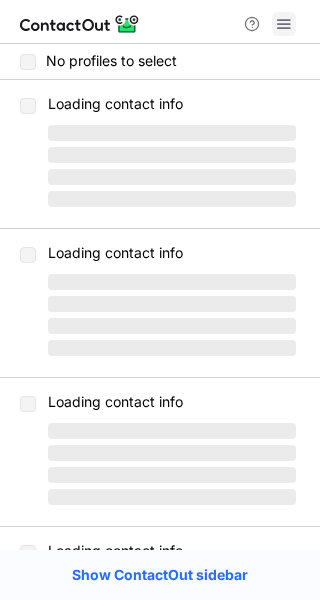 click at bounding box center (284, 24) 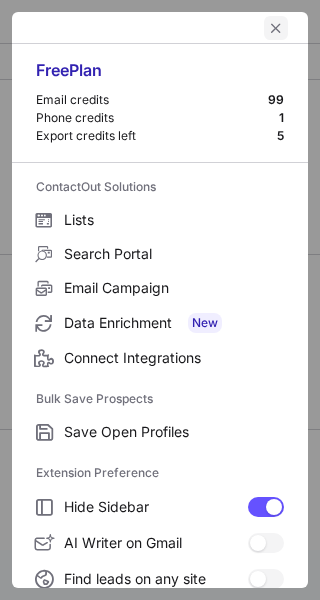 click at bounding box center [276, 28] 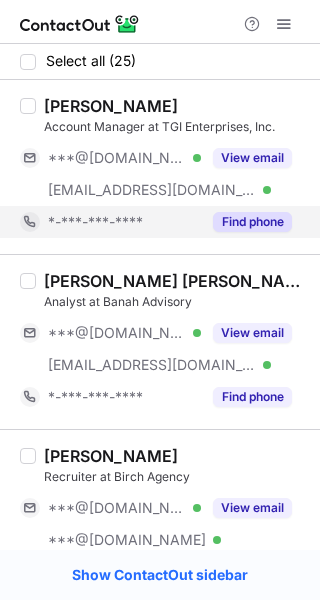 click on "Find phone" at bounding box center [246, 222] 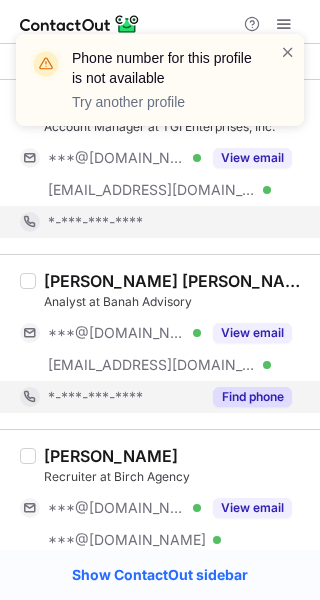 click on "Find phone" at bounding box center [252, 397] 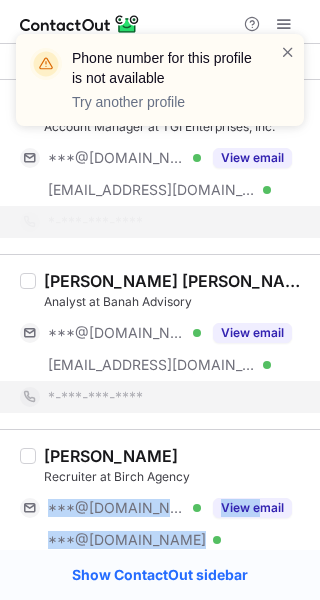 drag, startPoint x: 258, startPoint y: 487, endPoint x: 255, endPoint y: 441, distance: 46.09772 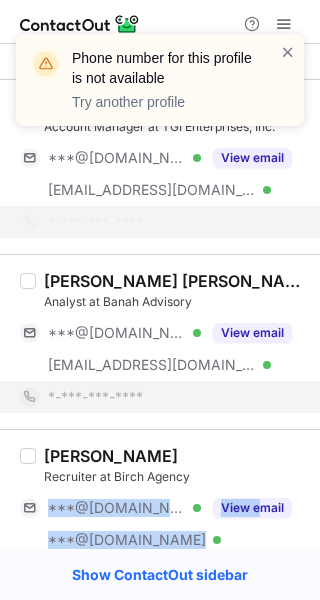click on "Antoine Brown Recruiter at Birch Agency ***@gmail.com Verified ***@gmail.com Verified ***@gmail.com Verified ***@gmail.com Verified ***@gmail.com Verified ***@gmail.com Verified ***@gmail.com Verified ***@yahoo.com Verified ***@birchagency.com Verified View email *-***-***-**** Find phone" at bounding box center [160, 628] 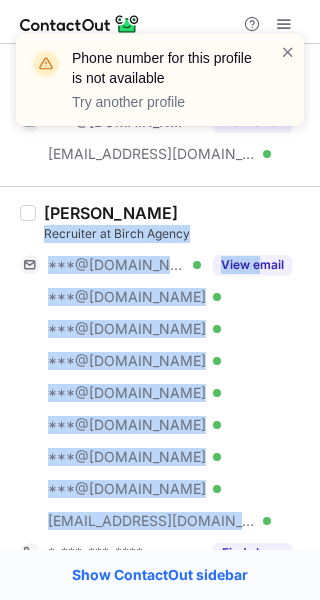 scroll, scrollTop: 203, scrollLeft: 0, axis: vertical 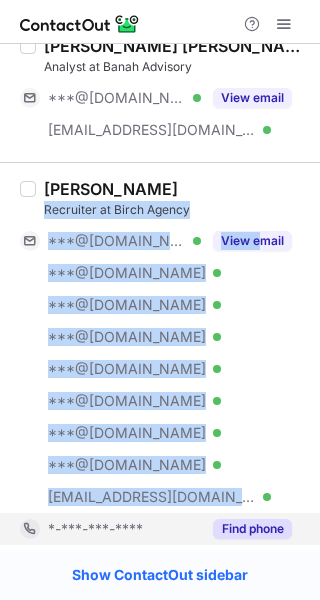 click on "Find phone" at bounding box center [252, 529] 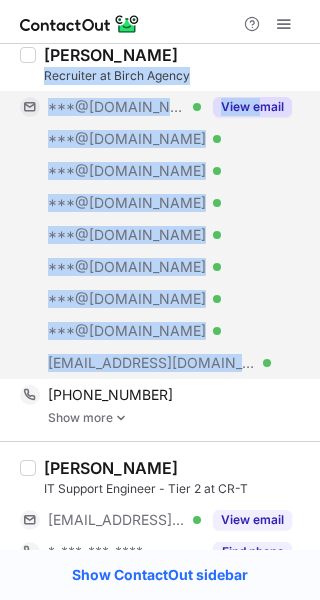 scroll, scrollTop: 336, scrollLeft: 0, axis: vertical 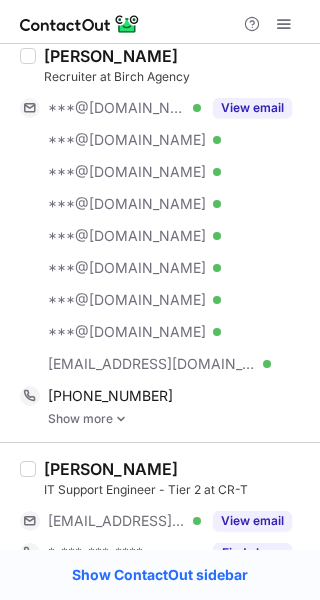 click on "[PERSON_NAME]" at bounding box center (111, 56) 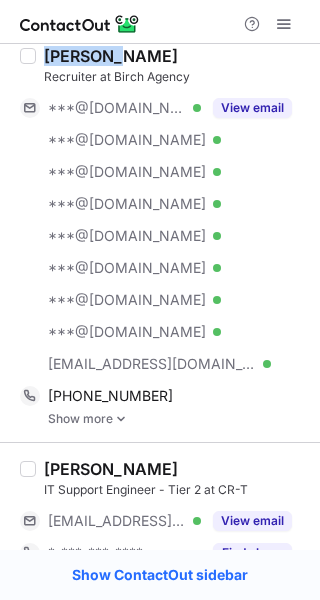 click on "[PERSON_NAME]" at bounding box center (111, 56) 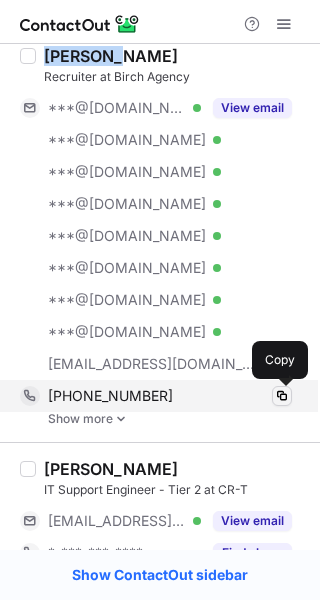 click at bounding box center (282, 396) 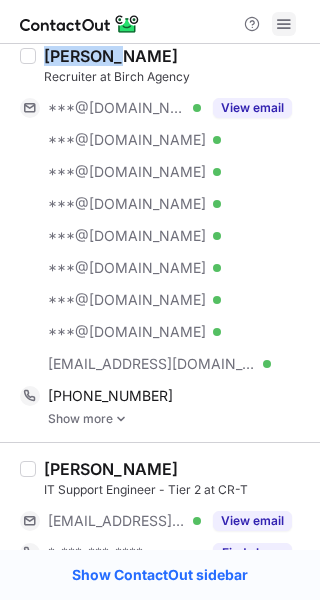 click at bounding box center (284, 24) 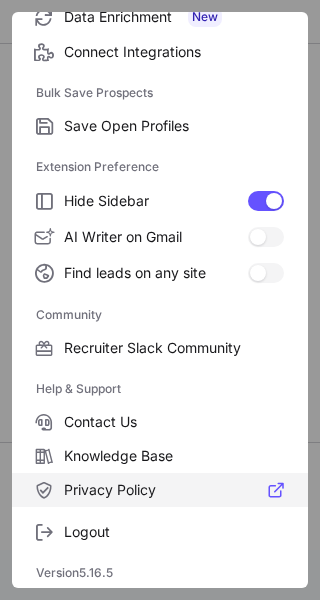 scroll, scrollTop: 307, scrollLeft: 0, axis: vertical 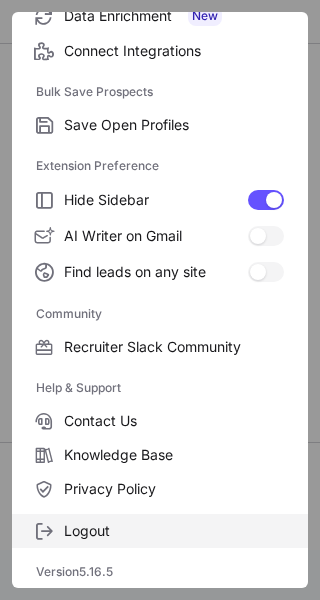 click on "Logout" at bounding box center (174, 531) 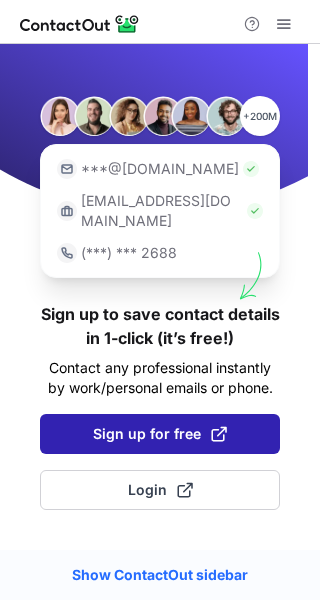 click on "Sign up for free" at bounding box center [160, 434] 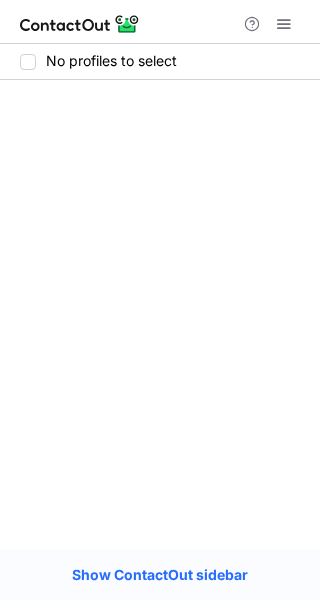 scroll, scrollTop: 0, scrollLeft: 0, axis: both 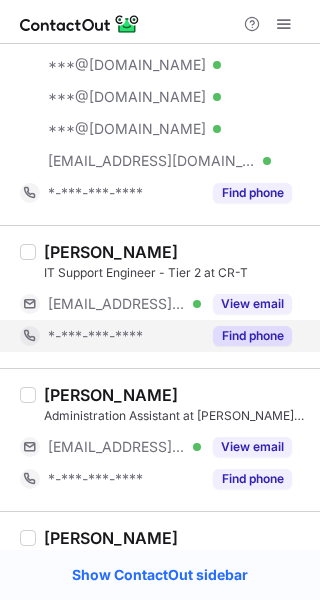 click on "Find phone" at bounding box center (252, 336) 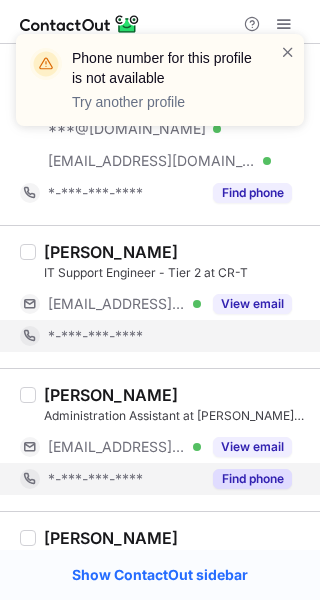 click on "Find phone" at bounding box center (252, 479) 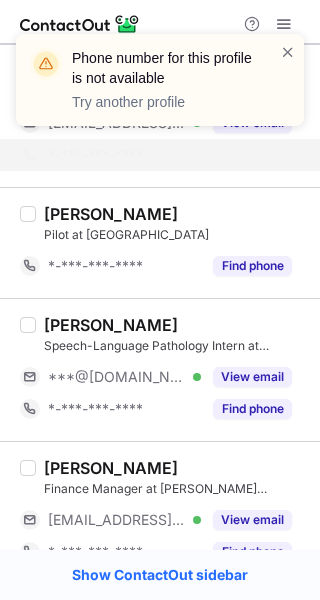 scroll, scrollTop: 945, scrollLeft: 0, axis: vertical 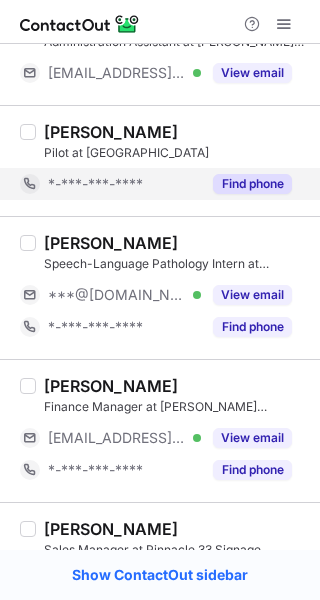 click on "Find phone" at bounding box center (252, 184) 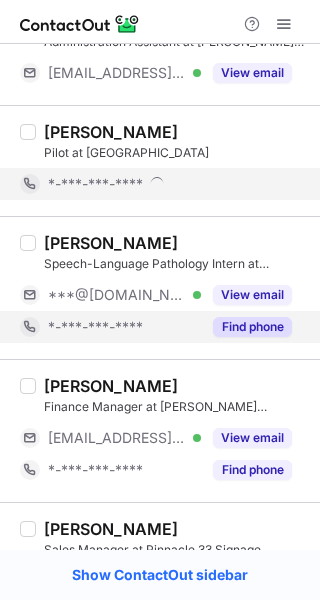click on "Find phone" at bounding box center [252, 327] 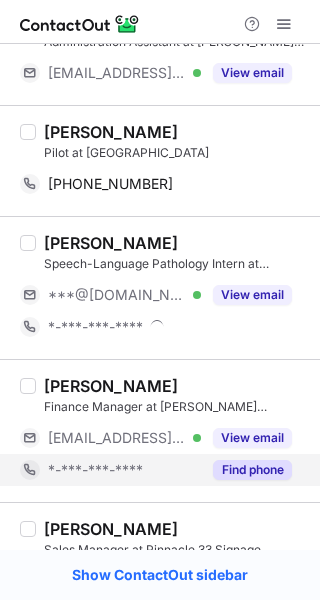 click on "Find phone" at bounding box center [252, 470] 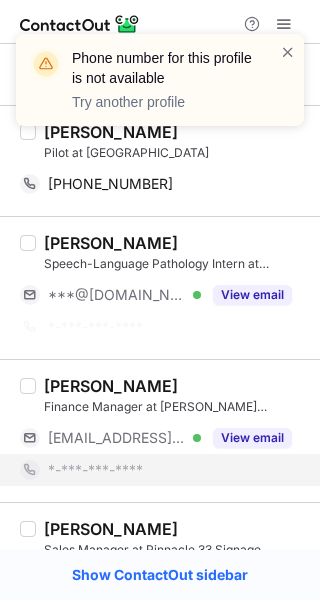 click on "Phone number for this profile is not available Try another profile" at bounding box center (152, 80) 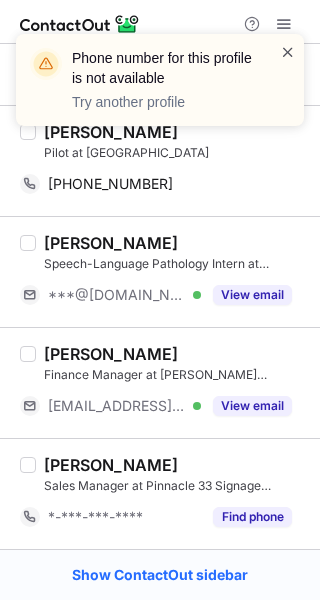 click at bounding box center [288, 52] 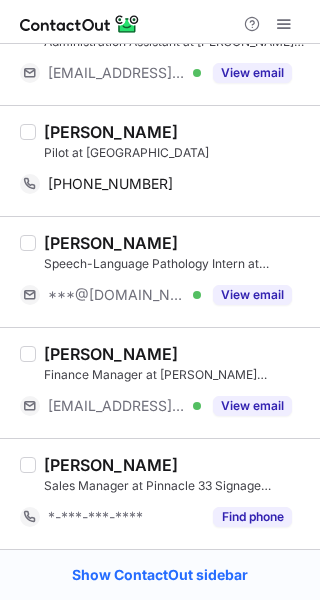 click on "[PERSON_NAME]" at bounding box center [111, 132] 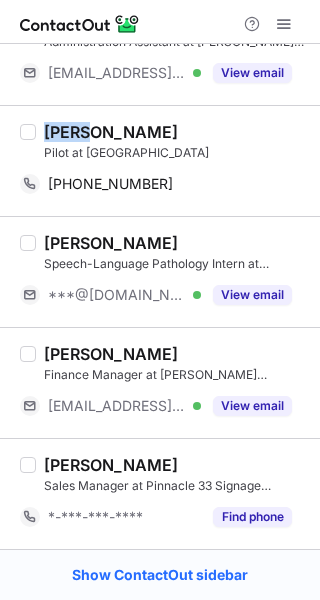 click on "[PERSON_NAME]" at bounding box center (111, 132) 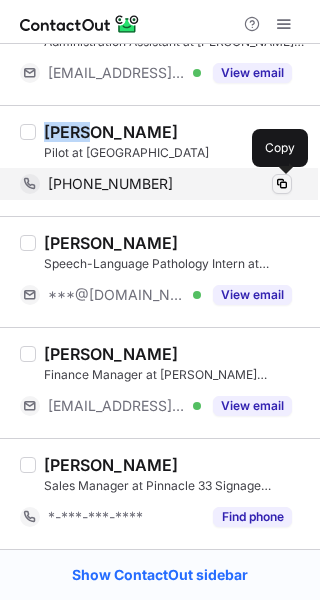 click at bounding box center (282, 184) 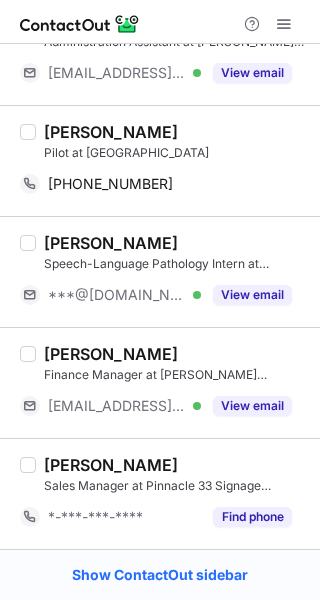 click on "[PERSON_NAME] Speech-Language Pathology Intern at Sensational Kids Pediatric Rehabilitation ***@[DOMAIN_NAME] Verified View email" at bounding box center [160, 271] 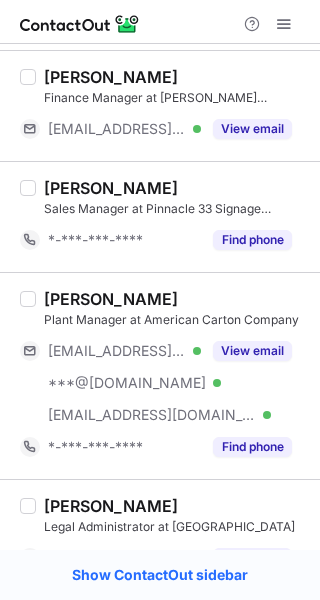 scroll, scrollTop: 1226, scrollLeft: 0, axis: vertical 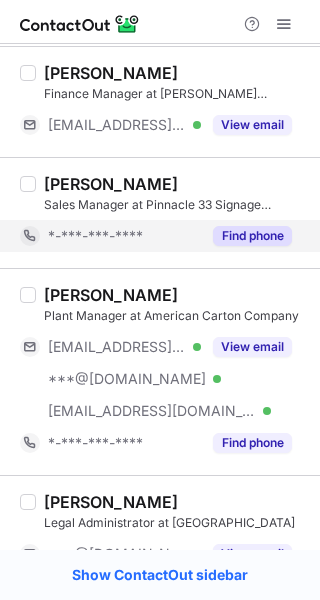 click on "Find phone" at bounding box center (252, 236) 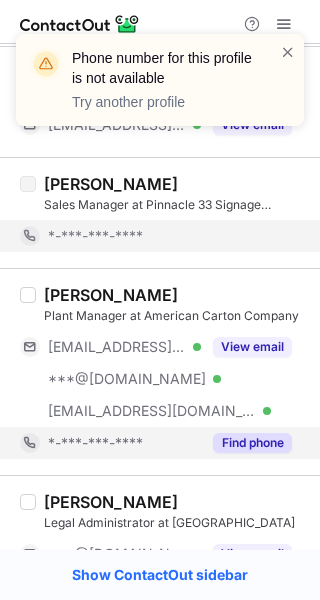 click on "Find phone" at bounding box center (252, 443) 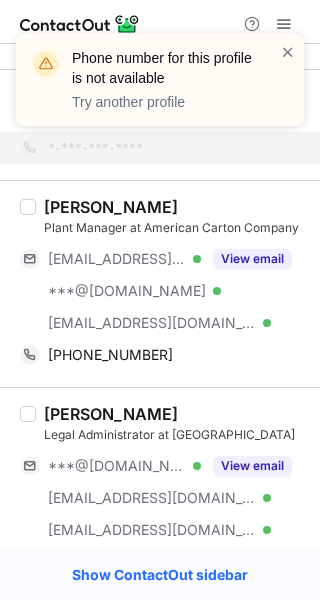 scroll, scrollTop: 1319, scrollLeft: 0, axis: vertical 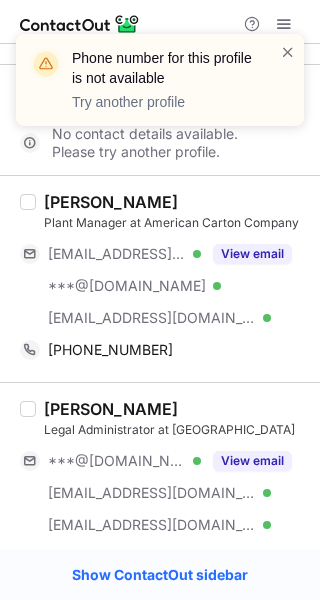 click on "[PERSON_NAME]" at bounding box center [111, 202] 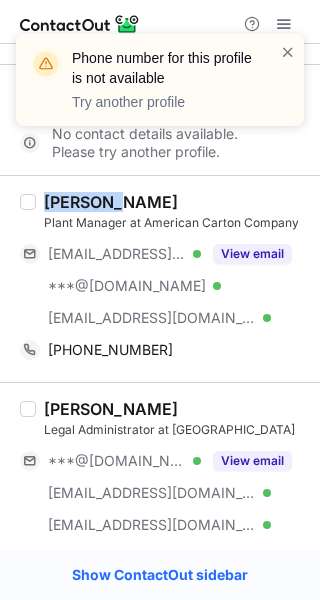 click on "[PERSON_NAME]" at bounding box center [111, 202] 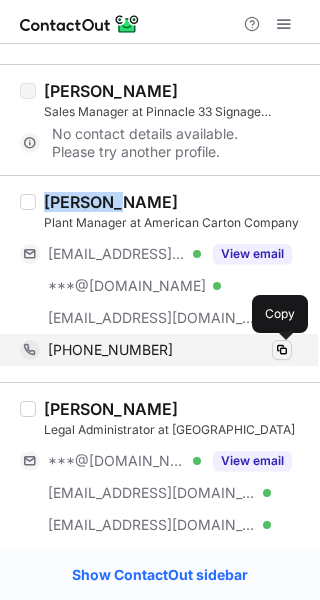 click at bounding box center [282, 350] 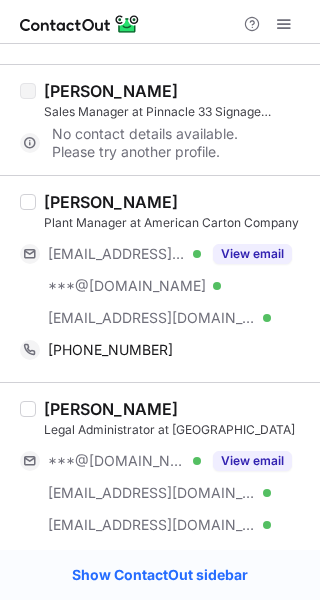click on "[PERSON_NAME] Legal Administrator at Lumelight ***@[DOMAIN_NAME] Verified [EMAIL_ADDRESS][DOMAIN_NAME] Verified [EMAIL_ADDRESS][DOMAIN_NAME] Verified [EMAIL_ADDRESS][DOMAIN_NAME] Verified [EMAIL_ADDRESS][DOMAIN_NAME] Verified [EMAIL_ADDRESS][DOMAIN_NAME] Verified View email *-***-***-**** Find phone" at bounding box center (160, 533) 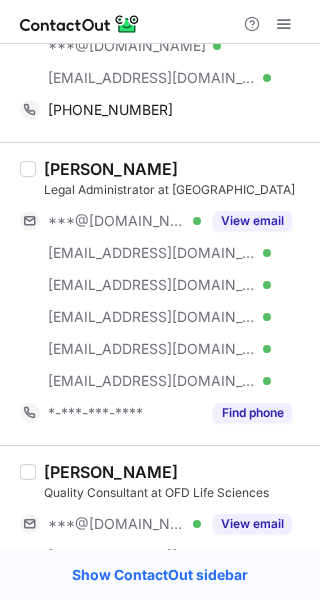 scroll, scrollTop: 1599, scrollLeft: 0, axis: vertical 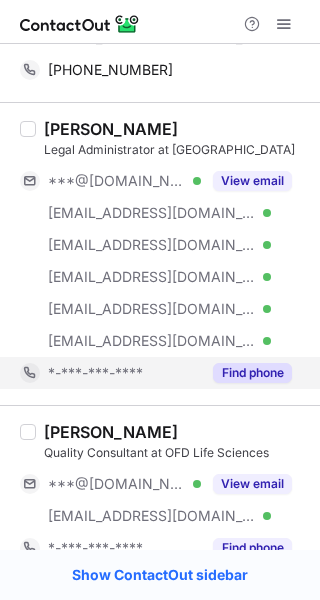 click on "Find phone" at bounding box center (246, 373) 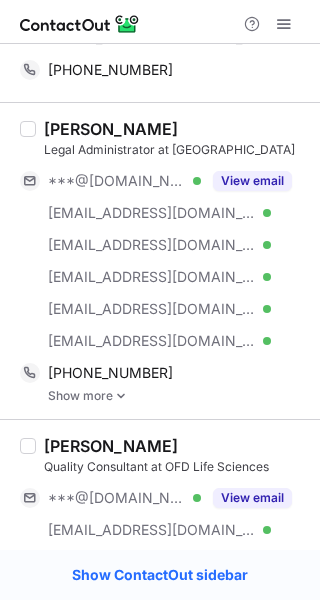 click on "[PERSON_NAME] Legal Administrator at [GEOGRAPHIC_DATA]" at bounding box center [176, 139] 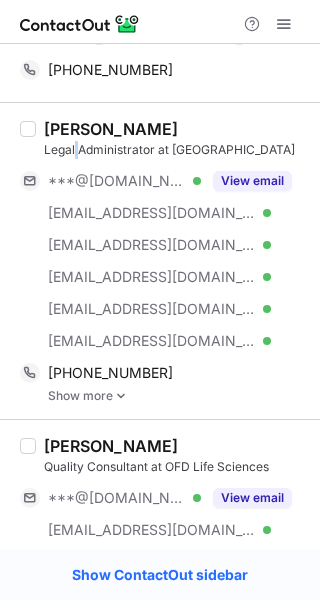 click on "[PERSON_NAME] Legal Administrator at [GEOGRAPHIC_DATA]" at bounding box center [176, 139] 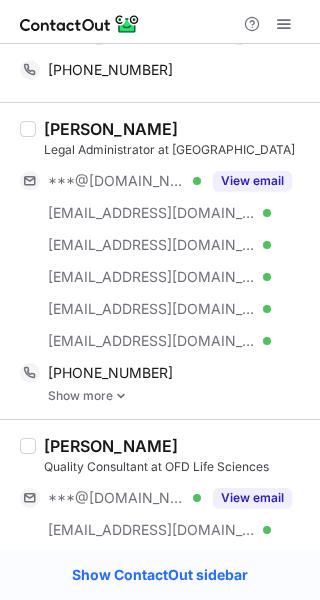 click on "[PERSON_NAME]" at bounding box center [111, 129] 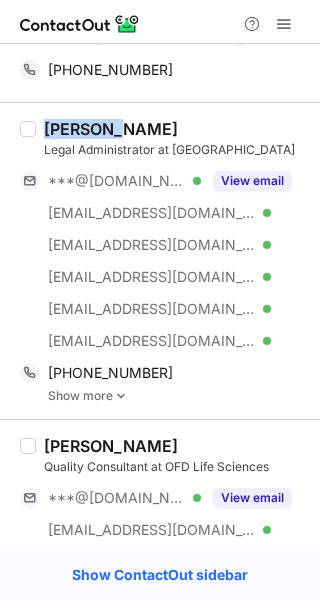 click on "[PERSON_NAME]" at bounding box center (111, 129) 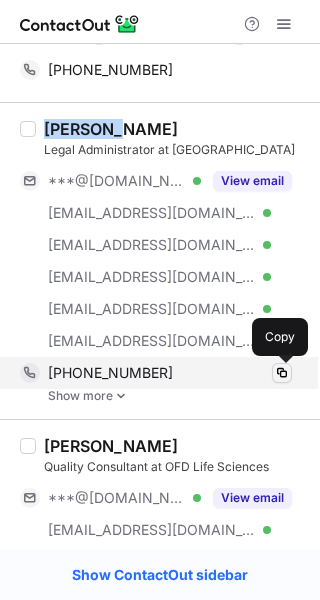 click at bounding box center [282, 373] 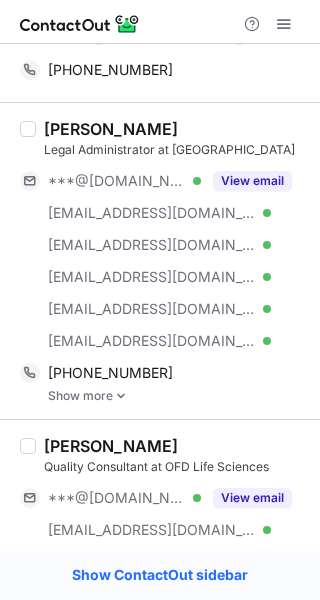 click on "Show more" at bounding box center (178, 396) 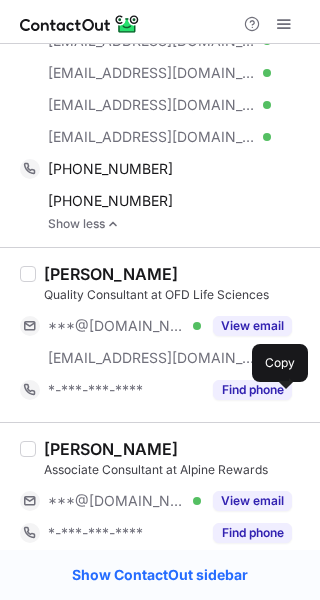 scroll, scrollTop: 1866, scrollLeft: 0, axis: vertical 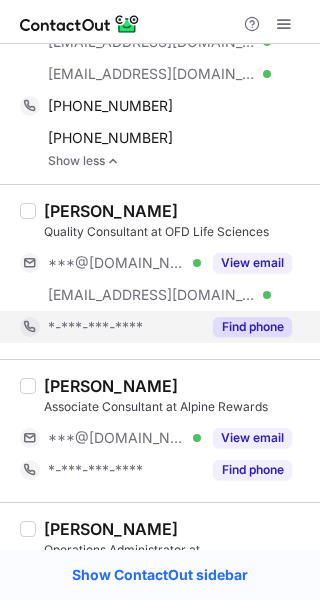 click on "Find phone" at bounding box center (252, 327) 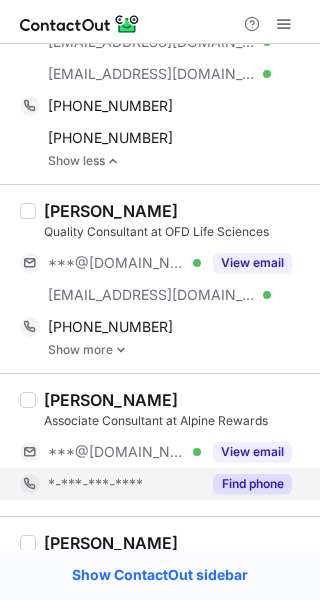 click on "View email" at bounding box center (246, 452) 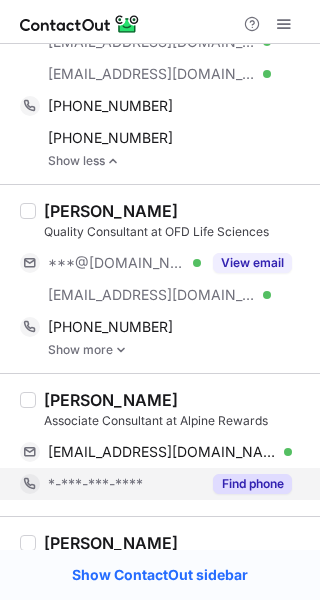 click on "Find phone" at bounding box center (252, 484) 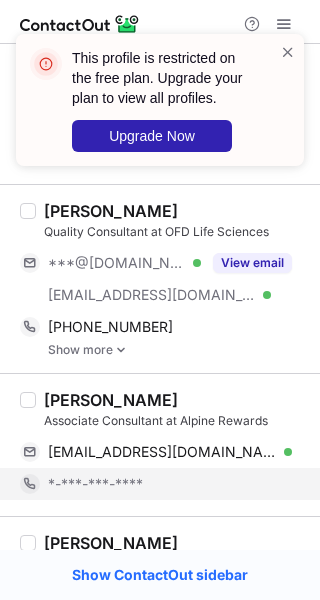 click on "[PERSON_NAME]" at bounding box center [111, 211] 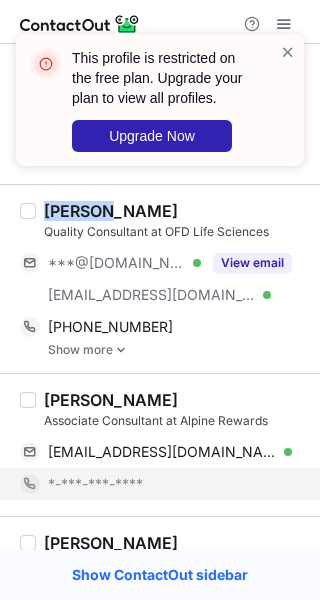 click on "[PERSON_NAME]" at bounding box center (111, 211) 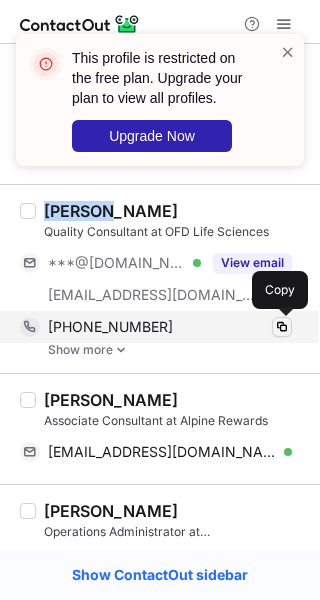 click at bounding box center [282, 327] 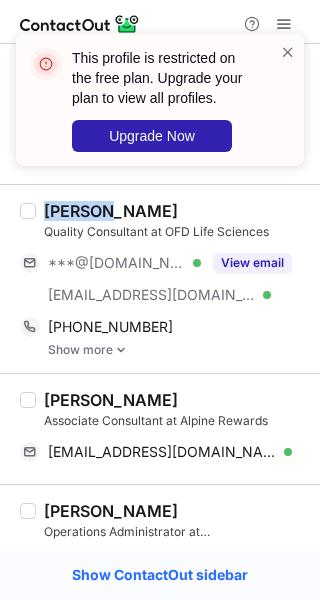 click on "Steven Brown Quality Consultant at OFD Life Sciences ***@yahoo.com Verified ***@ofdbiopharma.com Verified View email +19195386053 Copied! Show more" at bounding box center (160, 278) 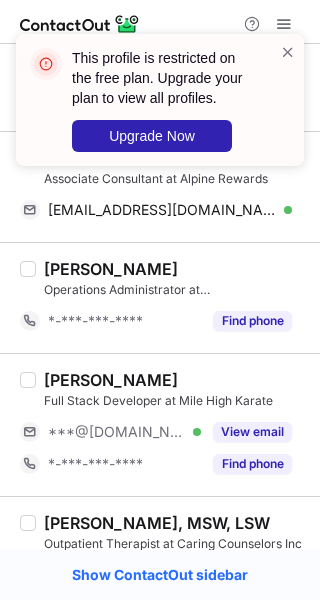 scroll, scrollTop: 2110, scrollLeft: 0, axis: vertical 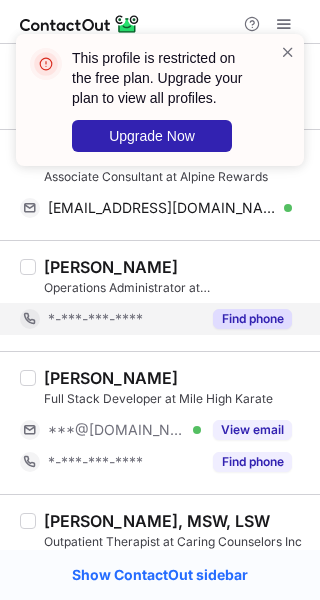 click on "Find phone" at bounding box center (252, 319) 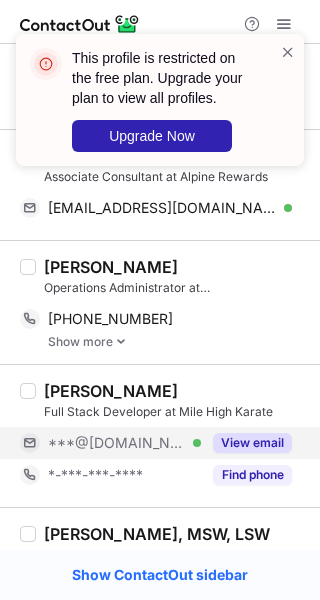 click on "View email" at bounding box center [246, 443] 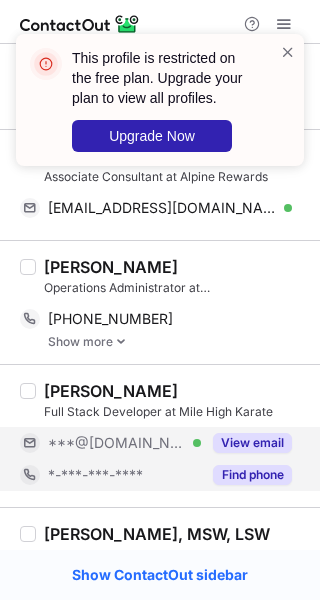 click on "Find phone" at bounding box center (252, 475) 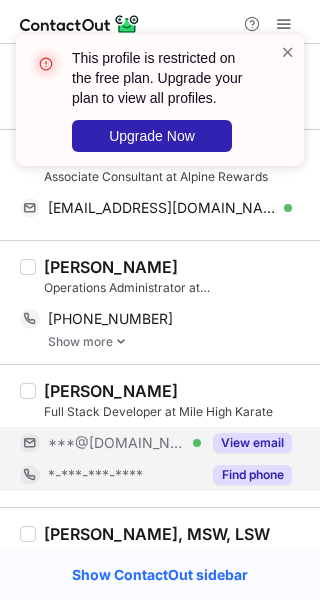 click on "[PERSON_NAME]" at bounding box center [111, 267] 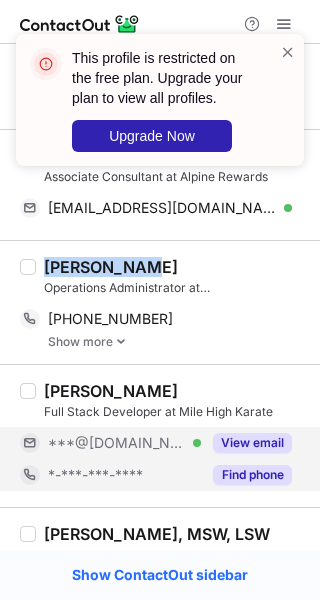 click on "[PERSON_NAME]" at bounding box center [111, 267] 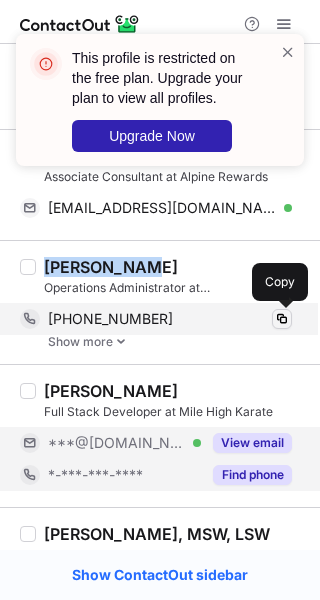 click at bounding box center (282, 319) 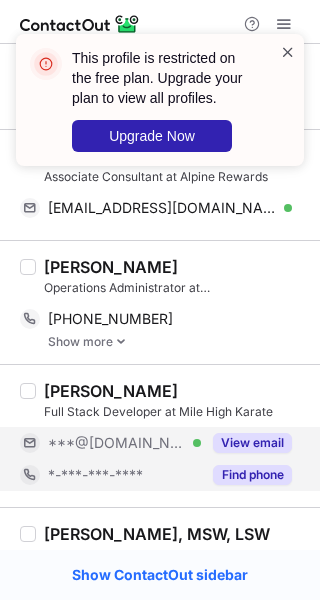 click at bounding box center (288, 52) 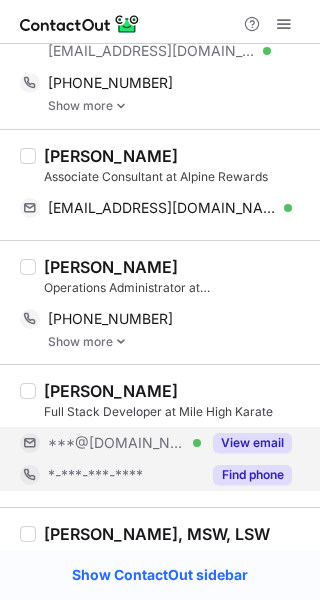 click at bounding box center (284, 24) 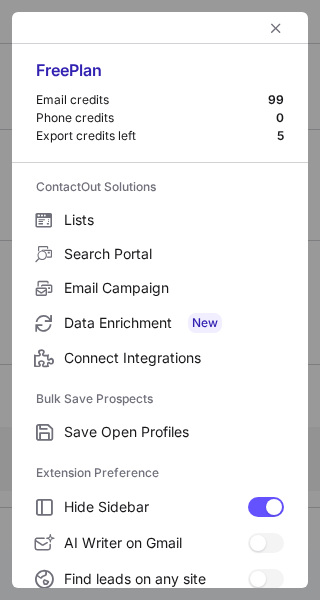 click at bounding box center [160, 28] 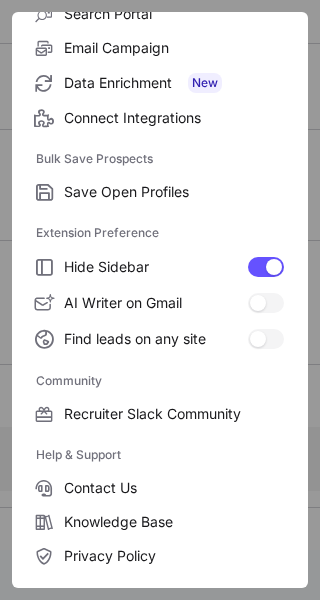 scroll, scrollTop: 307, scrollLeft: 0, axis: vertical 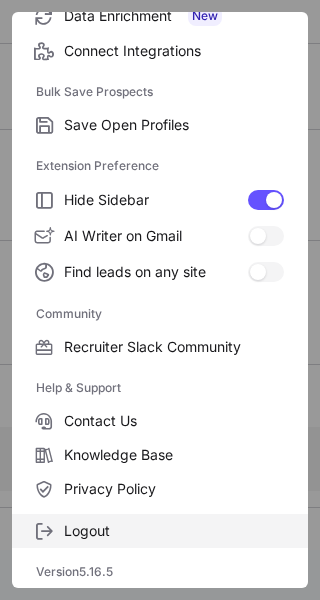 click on "Logout" at bounding box center (174, 531) 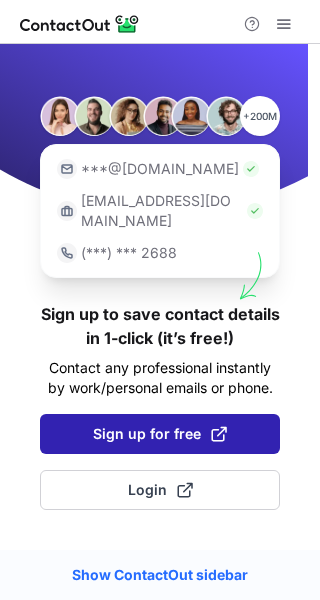 click on "Sign up for free" at bounding box center [160, 434] 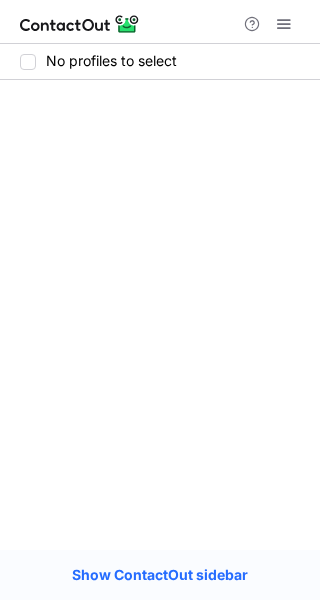scroll, scrollTop: 0, scrollLeft: 0, axis: both 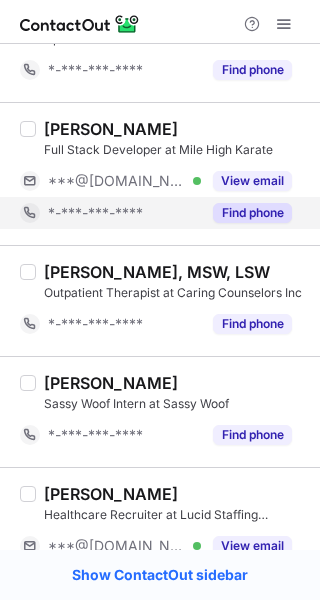 click on "Find phone" at bounding box center (252, 213) 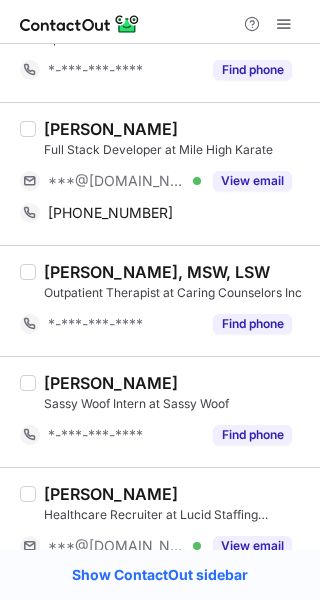 click on "[PERSON_NAME], MSW, LSW Outpatient Therapist at Caring Counselors Inc *-***-***-**** Find phone" at bounding box center (160, 300) 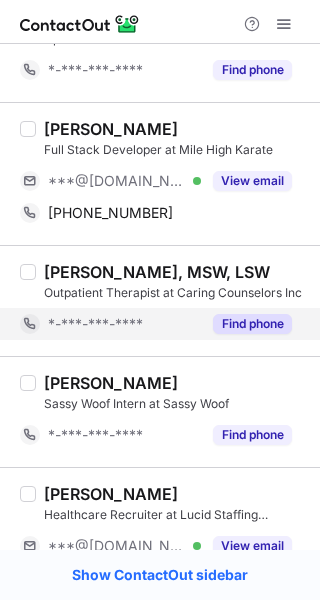 click on "Find phone" at bounding box center [252, 324] 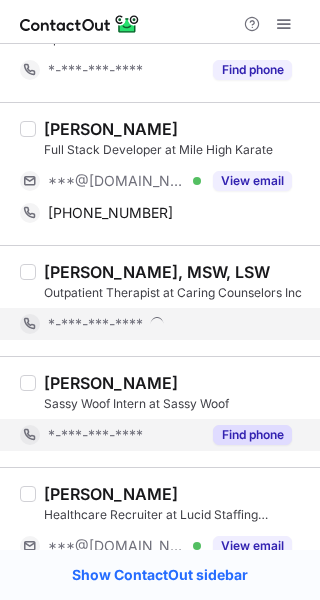 click on "Find phone" at bounding box center (252, 435) 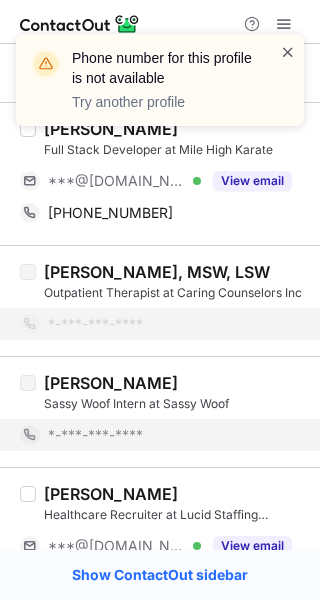 click at bounding box center (288, 52) 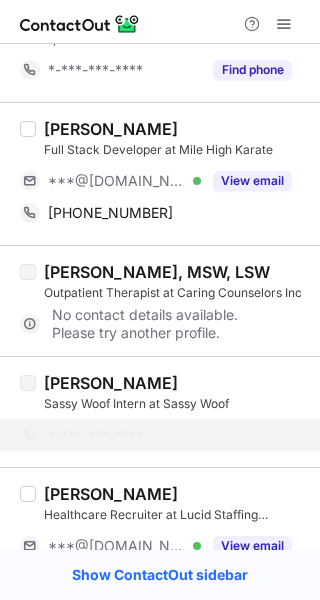 click on "Zackary Brown" at bounding box center (111, 129) 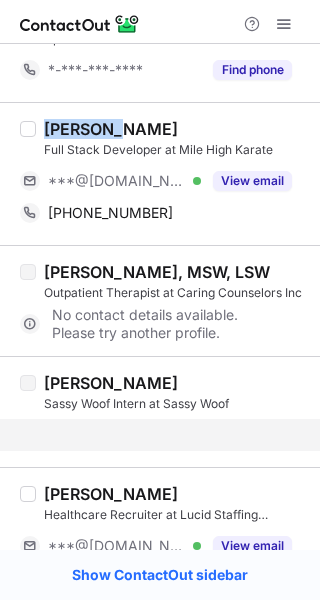 click on "Zackary Brown" at bounding box center [111, 129] 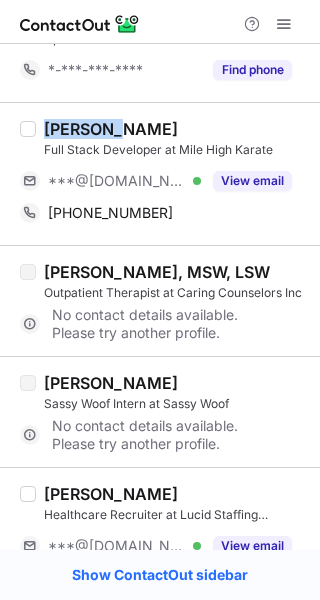copy on "Zackary" 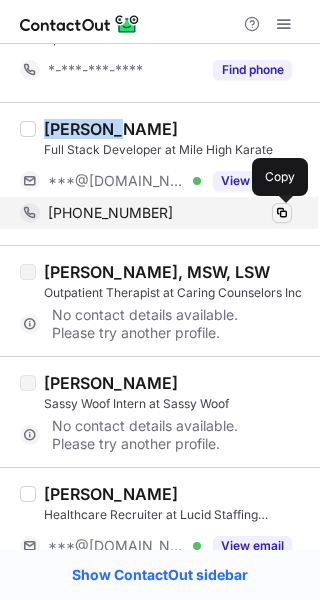 click at bounding box center [282, 213] 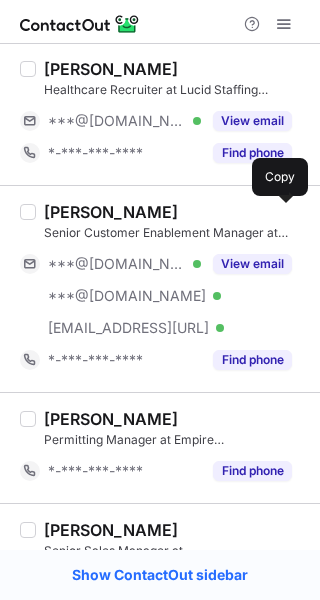 scroll, scrollTop: 2892, scrollLeft: 0, axis: vertical 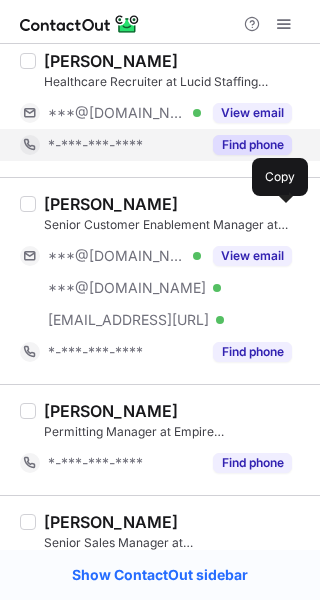 click on "Find phone" at bounding box center (252, 145) 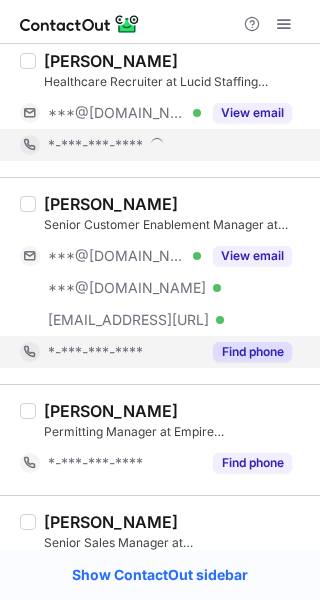 click on "Find phone" at bounding box center (252, 352) 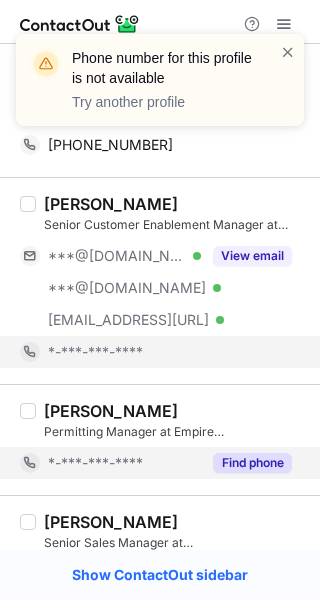click on "Find phone" at bounding box center [252, 463] 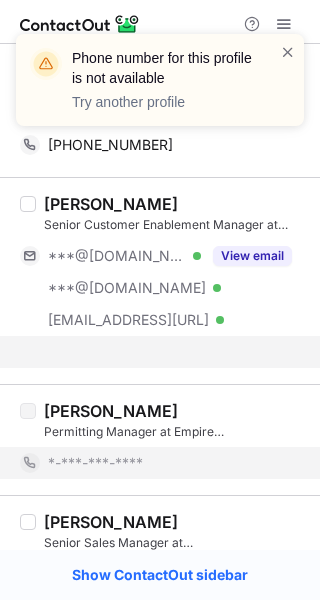 scroll, scrollTop: 2752, scrollLeft: 0, axis: vertical 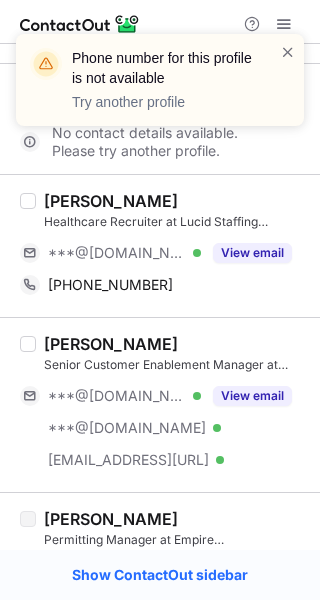 click on "Brandy Brown" at bounding box center [111, 201] 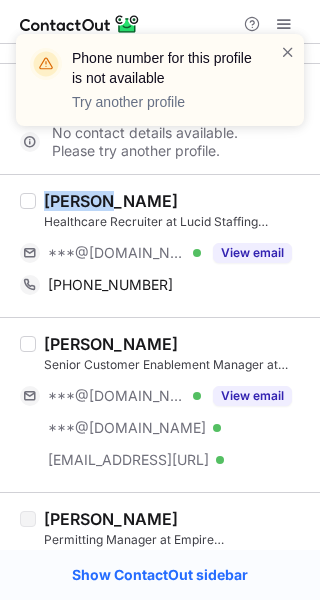 click on "Brandy Brown" at bounding box center [111, 201] 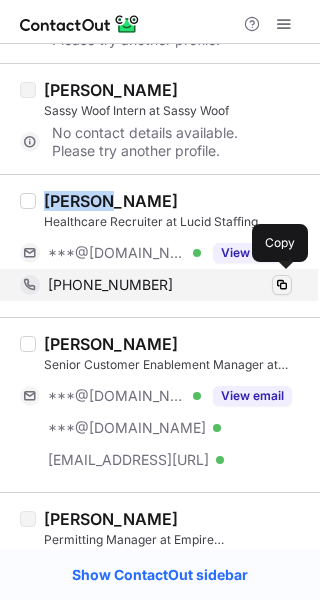 click at bounding box center [282, 285] 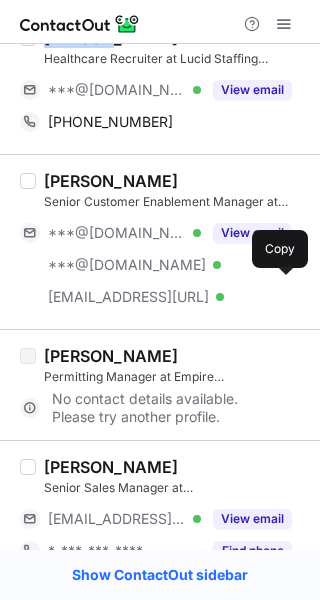 scroll, scrollTop: 2924, scrollLeft: 0, axis: vertical 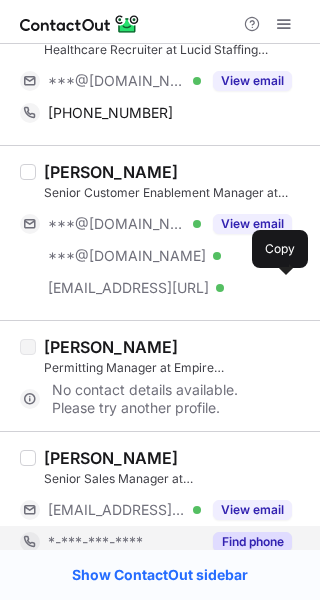 click on "Find phone" at bounding box center (252, 542) 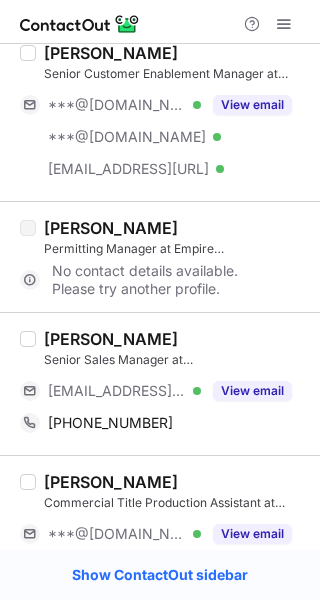 scroll, scrollTop: 3044, scrollLeft: 0, axis: vertical 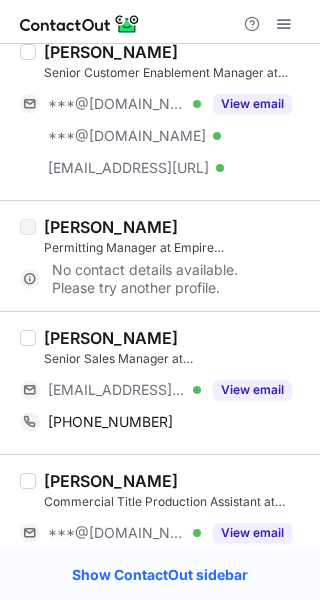 click on "Ari Brown" at bounding box center [111, 338] 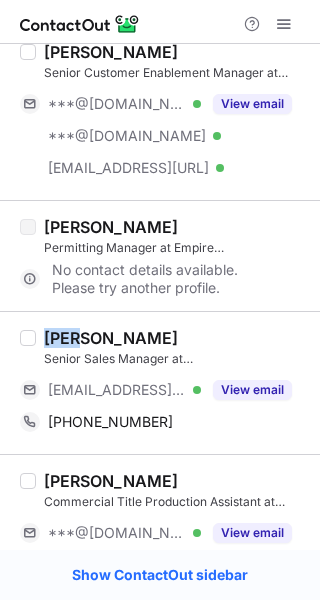 click on "Ari Brown" at bounding box center [111, 338] 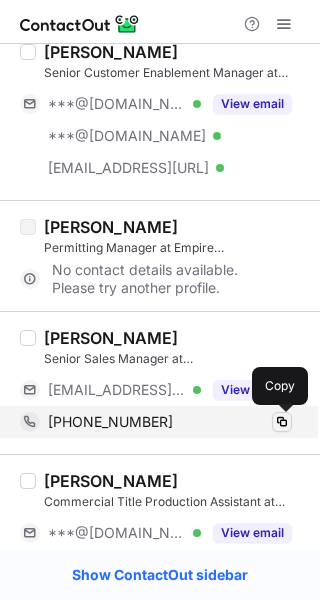 click at bounding box center (282, 422) 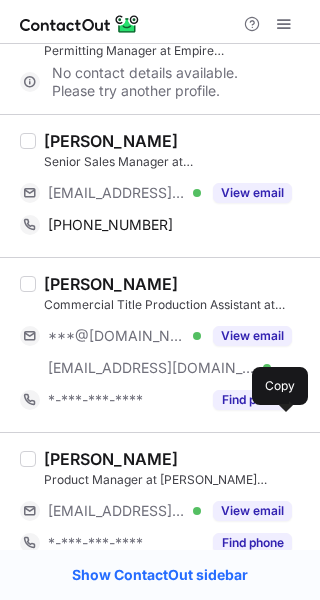 scroll, scrollTop: 3331, scrollLeft: 0, axis: vertical 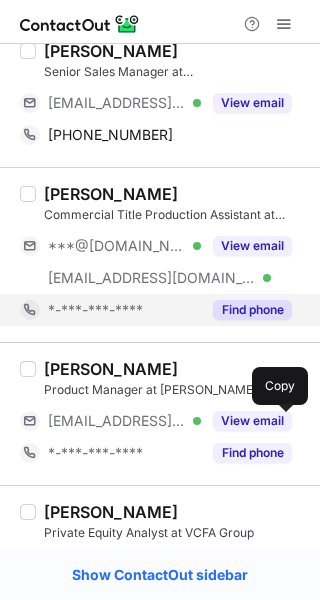 click on "Find phone" at bounding box center (252, 310) 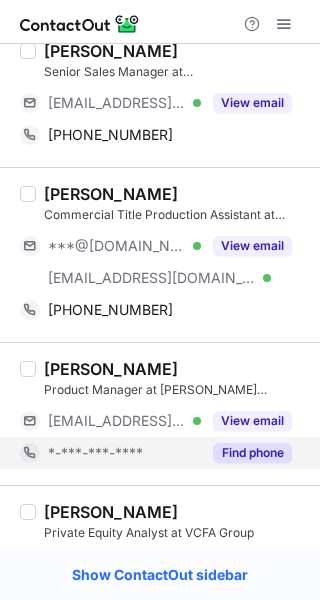 click on "Find phone" at bounding box center (252, 453) 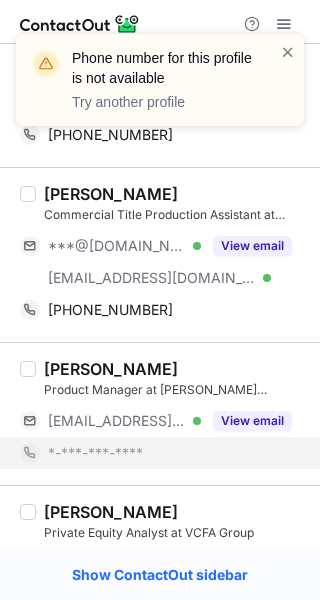 click on "Kristen Brown" at bounding box center (111, 194) 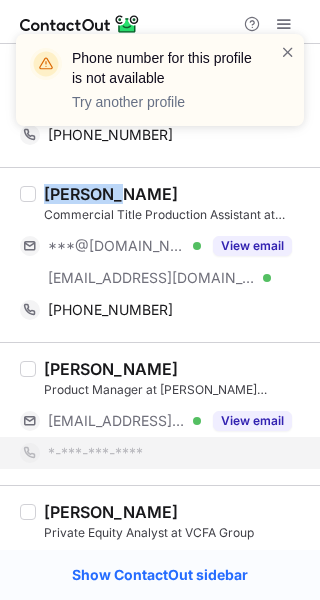 click on "Kristen Brown" at bounding box center [111, 194] 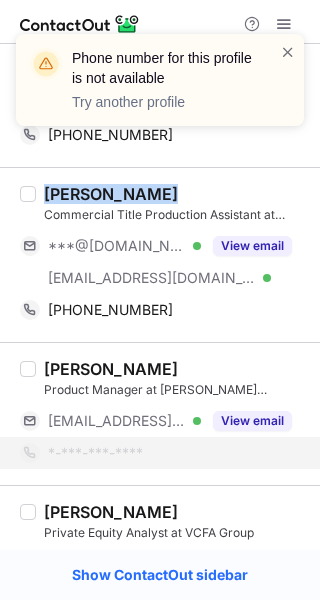 click on "Kristen Brown" at bounding box center (111, 194) 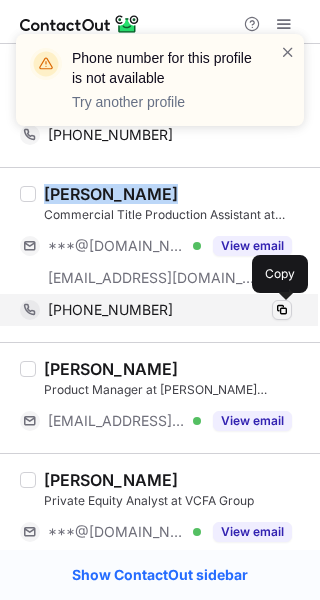click at bounding box center [282, 310] 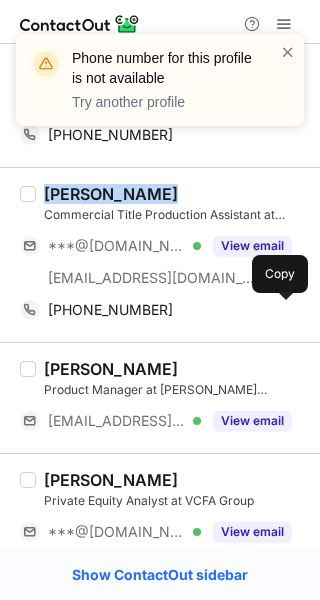 scroll, scrollTop: 3584, scrollLeft: 0, axis: vertical 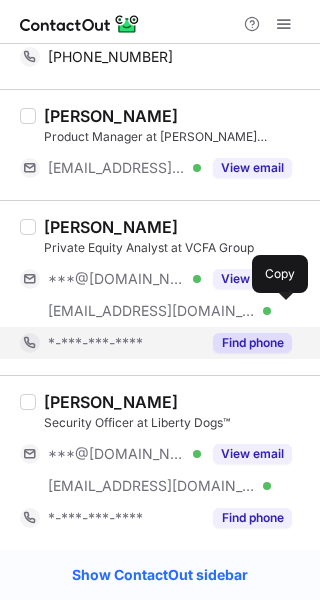 click on "Find phone" at bounding box center (252, 343) 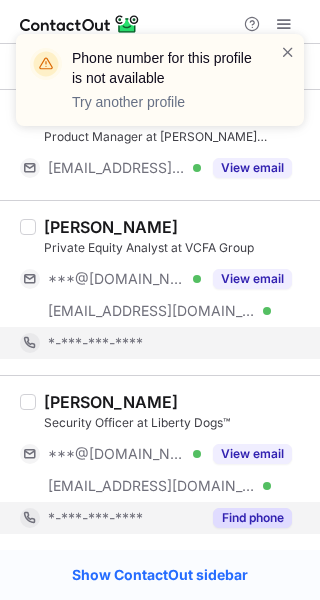 click on "Find phone" at bounding box center [246, 518] 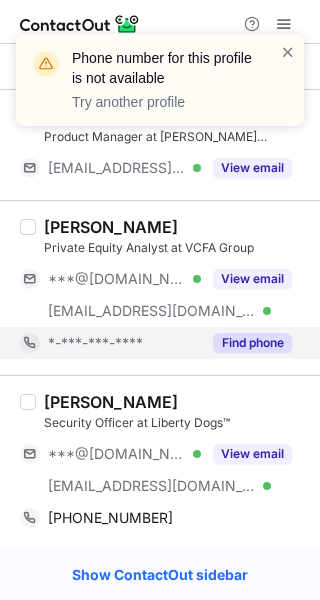 click on "David Brown Security Officer at Liberty Dogs™ ***@yahoo.com Verified ***@libertydogs.org Verified View email +16142123770 Copy" at bounding box center [160, 462] 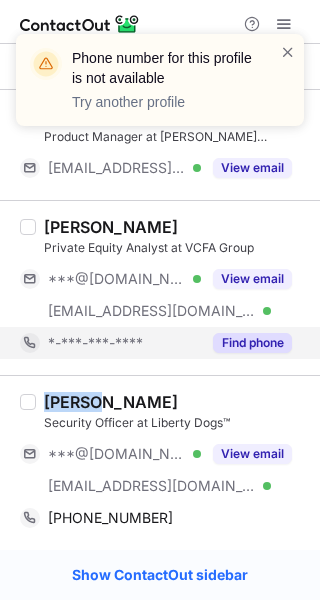 click on "David Brown Security Officer at Liberty Dogs™ ***@yahoo.com Verified ***@libertydogs.org Verified View email +16142123770 Copy" at bounding box center [160, 462] 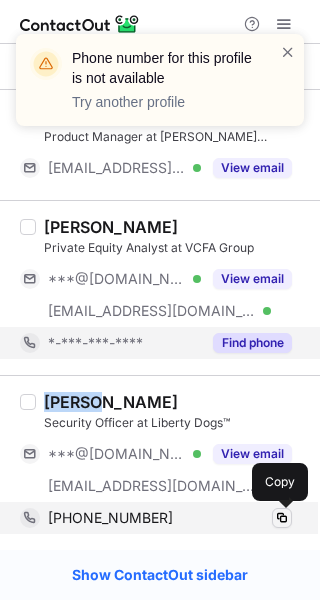 click at bounding box center (282, 518) 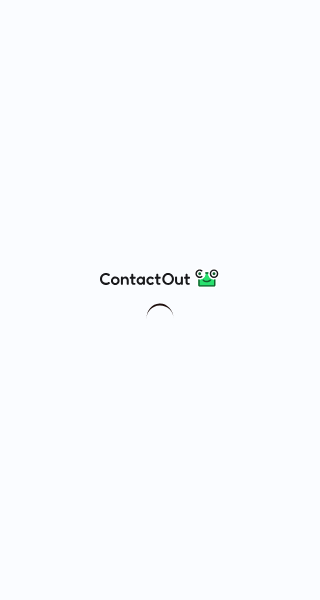 scroll, scrollTop: 0, scrollLeft: 0, axis: both 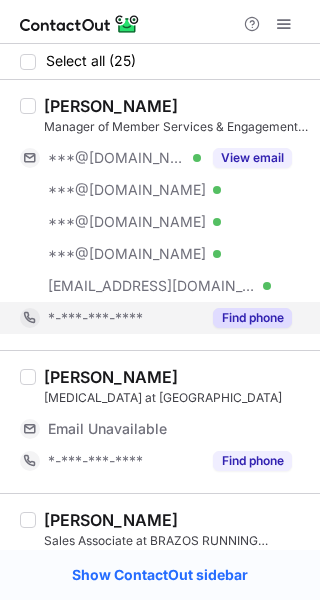 click on "Find phone" at bounding box center [246, 318] 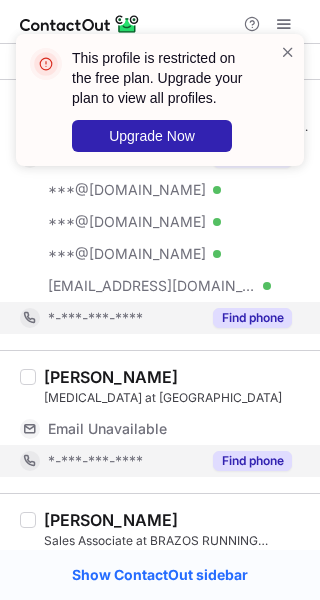 click on "Find phone" at bounding box center (252, 461) 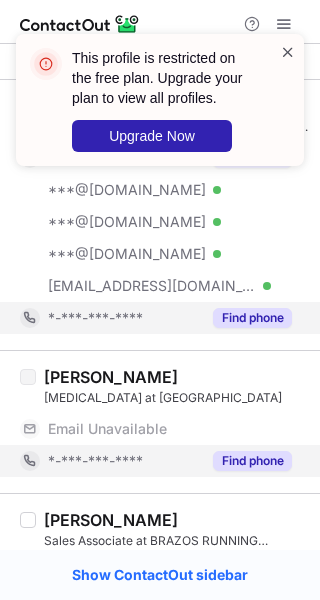 click at bounding box center (288, 52) 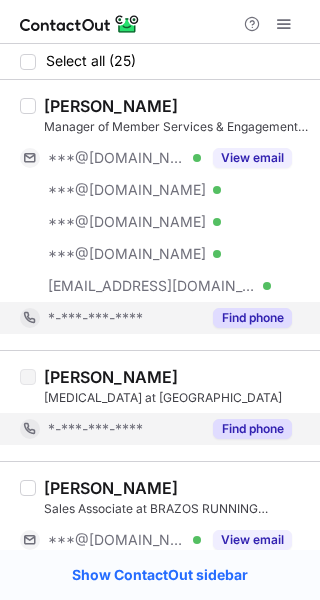 click at bounding box center [284, 24] 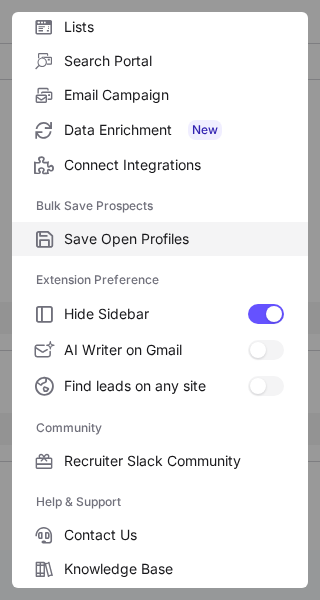 scroll, scrollTop: 307, scrollLeft: 0, axis: vertical 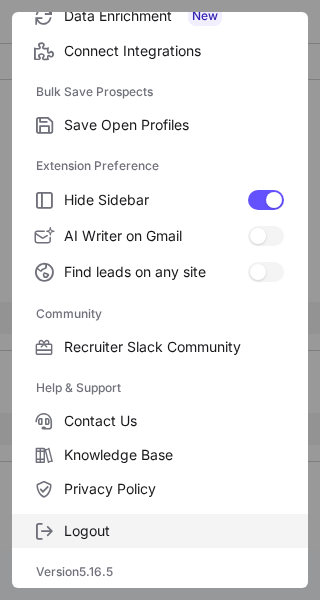click on "Logout" at bounding box center [160, 531] 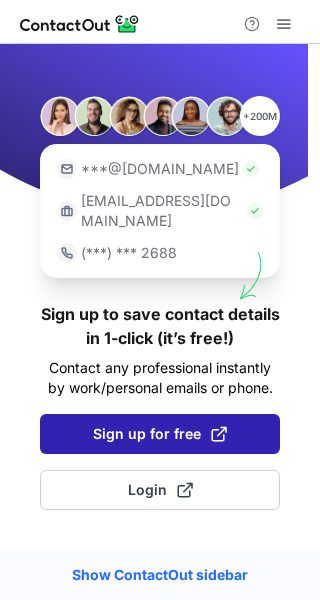 click on "Sign up for free" at bounding box center (160, 434) 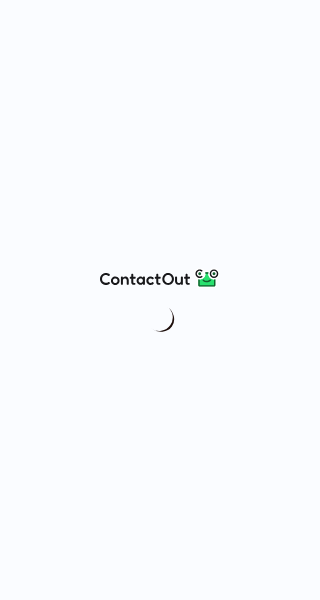scroll, scrollTop: 0, scrollLeft: 0, axis: both 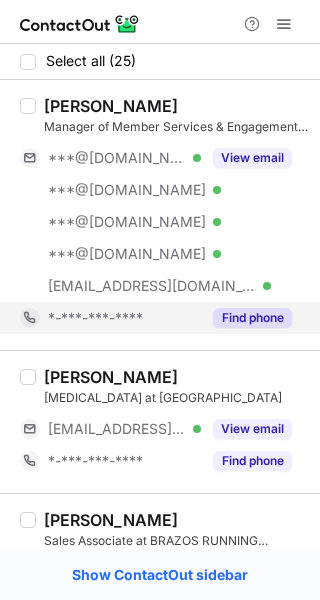click on "Find phone" at bounding box center (252, 318) 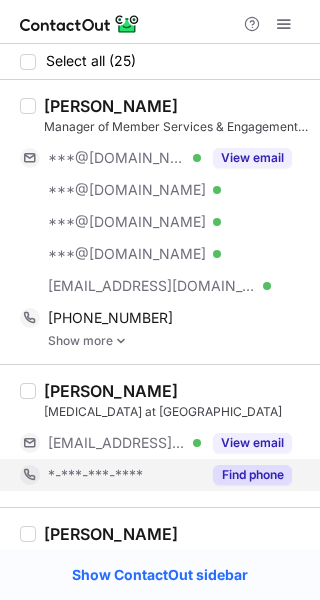 click on "Find phone" at bounding box center (252, 475) 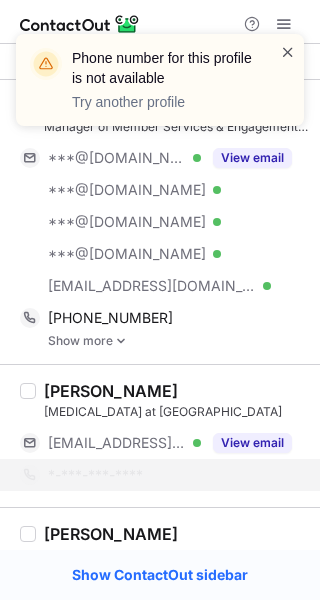 click at bounding box center (288, 52) 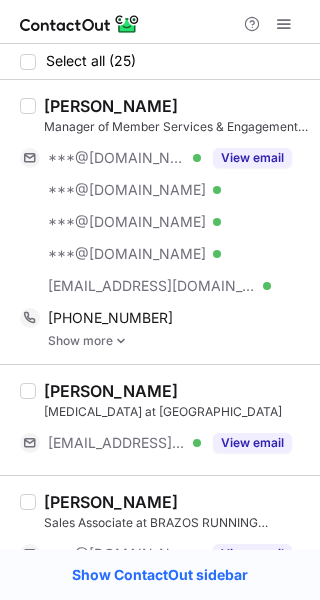 click on "[PERSON_NAME]" at bounding box center (111, 106) 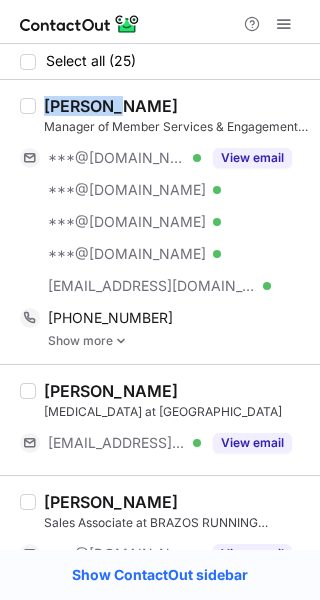 click on "[PERSON_NAME]" at bounding box center (111, 106) 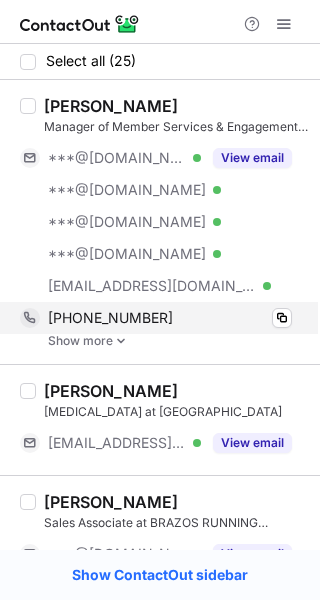 click on "+17242347783 Copy" at bounding box center (156, 318) 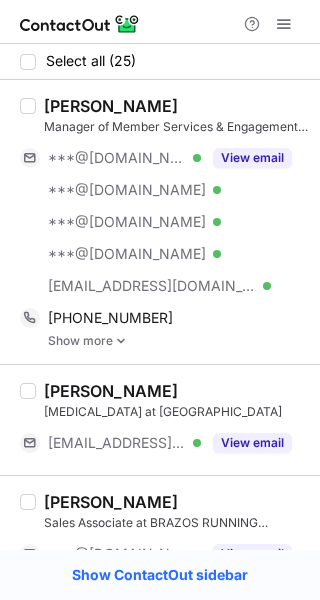 click on "Erin Brown Speech Language Pathologist at Chicago Speech and Reading Center ***@chicagospeechandreading.com Verified View email" at bounding box center (160, 419) 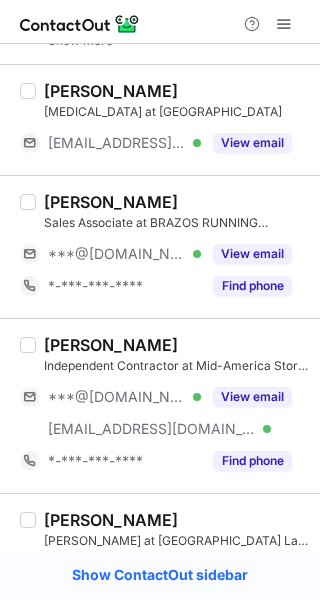 scroll, scrollTop: 302, scrollLeft: 0, axis: vertical 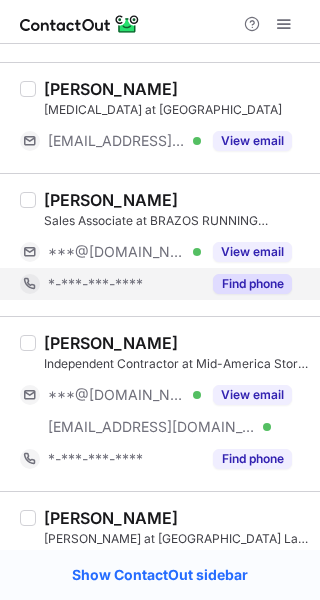 click on "Find phone" at bounding box center [252, 284] 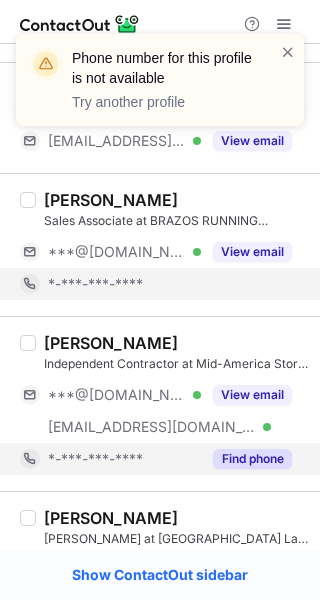 click on "Find phone" at bounding box center [252, 459] 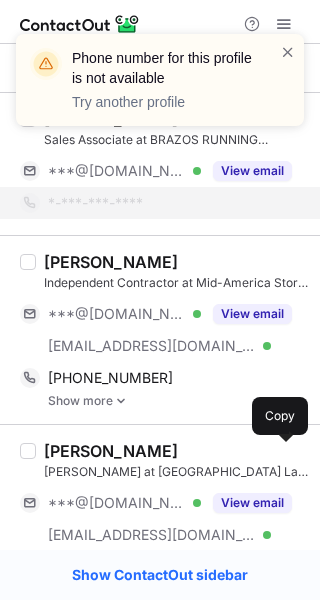 scroll, scrollTop: 385, scrollLeft: 0, axis: vertical 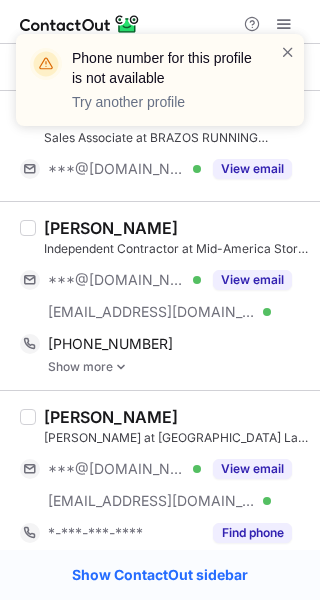 click on "[PERSON_NAME]" at bounding box center (111, 228) 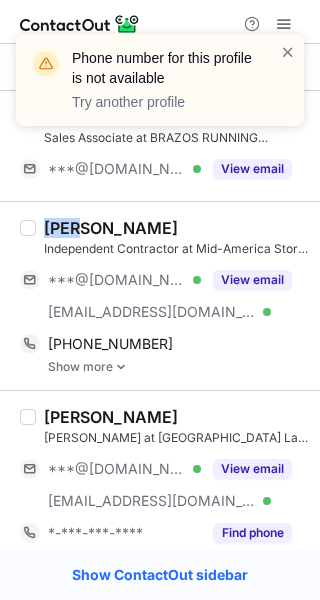 click on "[PERSON_NAME]" at bounding box center (111, 228) 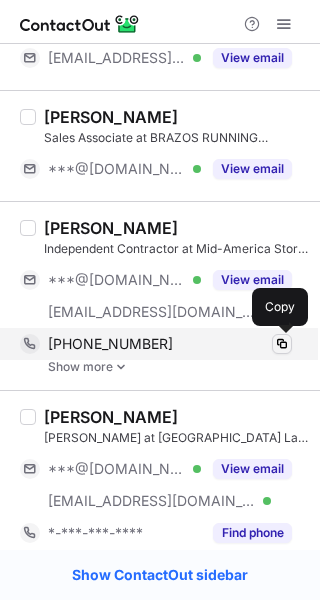 click at bounding box center (282, 344) 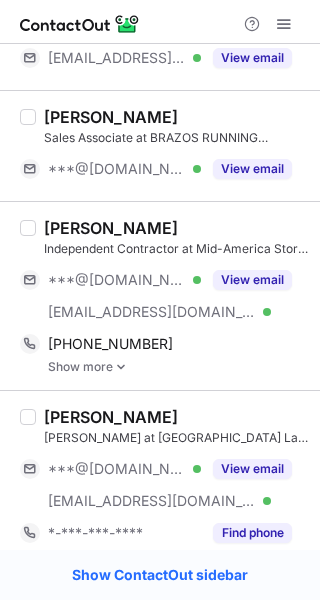click on "Harrison R Brown Staff Editor at Regent University Law Review ***@gmail.com Verified ***@mail.regent.edu Verified View email *-***-***-**** Find phone" at bounding box center (160, 477) 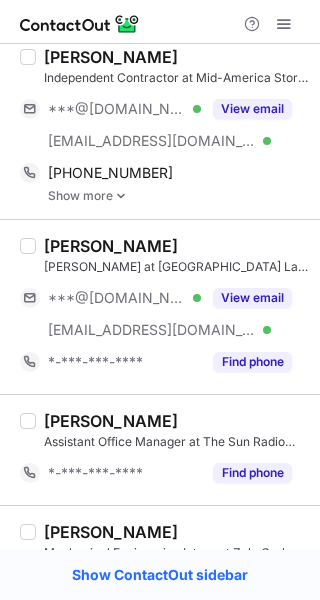 scroll, scrollTop: 641, scrollLeft: 0, axis: vertical 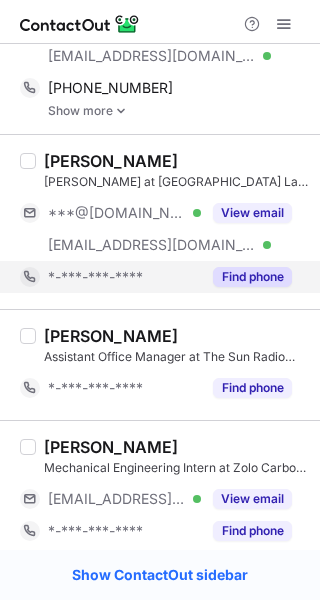 click on "Find phone" at bounding box center (252, 277) 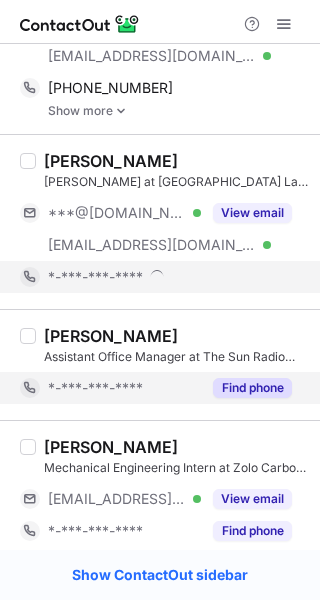 click on "Find phone" at bounding box center (252, 388) 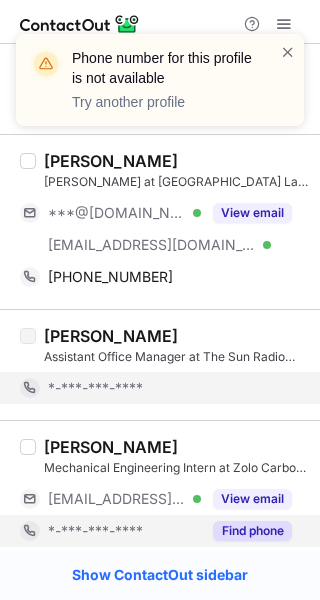 click on "Find phone" at bounding box center [252, 531] 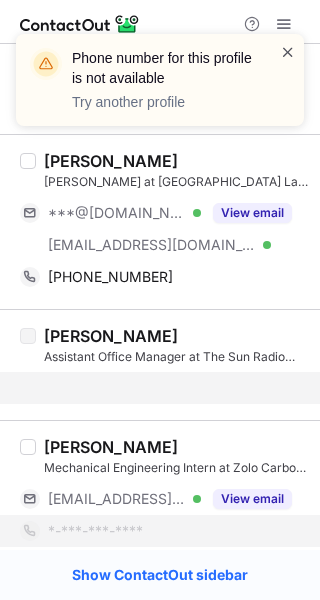 click at bounding box center (288, 52) 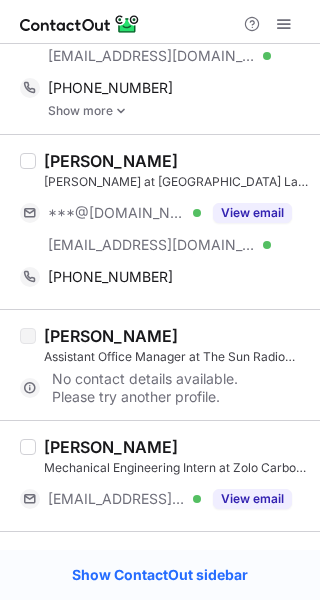 click on "[PERSON_NAME]" at bounding box center (111, 161) 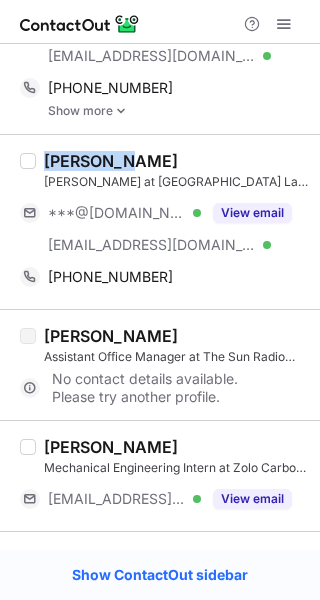 click on "[PERSON_NAME]" at bounding box center (111, 161) 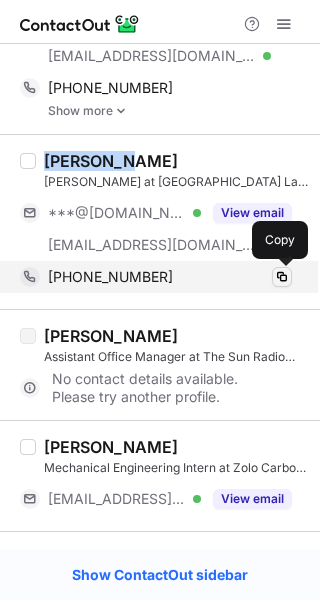 click at bounding box center (282, 277) 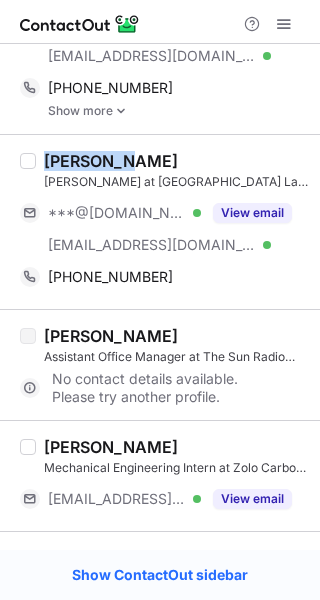 click on "Gary Brown Assistant Office Manager at The Sun Radio Network No contact details available. Please try another profile." at bounding box center (160, 364) 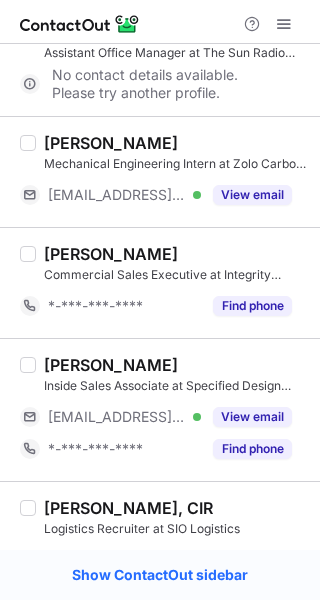 scroll, scrollTop: 961, scrollLeft: 0, axis: vertical 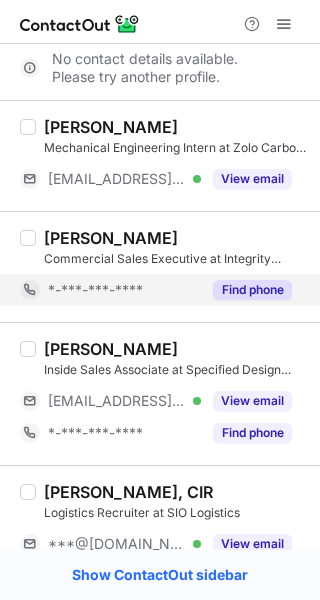 click on "Find phone" at bounding box center (246, 290) 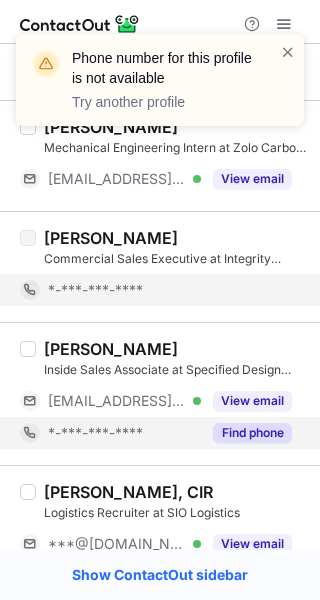 click on "Find phone" at bounding box center [252, 433] 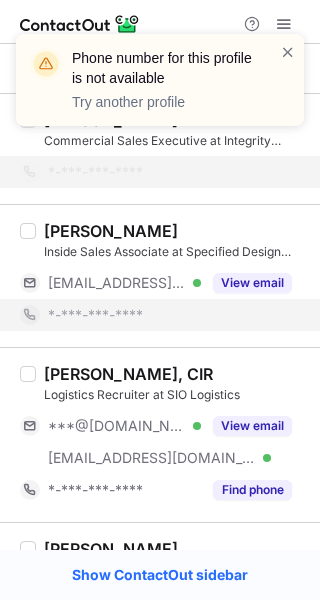 scroll, scrollTop: 1091, scrollLeft: 0, axis: vertical 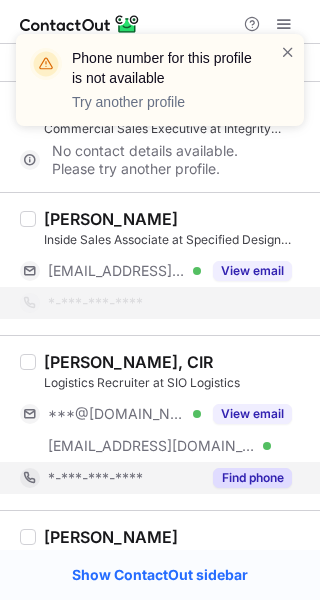 click on "Find phone" at bounding box center [252, 478] 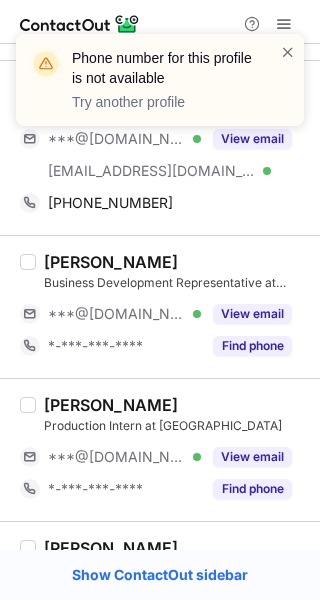 scroll, scrollTop: 1338, scrollLeft: 0, axis: vertical 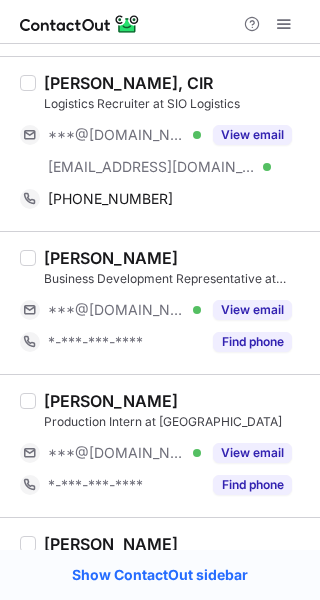 click on "[PERSON_NAME], CIR" at bounding box center (128, 83) 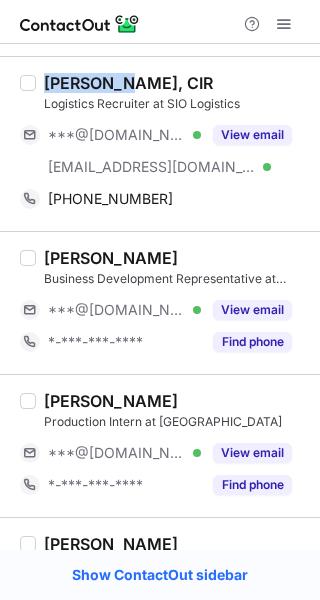 click on "[PERSON_NAME], CIR" at bounding box center (128, 83) 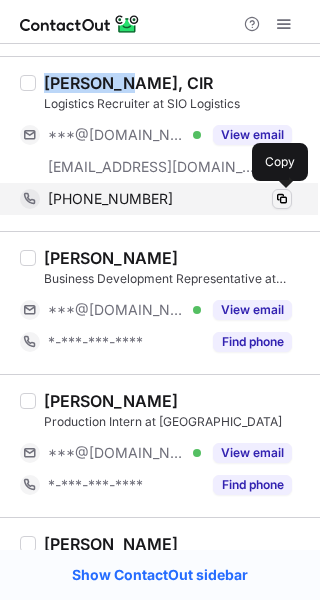 click at bounding box center [282, 199] 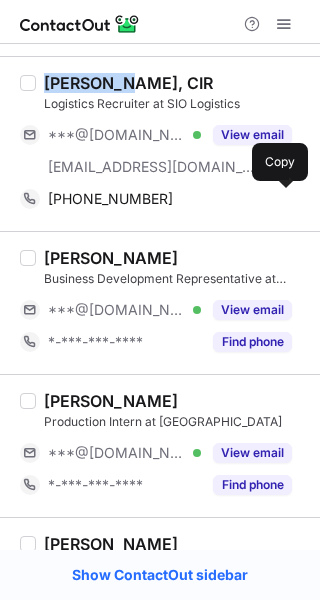 drag, startPoint x: 234, startPoint y: 336, endPoint x: 235, endPoint y: 360, distance: 24.020824 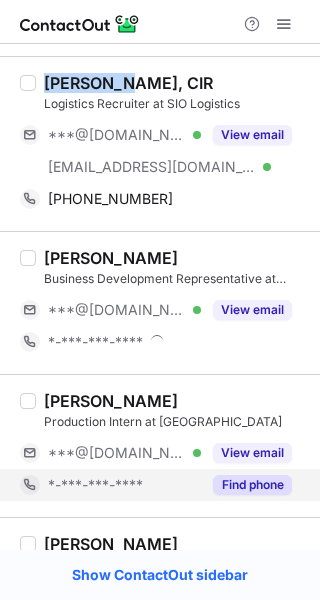click on "Find phone" at bounding box center [252, 485] 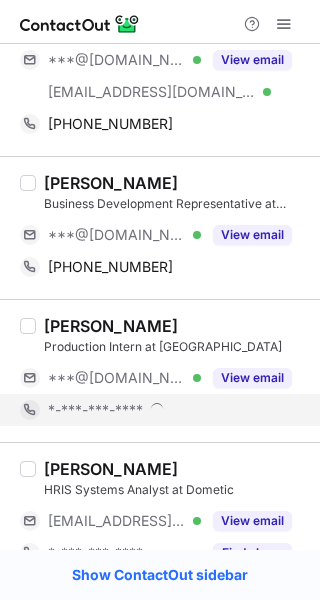 scroll, scrollTop: 1417, scrollLeft: 0, axis: vertical 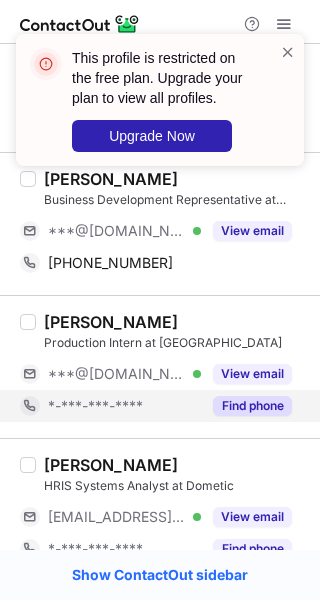 click on "This profile is restricted on the free plan. Upgrade your plan to view all profiles. Upgrade Now" at bounding box center (160, 100) 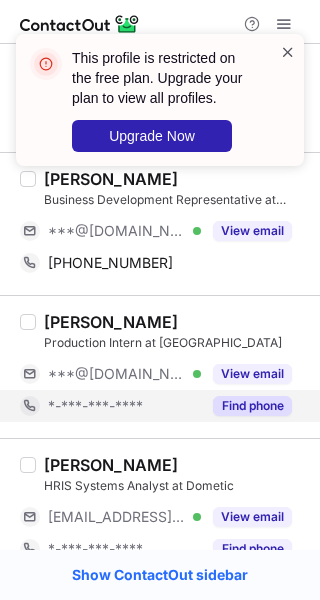 click at bounding box center [288, 52] 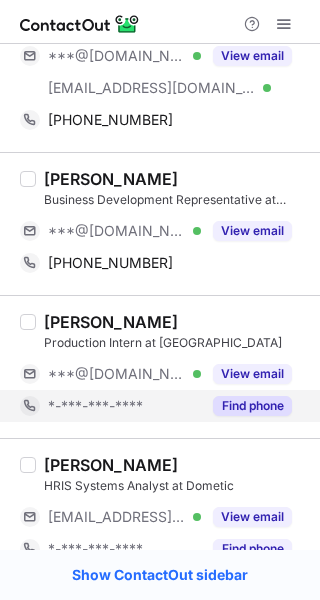 click on "[PERSON_NAME]" at bounding box center [111, 179] 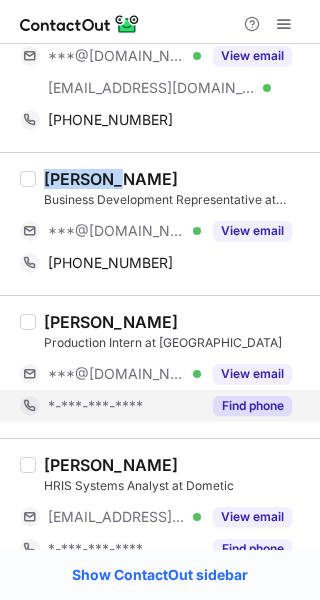 click on "[PERSON_NAME]" at bounding box center [111, 179] 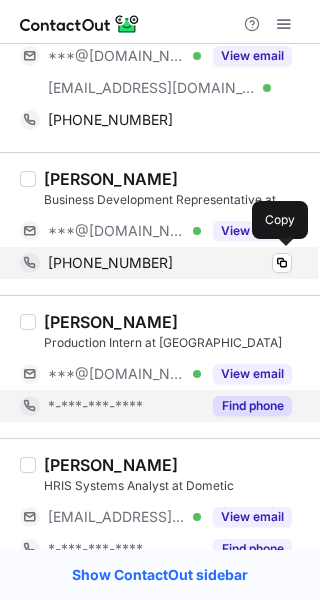click on "+18438214030 Copy" at bounding box center [156, 263] 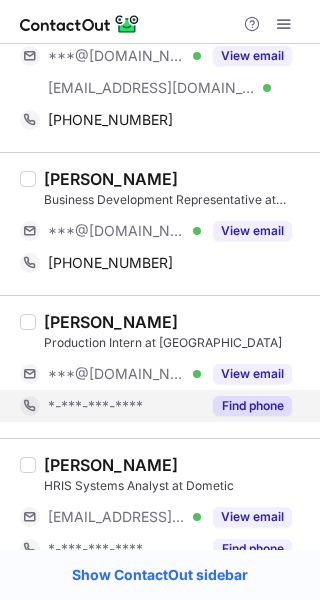 click on "Michelle Lee Brown, CIR Logistics Recruiter at SIO Logistics ***@gmail.com Verified ***@sionow.com Verified View email +12104878729 Copy" at bounding box center (160, 64) 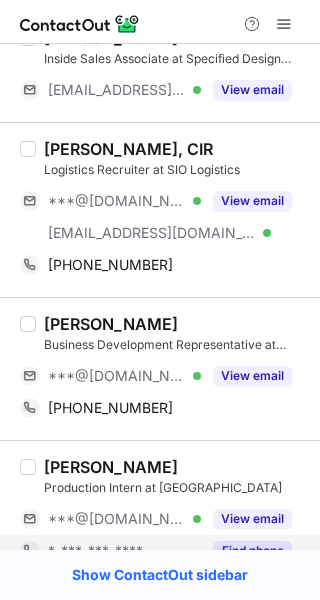 scroll, scrollTop: 1271, scrollLeft: 0, axis: vertical 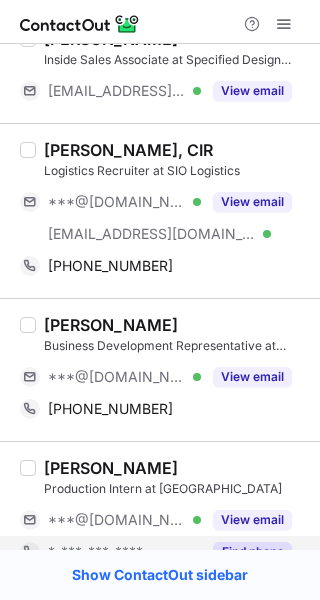 click on "[PERSON_NAME], CIR" at bounding box center [128, 150] 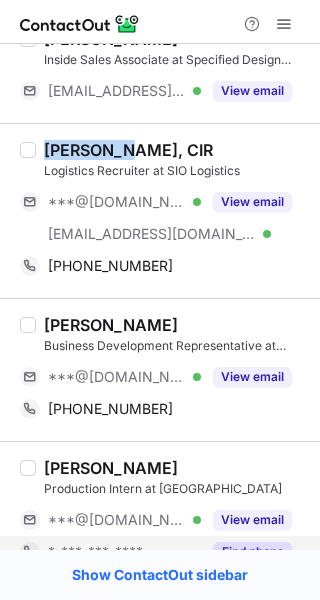 click on "[PERSON_NAME], CIR" at bounding box center (128, 150) 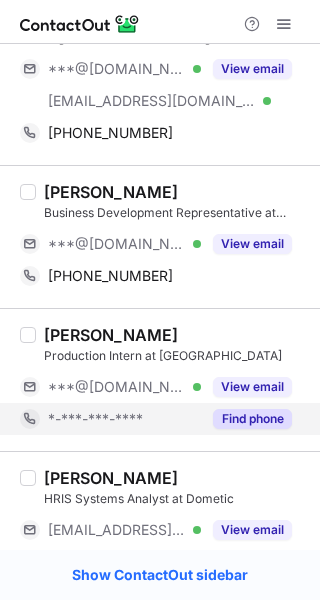 scroll, scrollTop: 1415, scrollLeft: 0, axis: vertical 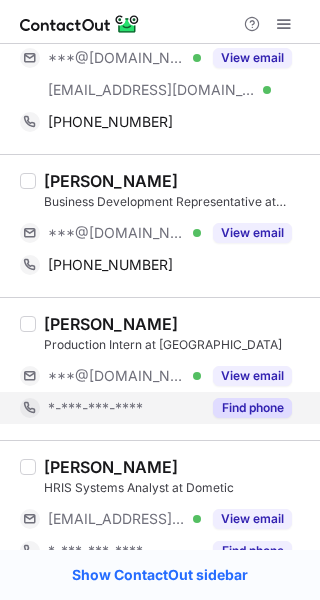 click on "Find phone" at bounding box center [252, 408] 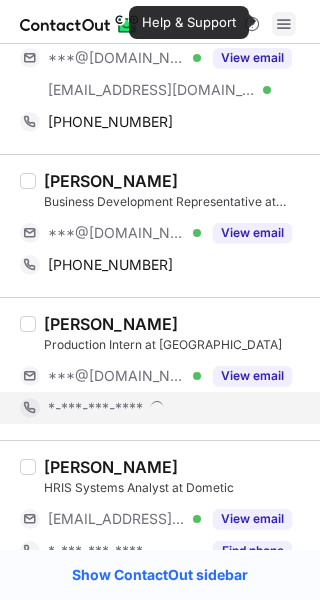click on "Help & Support Select all (25) Jessica Brown Manager of Member Services & Engagement at BOMA Northeast Ohio ***@yahoo.com Verified ***@yahoo.com Verified ***@hotmail.com Verified ***@outlook.com Verified ***@fittechnologies.com Verified View email +17242347783 Copy Show more Erin Brown Speech Language Pathologist at Chicago Speech and Reading Center ***@chicagospeechandreading.com Verified View email Weslyn Brown Sales Associate at BRAZOS RUNNING COMPANY, LLC ***@gmail.com Verified View email Joe B. Independent Contractor at Mid-America Store Fixtures ***@gmail.com Verified ***@draco-llc.com Verified View email +13178916474 Copy Show more Harrison R Brown Staff Editor at Regent University Law Review ***@gmail.com Verified ***@mail.regent.edu Verified View email +13049840614 Copy Gary Brown Assistant Office Manager at The Sun Radio Network No contact details available. Please try another profile. Christopher M Brown Mechanical Engineering Intern at Zolo Carbon Smartech ***@zolotech.com Verified View email Copy" at bounding box center [160, 300] 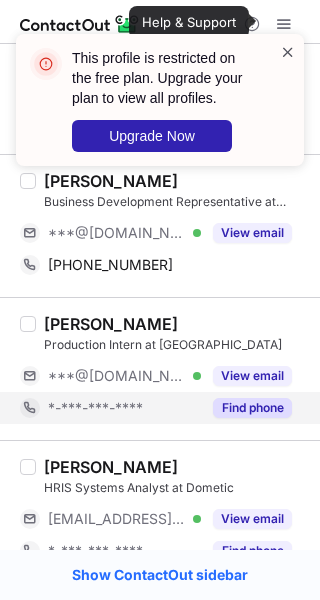 click at bounding box center (288, 52) 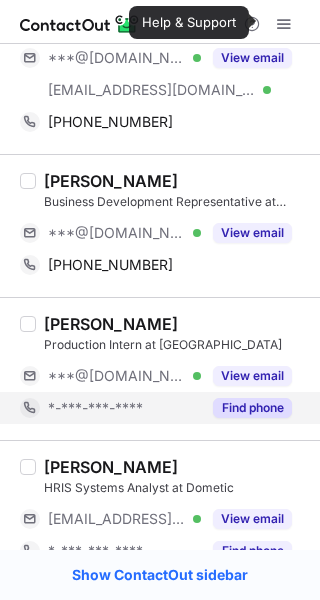 click on "This profile is restricted on the free plan. Upgrade your plan to view all profiles. Upgrade Now" at bounding box center (160, 108) 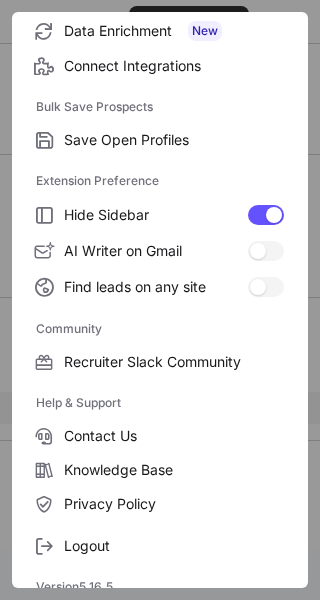 scroll, scrollTop: 307, scrollLeft: 0, axis: vertical 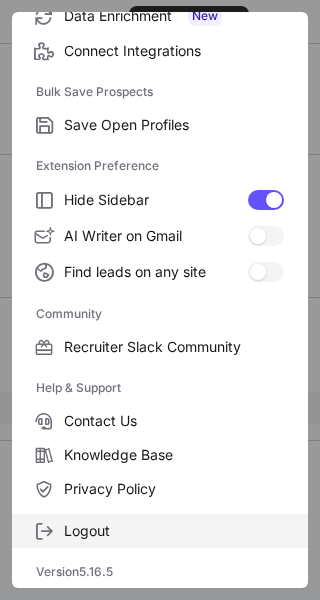 click on "Logout" at bounding box center [160, 531] 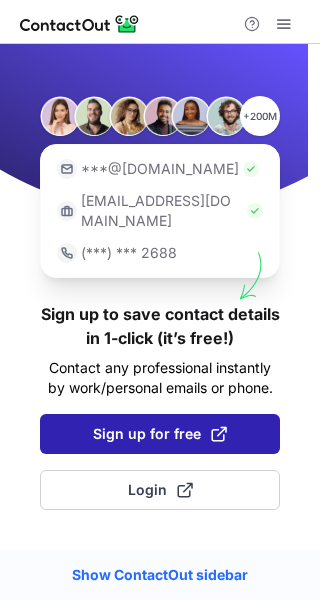 click on "Sign up for free" at bounding box center (160, 434) 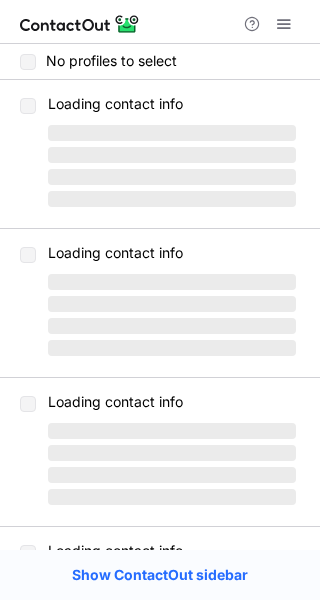 scroll, scrollTop: 0, scrollLeft: 0, axis: both 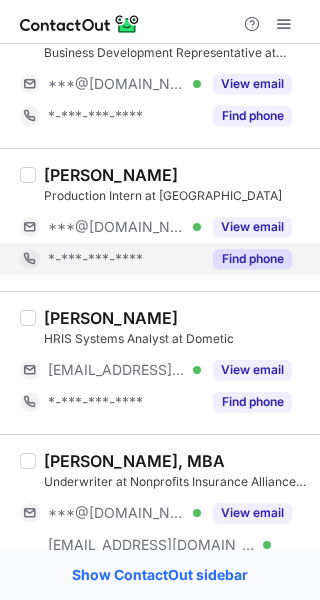 click on "Find phone" at bounding box center [252, 259] 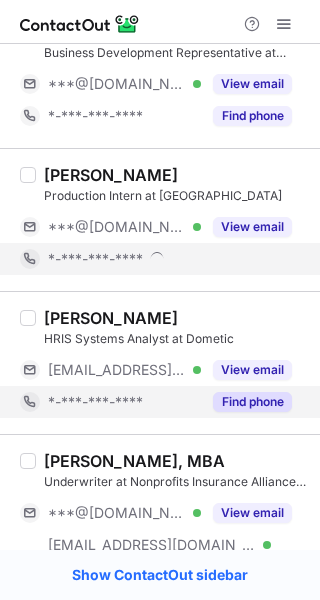 click on "Find phone" at bounding box center [252, 402] 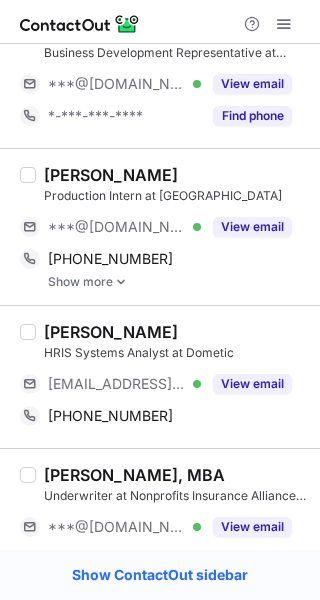 click on "[PERSON_NAME]" at bounding box center [111, 175] 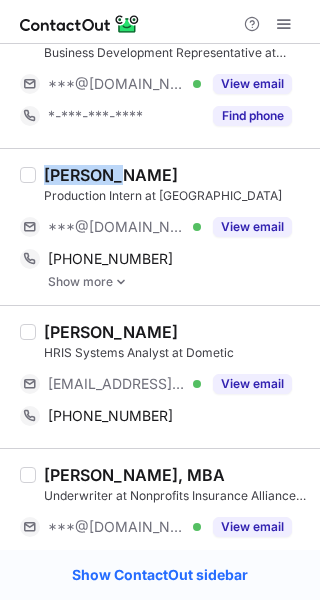 scroll, scrollTop: 1664, scrollLeft: 0, axis: vertical 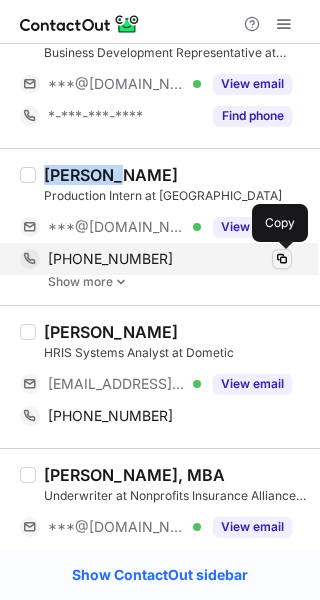 click at bounding box center (282, 259) 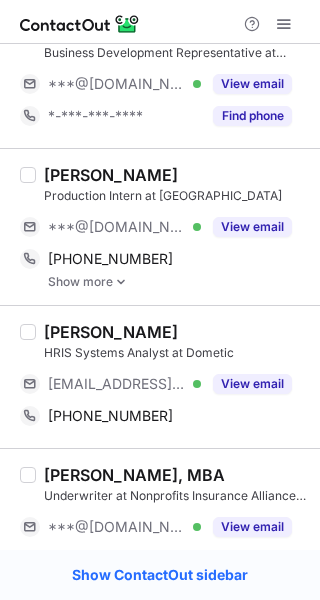 click on "[PERSON_NAME]" at bounding box center [111, 332] 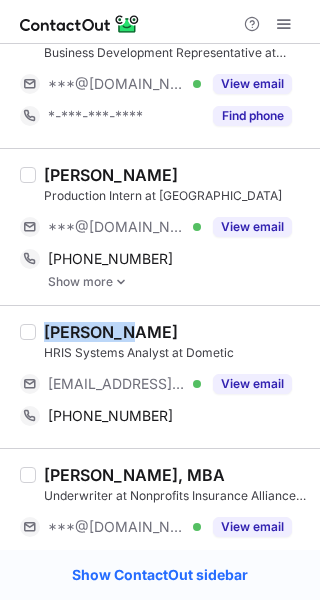 click on "[PERSON_NAME]" at bounding box center (111, 332) 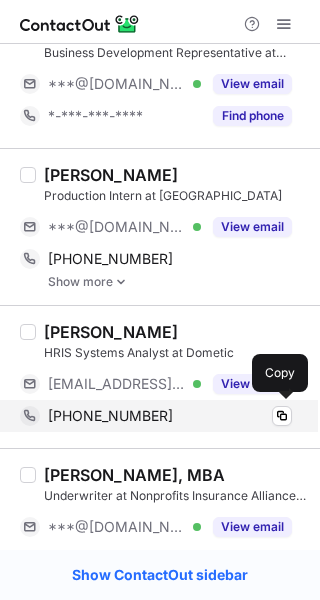 click on "+15749047580" at bounding box center [170, 416] 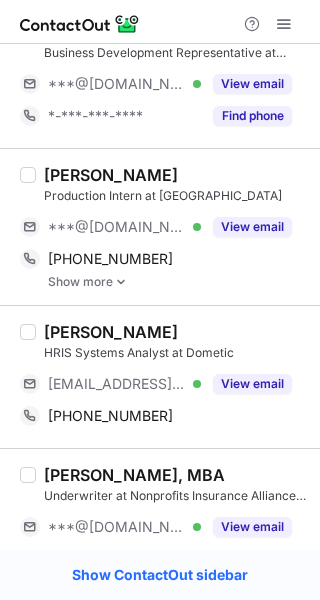 click on "Nemiah Brown, MBA Underwriter at Nonprofits Insurance Alliance (NIA) ***@gmail.com Verified ***@insurancefornonprofits.org Verified View email *-***-***-**** Find phone" at bounding box center [160, 535] 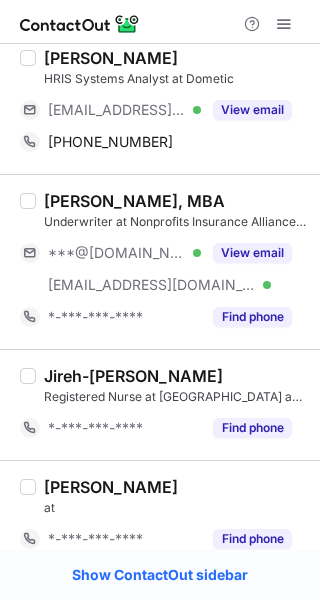 scroll, scrollTop: 1939, scrollLeft: 0, axis: vertical 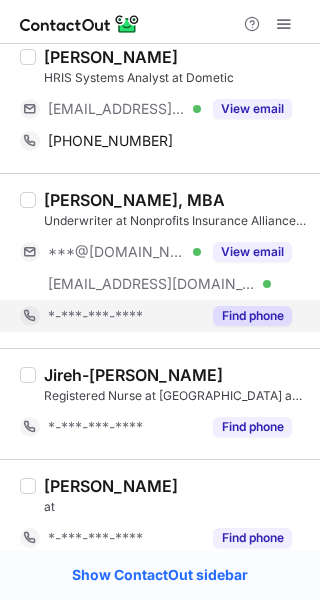 click on "Find phone" at bounding box center (252, 316) 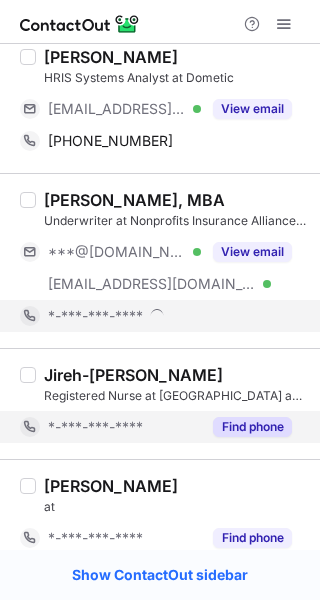 drag, startPoint x: 241, startPoint y: 444, endPoint x: 240, endPoint y: 434, distance: 10.049875 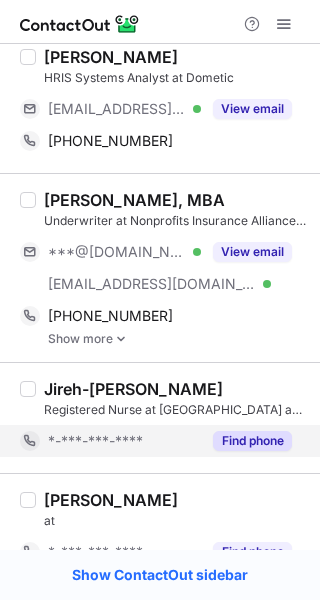 click on "Find phone" at bounding box center [252, 441] 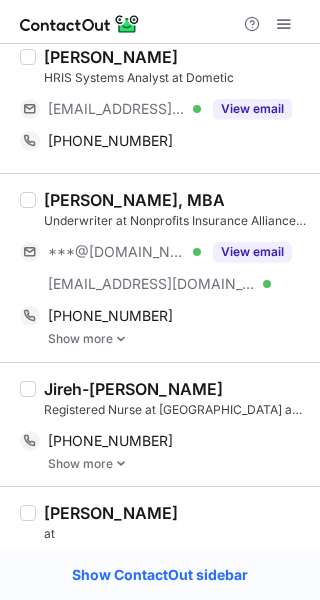 click on "[PERSON_NAME], MBA" at bounding box center (134, 200) 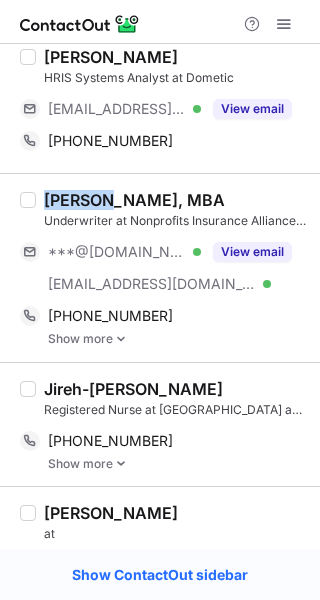 click on "[PERSON_NAME], MBA" at bounding box center [134, 200] 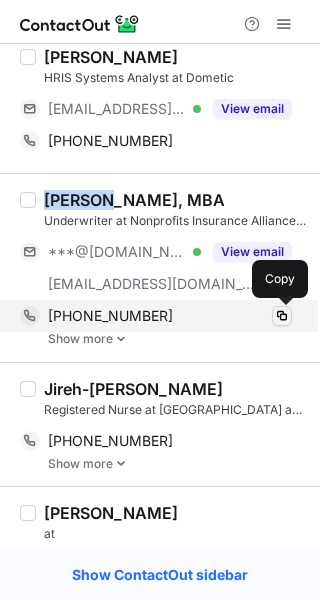 click at bounding box center (282, 316) 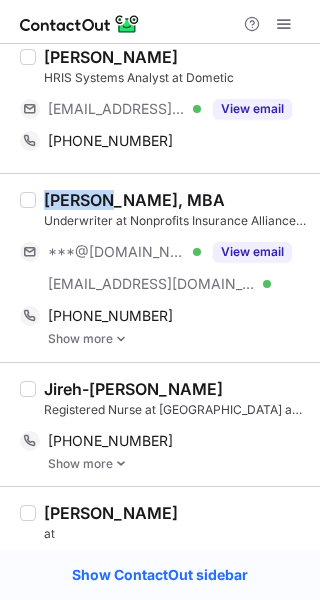click on "Jireh-[PERSON_NAME]" at bounding box center [133, 389] 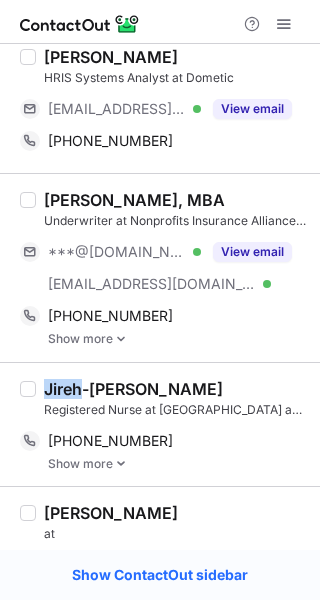 click on "Jireh-[PERSON_NAME]" at bounding box center (133, 389) 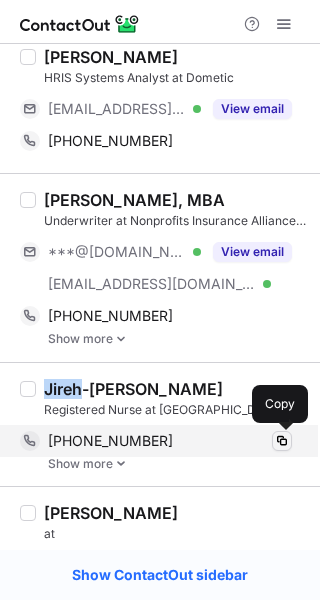 click at bounding box center [282, 441] 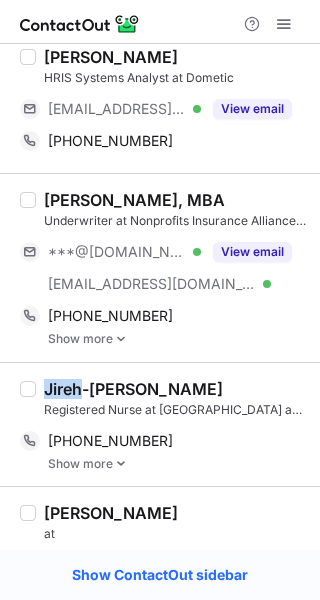 click on "Jireh-Sela Brown Registered Nurse at New Mark Care Ctr and Northcourt Rehabilitatin Sts +15042513538 Copy Show more" at bounding box center [160, 424] 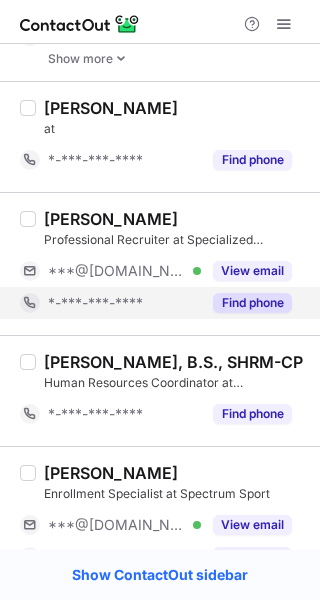 scroll, scrollTop: 2348, scrollLeft: 0, axis: vertical 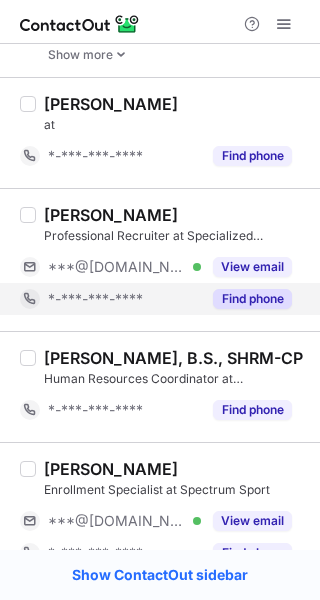 click on "Find phone" at bounding box center (252, 299) 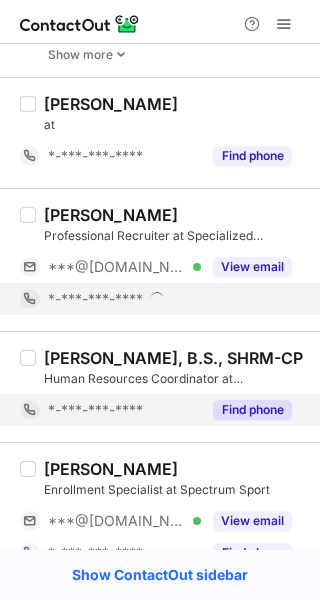 click on "Find phone" at bounding box center [252, 410] 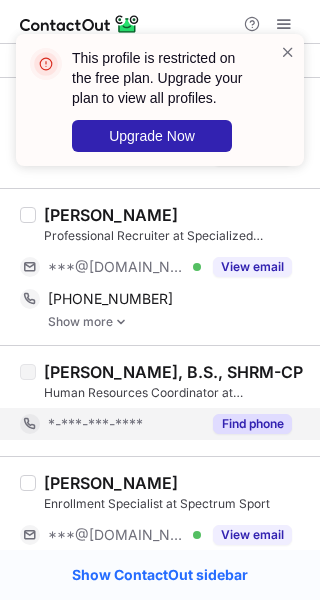 click on "[PERSON_NAME]" at bounding box center [111, 215] 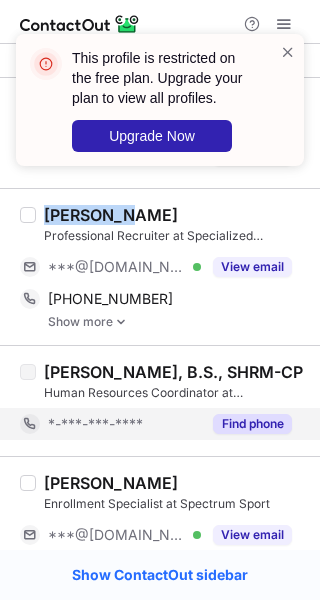 click on "[PERSON_NAME]" at bounding box center [111, 215] 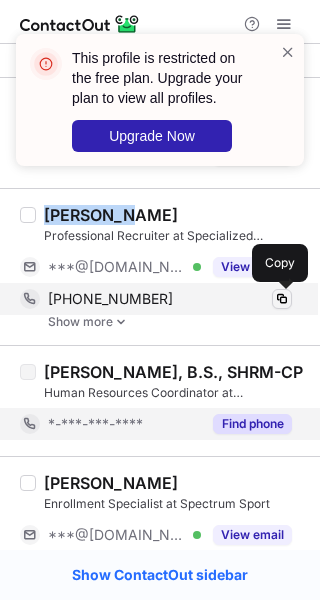 click at bounding box center [282, 299] 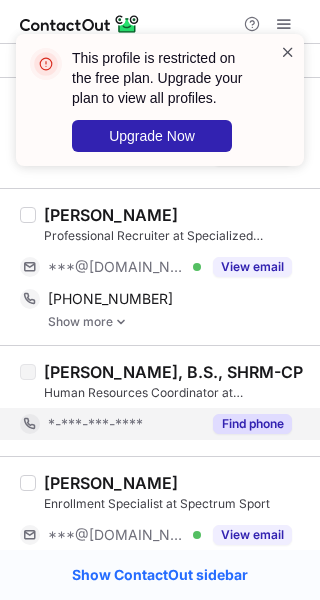 click at bounding box center [288, 52] 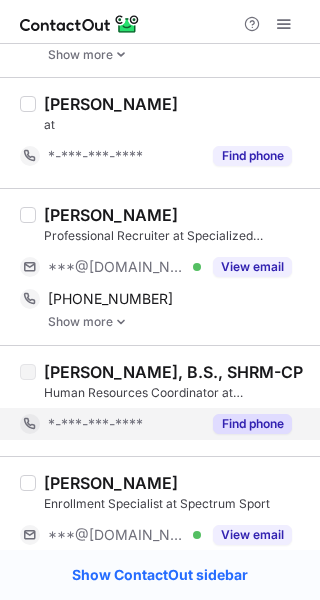 click at bounding box center (160, 22) 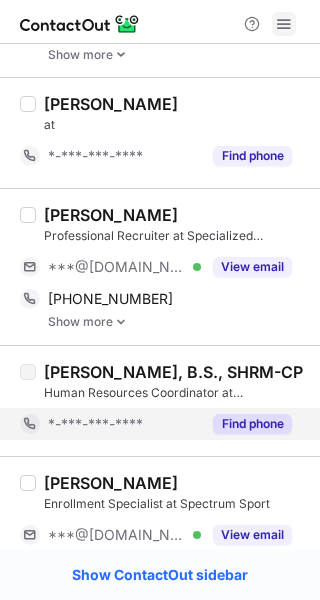 click at bounding box center [284, 24] 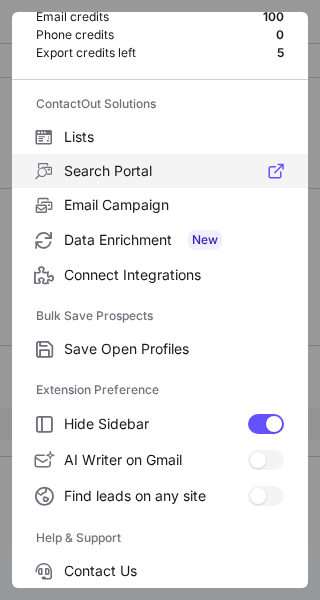 scroll, scrollTop: 233, scrollLeft: 0, axis: vertical 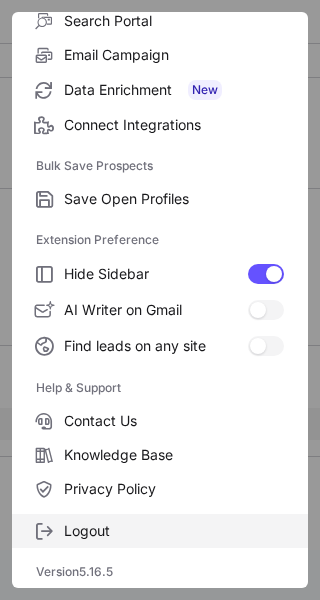 click on "Logout" at bounding box center [174, 531] 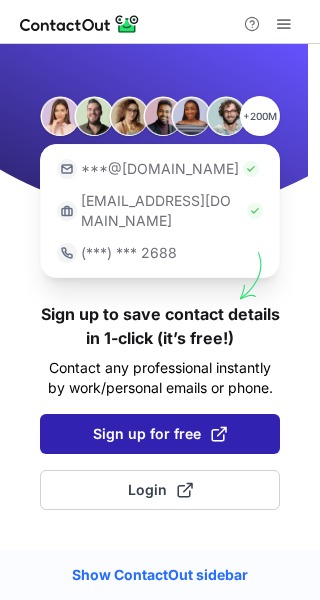 click on "Sign up for free" at bounding box center (160, 434) 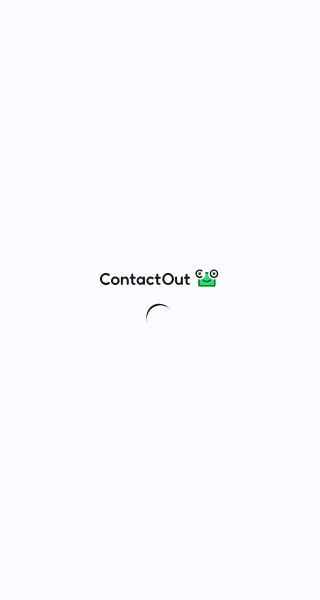scroll, scrollTop: 0, scrollLeft: 0, axis: both 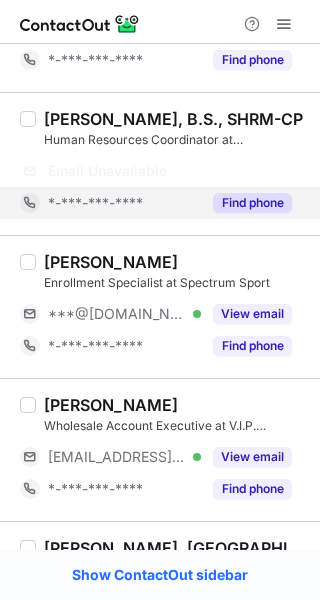 click on "Find phone" at bounding box center [252, 203] 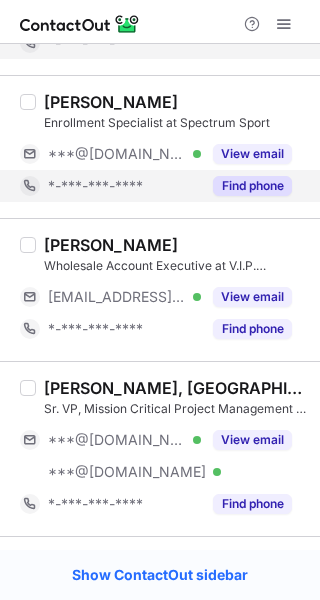 scroll, scrollTop: 2546, scrollLeft: 0, axis: vertical 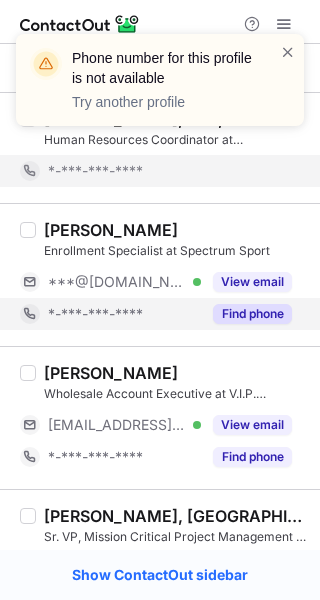 click on "Find phone" at bounding box center (252, 314) 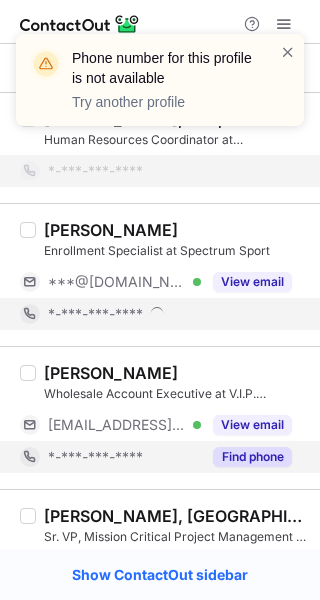 click on "Find phone" at bounding box center [252, 457] 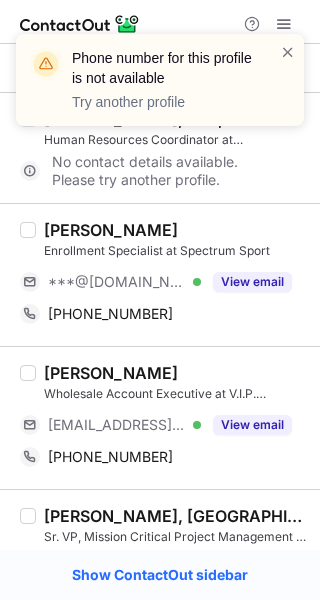 click on "[PERSON_NAME]" at bounding box center (111, 230) 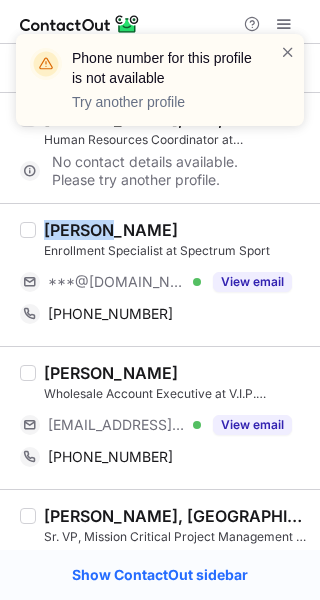 click on "[PERSON_NAME]" at bounding box center [111, 230] 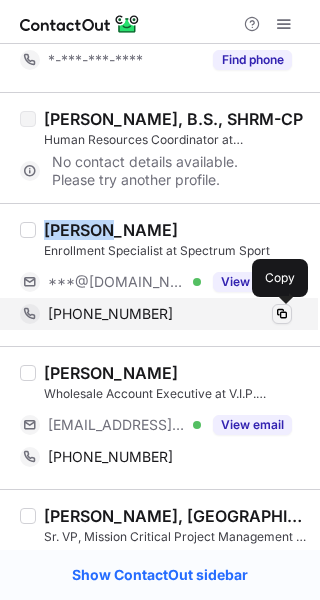 click at bounding box center (282, 314) 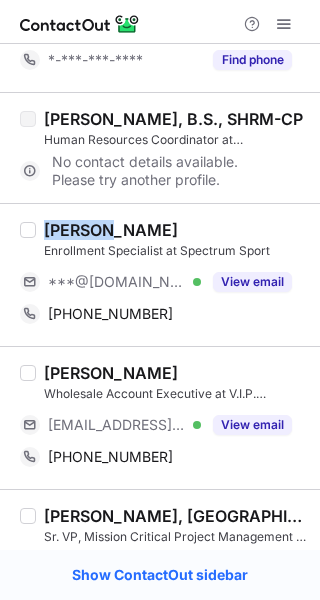click on "[PERSON_NAME]" at bounding box center (111, 373) 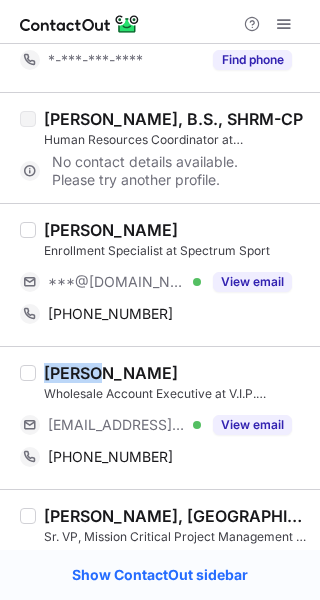click on "[PERSON_NAME]" at bounding box center [111, 373] 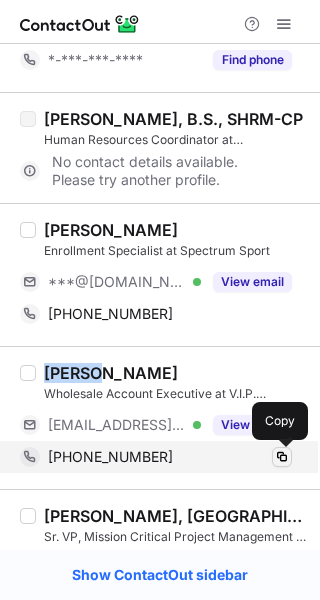 click at bounding box center (282, 457) 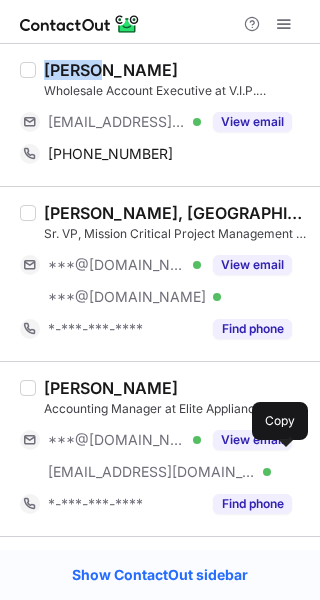 scroll, scrollTop: 2856, scrollLeft: 0, axis: vertical 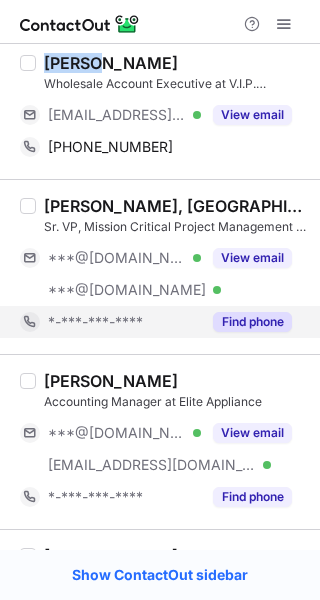 click on "Find phone" at bounding box center [252, 322] 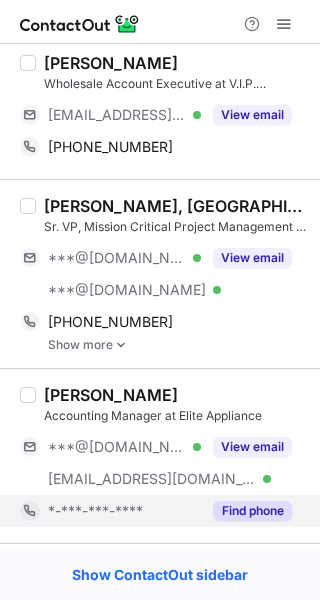 click on "Find phone" at bounding box center (246, 511) 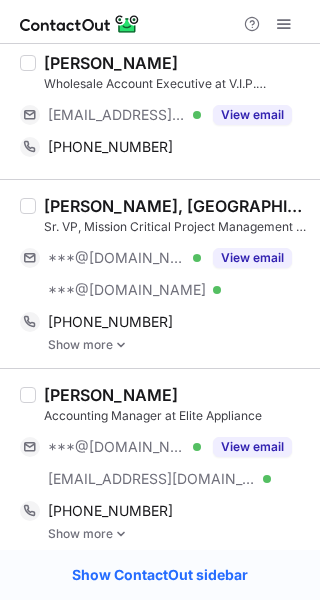 click on "[PERSON_NAME], [GEOGRAPHIC_DATA]" at bounding box center (176, 206) 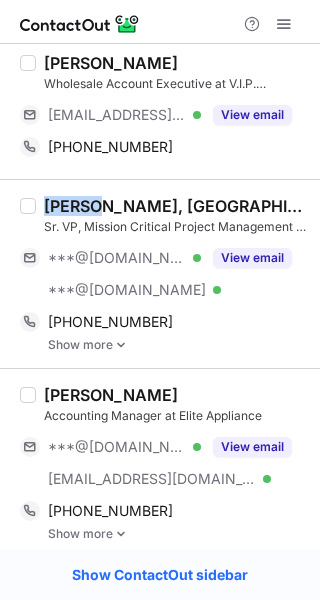 click on "[PERSON_NAME], [GEOGRAPHIC_DATA]" at bounding box center [176, 206] 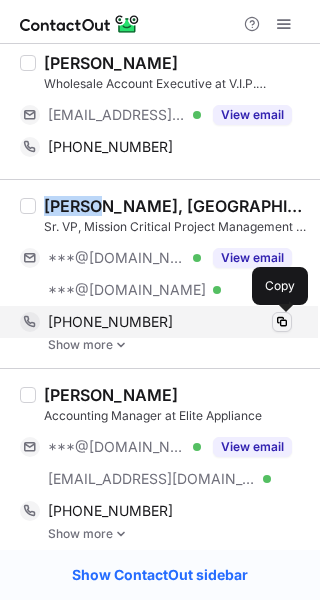 click at bounding box center [282, 322] 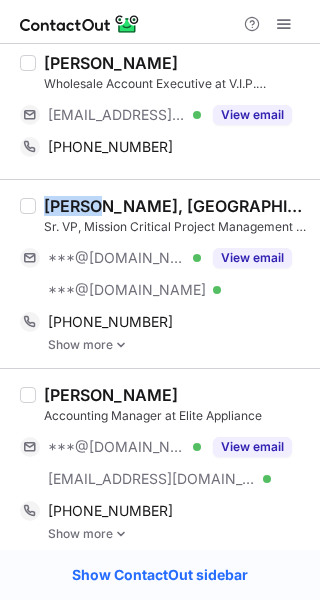 click on "Evan Brown Accounting Manager at Elite Appliance ***@gmail.com Verified ***@eliteappliance.com Verified View email +14253385841 Copy Show more" at bounding box center (160, 462) 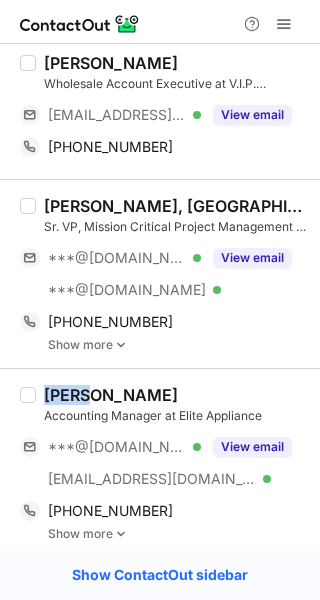 click on "Evan Brown Accounting Manager at Elite Appliance ***@gmail.com Verified ***@eliteappliance.com Verified View email +14253385841 Copy Show more" at bounding box center [160, 462] 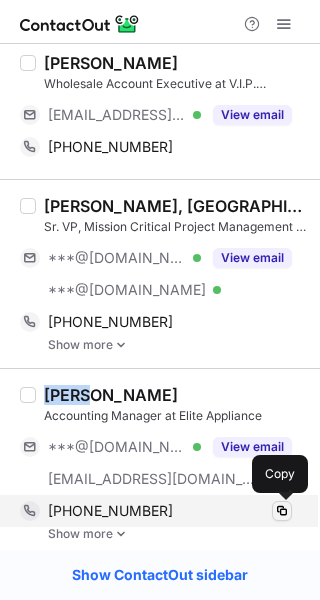 click at bounding box center (282, 511) 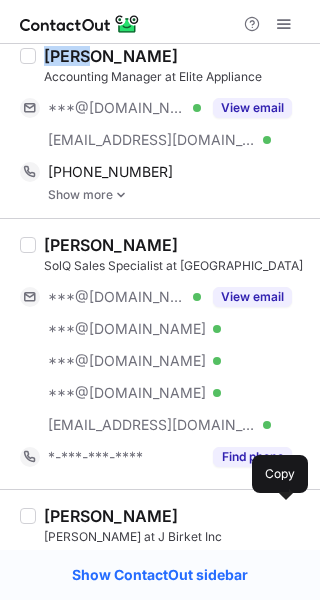 scroll, scrollTop: 3241, scrollLeft: 0, axis: vertical 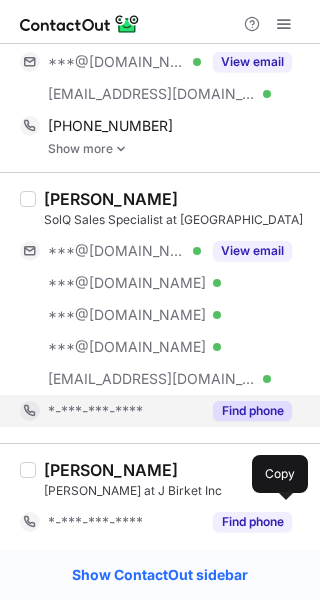 click on "Find phone" at bounding box center (246, 411) 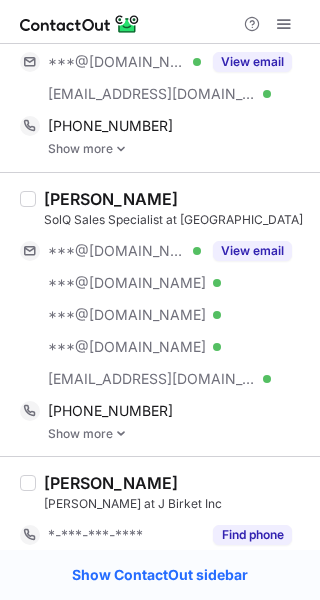 click on "[PERSON_NAME]" at bounding box center [111, 199] 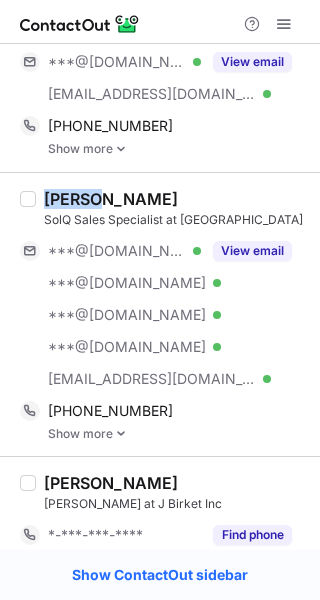 click on "[PERSON_NAME]" at bounding box center [111, 199] 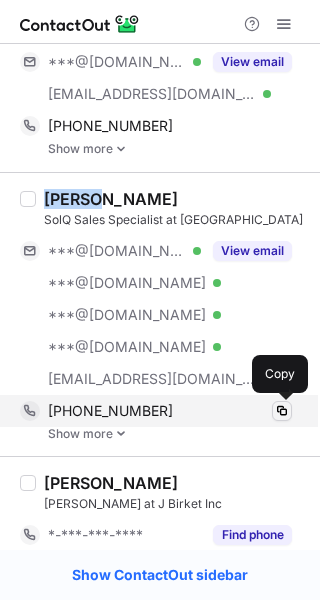 click at bounding box center (282, 411) 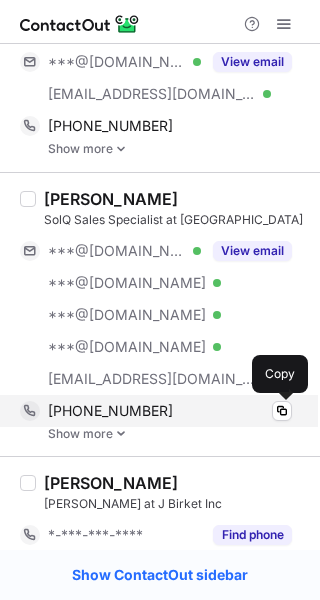 click on "+15152269000 Copy" at bounding box center (156, 411) 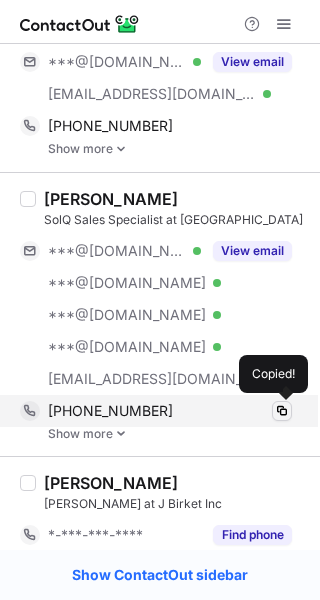 click at bounding box center [282, 411] 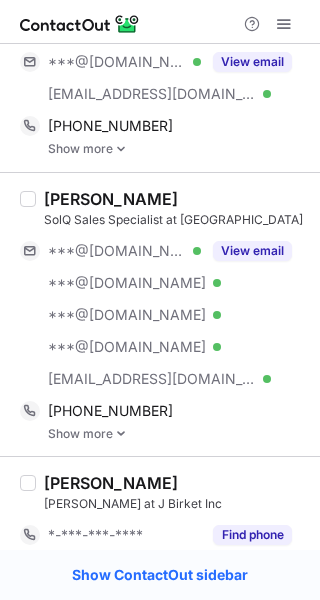 click on "Jason Brown SolQ Sales Specialist at SolQ ***@gmail.com Verified ***@gmail.com Verified ***@gmail.com Verified ***@gmail.com Verified ***@solq.com Verified View email +15152269000 Copy Show more" at bounding box center (160, 314) 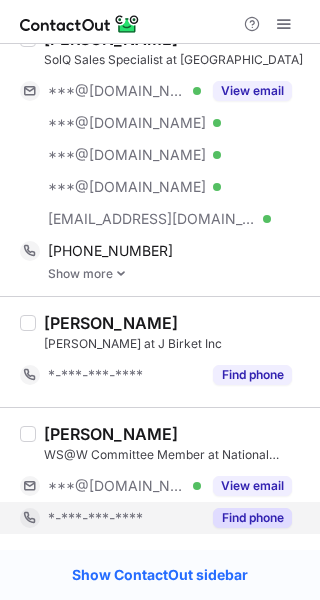 click on "Find phone" at bounding box center (246, 518) 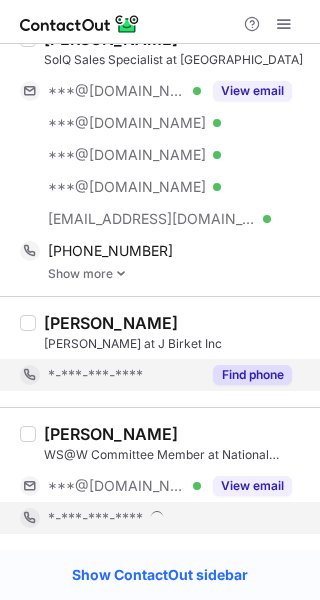 click on "Find phone" at bounding box center [252, 375] 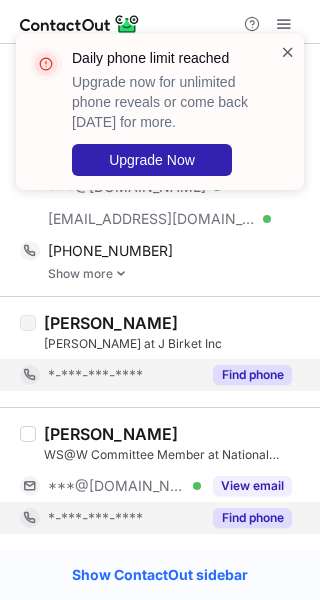click at bounding box center (288, 52) 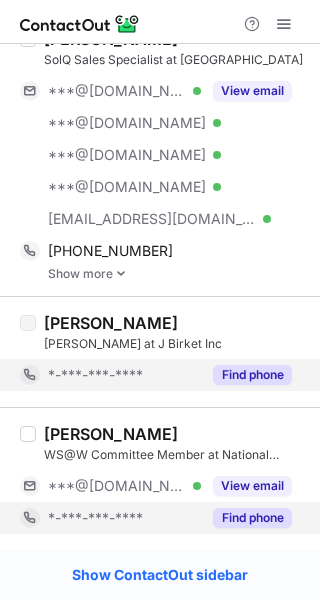 click on "Daily phone limit reached Upgrade now for unlimited phone reveals or come back tomorrow for more. Upgrade Now" at bounding box center [160, 120] 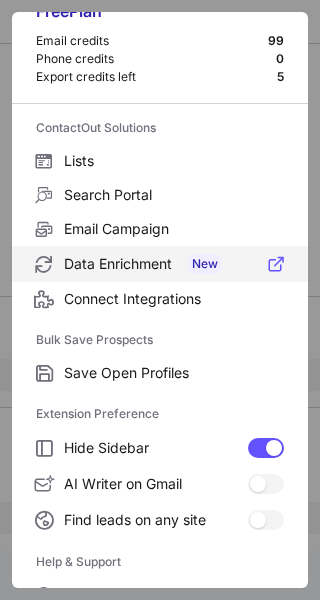scroll, scrollTop: 233, scrollLeft: 0, axis: vertical 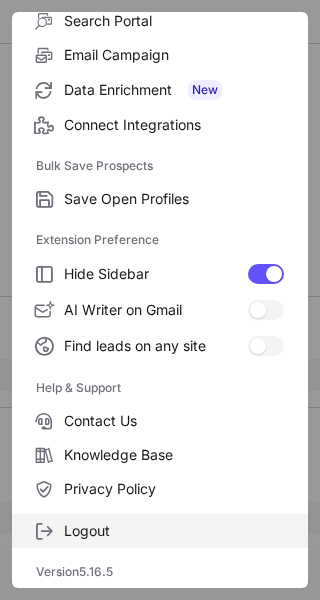 click on "Logout" at bounding box center (174, 531) 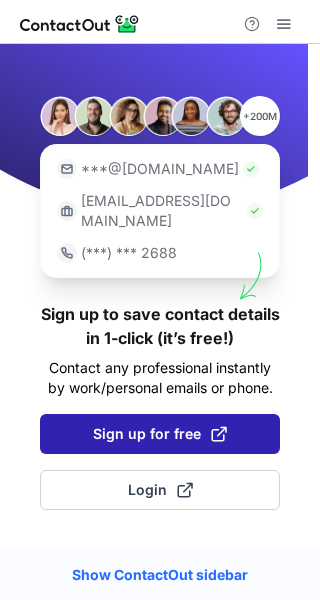 click on "Sign up for free" at bounding box center (160, 434) 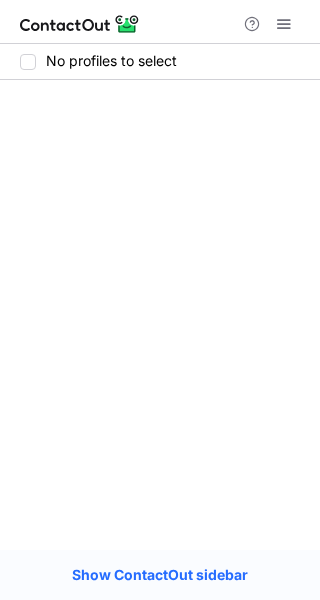 scroll, scrollTop: 0, scrollLeft: 0, axis: both 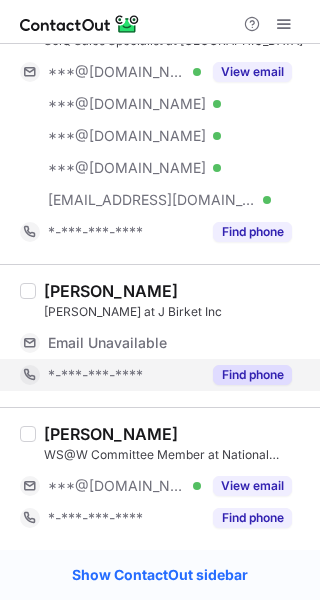 click on "Find phone" at bounding box center [252, 375] 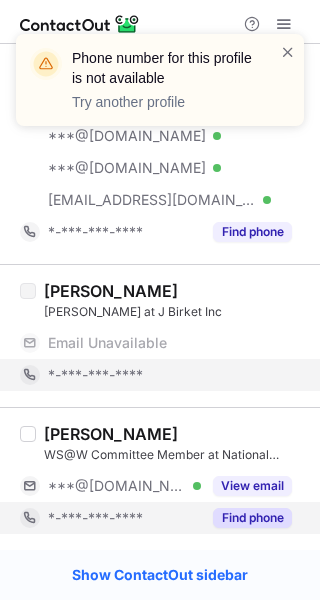 click on "Find phone" at bounding box center [252, 518] 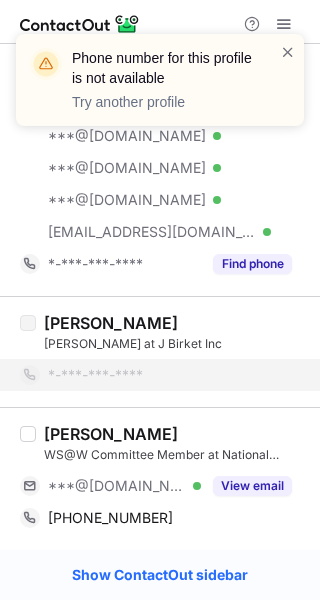 scroll, scrollTop: 3360, scrollLeft: 0, axis: vertical 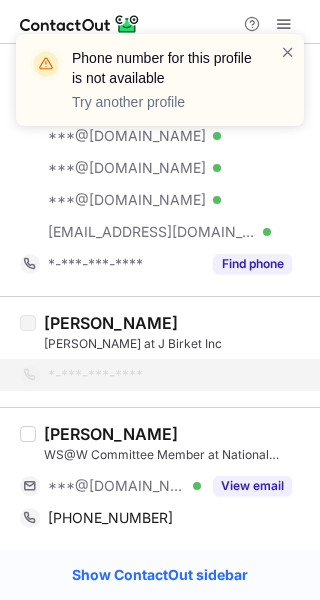 click on "[PERSON_NAME] WS@W Committee Member at National [MEDICAL_DATA] Association ***@[DOMAIN_NAME] Verified View email [PHONE_NUMBER] Copy" at bounding box center [160, 478] 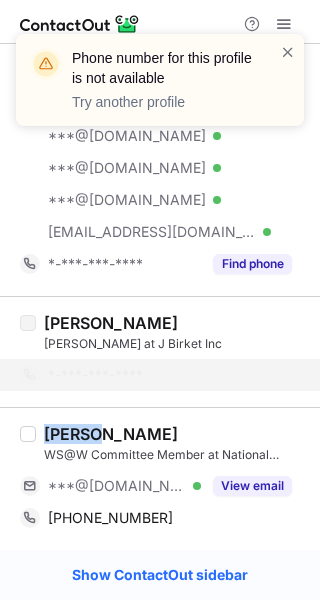 click on "[PERSON_NAME] WS@W Committee Member at National [MEDICAL_DATA] Association ***@[DOMAIN_NAME] Verified View email [PHONE_NUMBER] Copy" at bounding box center (160, 478) 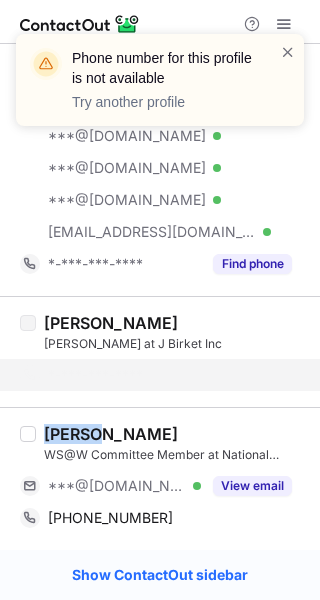 copy on "Kaleb" 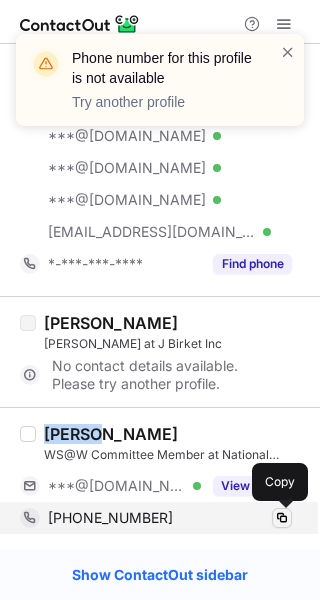 click at bounding box center [282, 518] 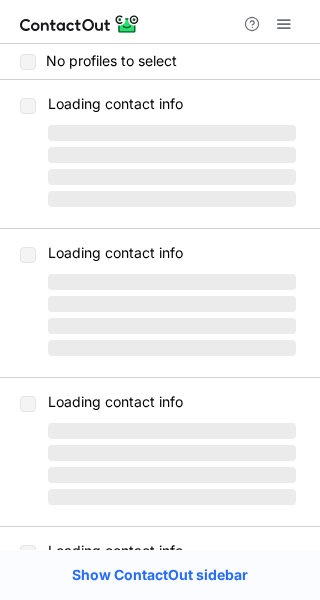 scroll, scrollTop: 0, scrollLeft: 0, axis: both 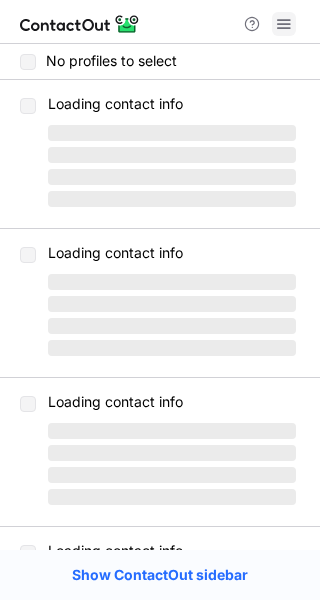 click at bounding box center [284, 24] 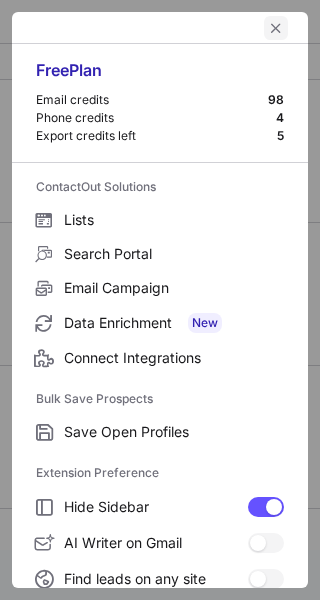 click at bounding box center [276, 28] 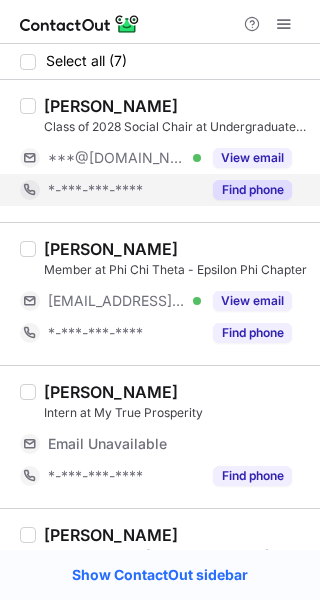click on "Find phone" at bounding box center (252, 190) 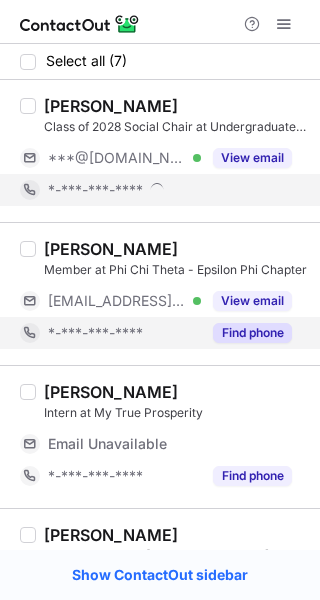 click on "Find phone" at bounding box center [252, 333] 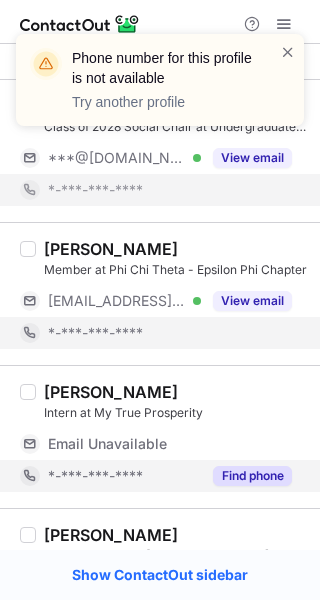 click on "Find phone" at bounding box center [246, 476] 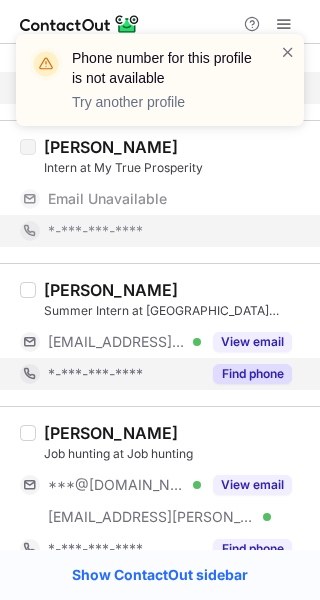 click on "Find phone" at bounding box center [252, 374] 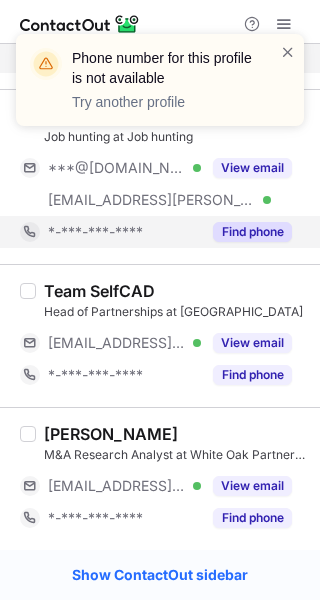 scroll, scrollTop: 466, scrollLeft: 0, axis: vertical 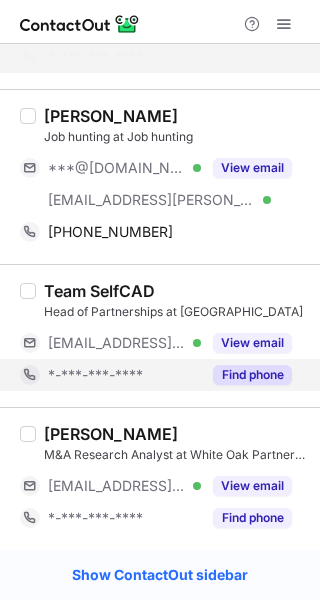 click on "Find phone" at bounding box center (252, 375) 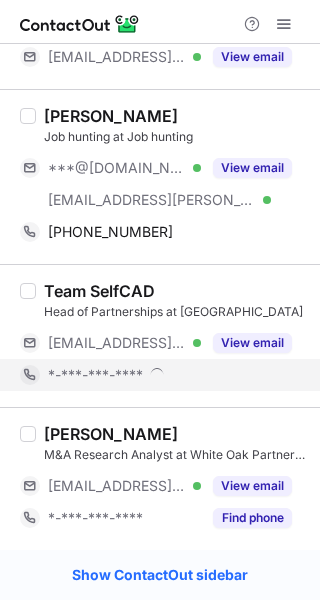 scroll, scrollTop: 434, scrollLeft: 0, axis: vertical 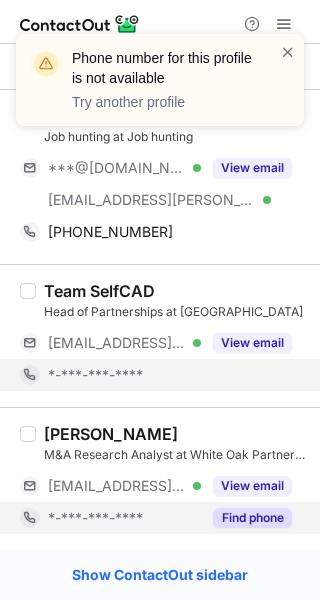 click on "Find phone" at bounding box center [252, 518] 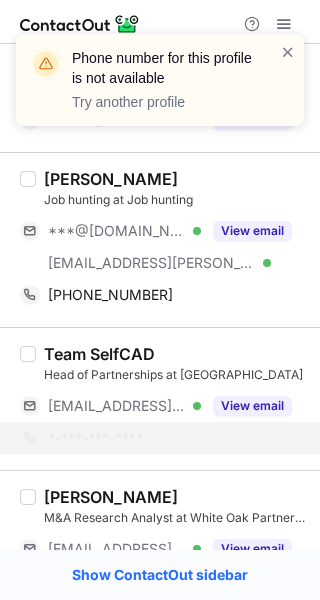 scroll, scrollTop: 370, scrollLeft: 0, axis: vertical 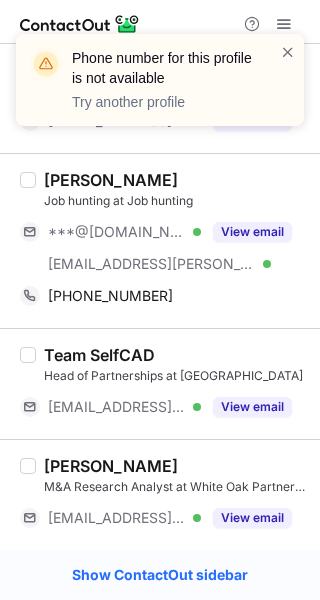 click on "Rosaleen Brown Amdal" at bounding box center (111, 180) 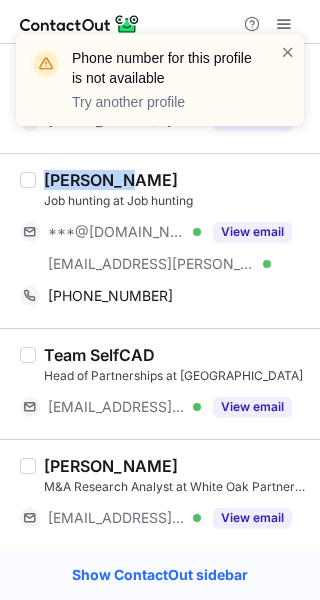 click on "Rosaleen Brown Amdal" at bounding box center [111, 180] 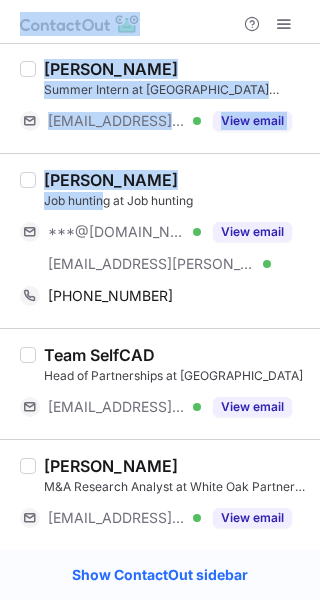 drag, startPoint x: 243, startPoint y: 293, endPoint x: 620, endPoint y: 451, distance: 408.7701 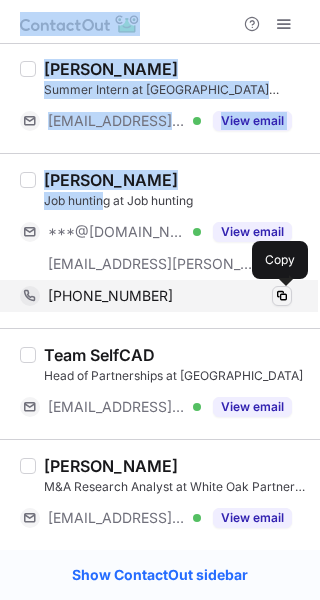 click at bounding box center [282, 296] 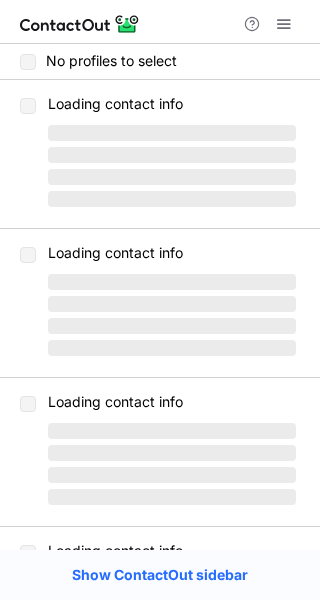 scroll, scrollTop: 0, scrollLeft: 0, axis: both 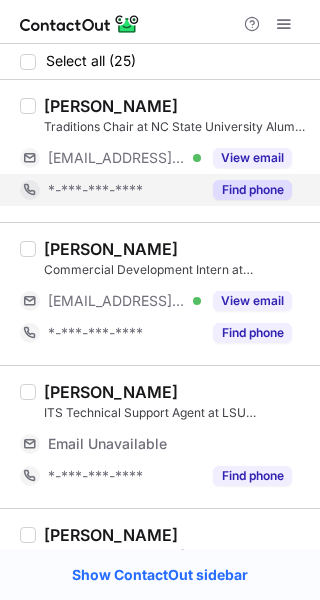 click on "Find phone" at bounding box center (252, 190) 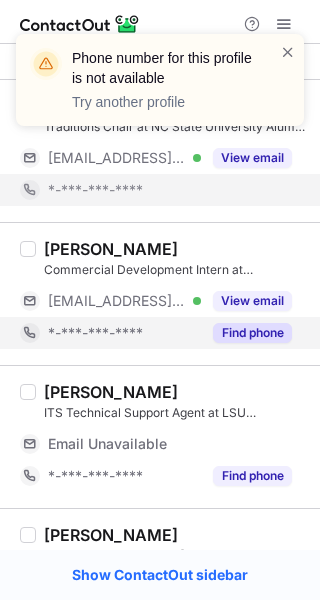 click on "Find phone" at bounding box center (252, 333) 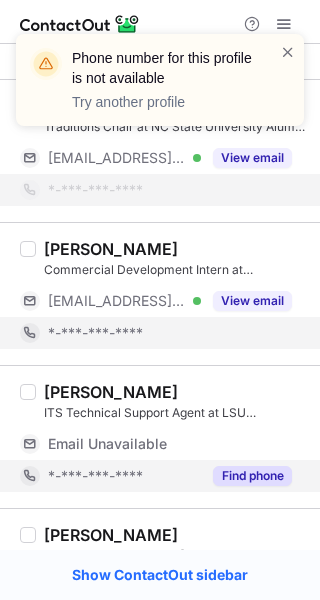 click on "Find phone" at bounding box center [246, 476] 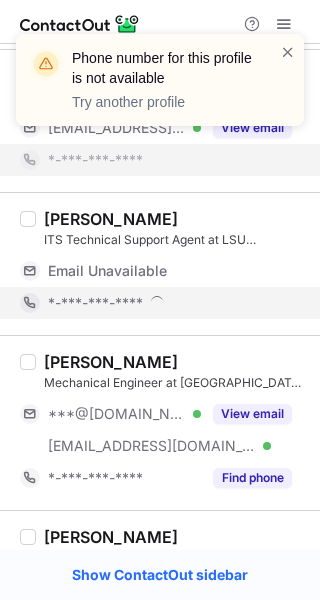 scroll, scrollTop: 182, scrollLeft: 0, axis: vertical 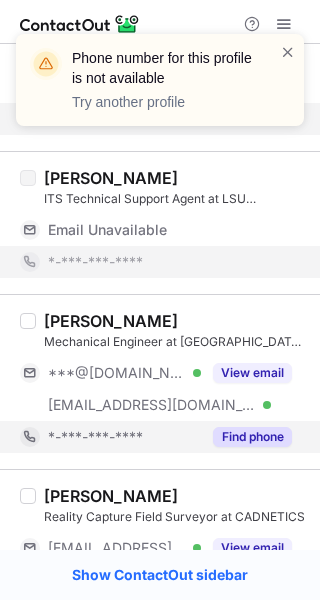 click on "[PERSON_NAME] Mechanical Engineer at [GEOGRAPHIC_DATA] (UB TPEC) ***@[DOMAIN_NAME] Verified [EMAIL_ADDRESS][DOMAIN_NAME] Verified View email *-***-***-**** Find phone" at bounding box center [160, 381] 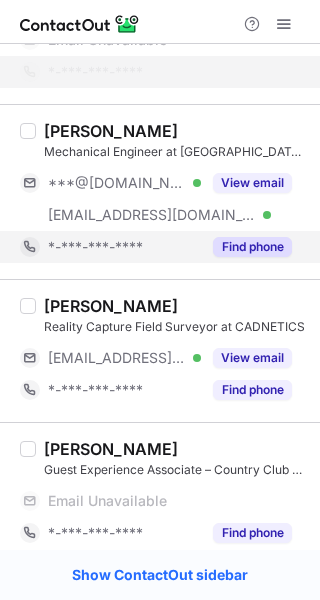 scroll, scrollTop: 361, scrollLeft: 0, axis: vertical 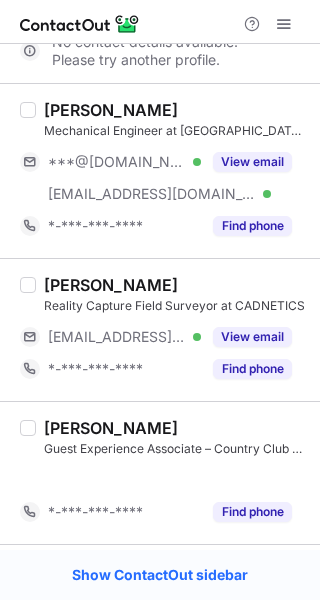click on "[PERSON_NAME] Mechanical Engineer at [GEOGRAPHIC_DATA] (UB TPEC) ***@[DOMAIN_NAME] Verified [EMAIL_ADDRESS][DOMAIN_NAME] Verified View email *-***-***-**** Find phone" at bounding box center [160, 170] 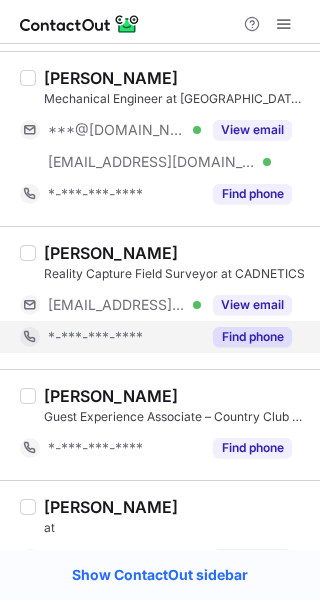 click on "Find phone" at bounding box center (246, 337) 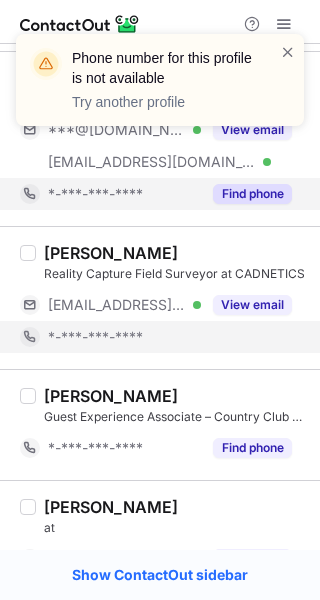 click on "Find phone" at bounding box center (252, 194) 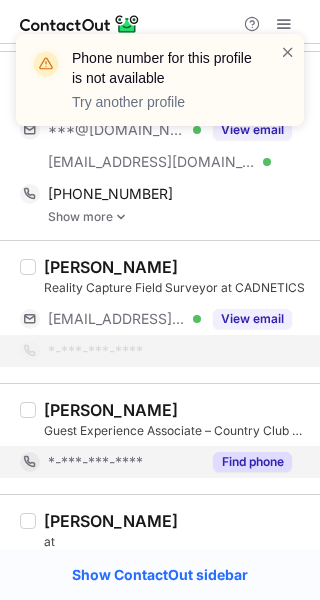click on "Find phone" at bounding box center (246, 462) 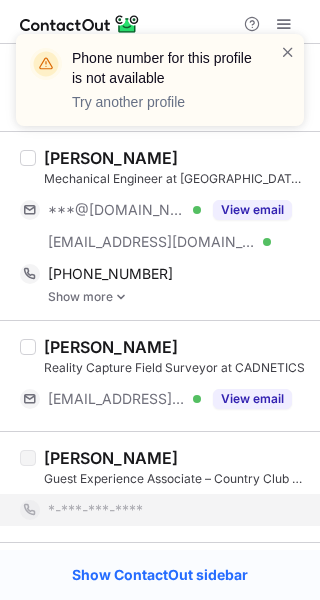 scroll, scrollTop: 276, scrollLeft: 0, axis: vertical 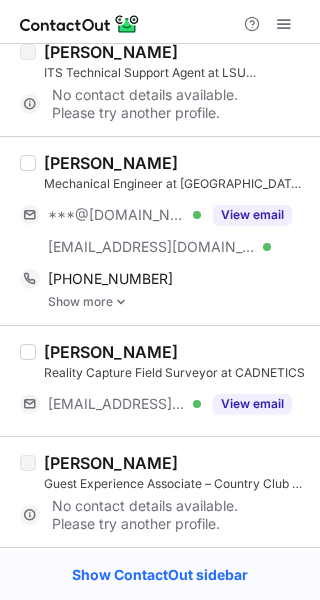 click on "[PERSON_NAME]" at bounding box center (111, 163) 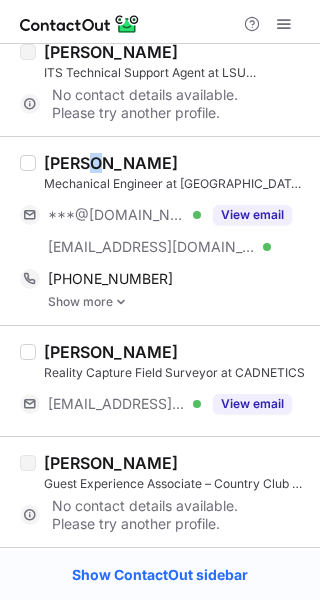 click on "[PERSON_NAME]" at bounding box center [111, 163] 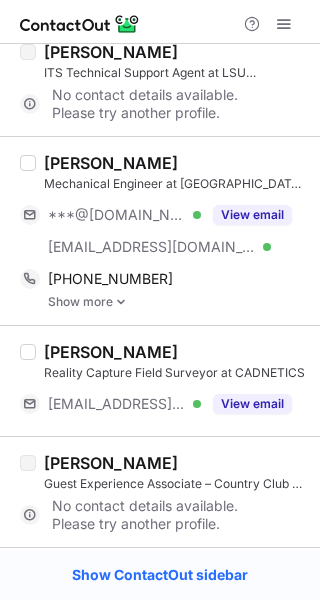 click on "[PERSON_NAME]" at bounding box center [111, 163] 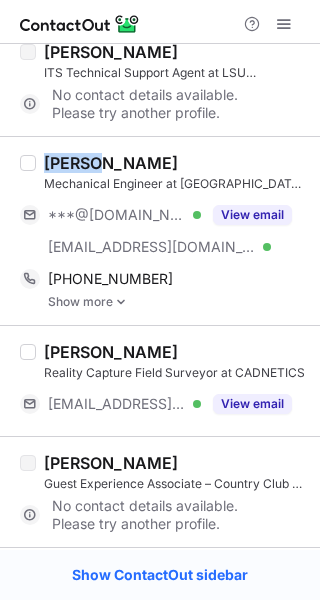 click on "[PERSON_NAME]" at bounding box center (111, 163) 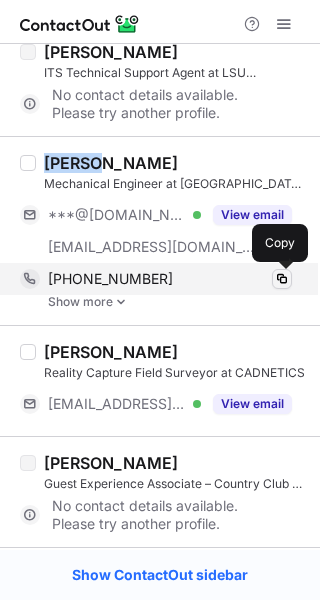 click at bounding box center [282, 279] 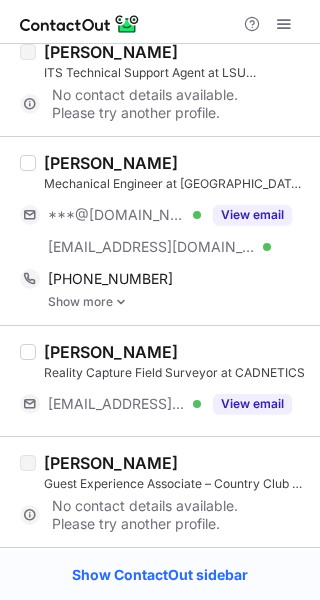 click on "[PERSON_NAME] Reality Capture Field Surveyor at CADNETICS [EMAIL_ADDRESS][DOMAIN_NAME] Verified View email" at bounding box center (160, 380) 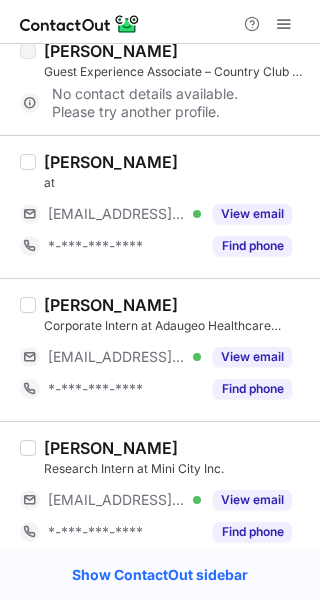 scroll, scrollTop: 699, scrollLeft: 0, axis: vertical 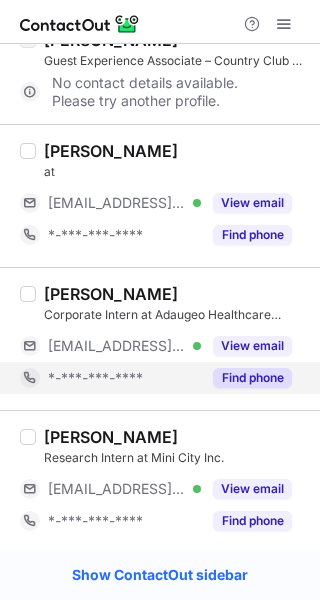 click on "Find phone" at bounding box center (246, 378) 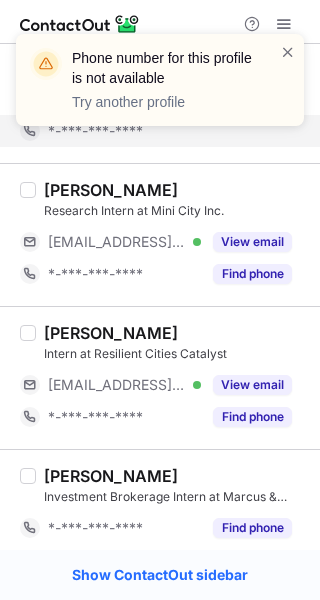 scroll, scrollTop: 947, scrollLeft: 0, axis: vertical 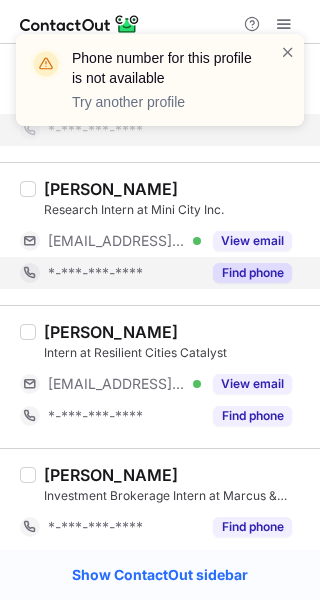 click on "Find phone" at bounding box center [252, 273] 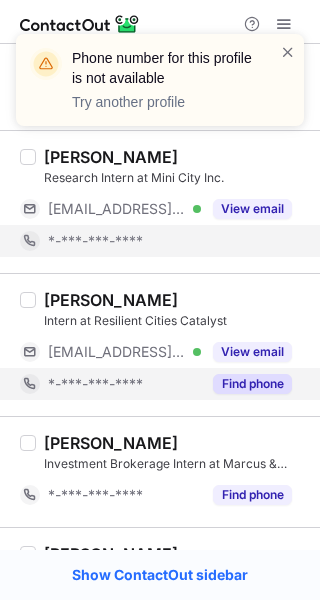 click on "[PERSON_NAME] Intern at Resilient Cities Catalyst [EMAIL_ADDRESS][DOMAIN_NAME] Verified View email *-***-***-**** Find phone" at bounding box center [160, 344] 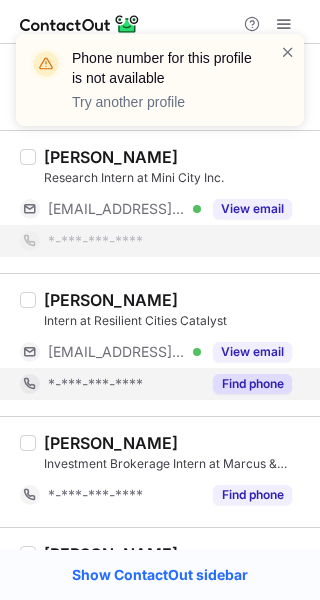 click on "Find phone" at bounding box center [246, 384] 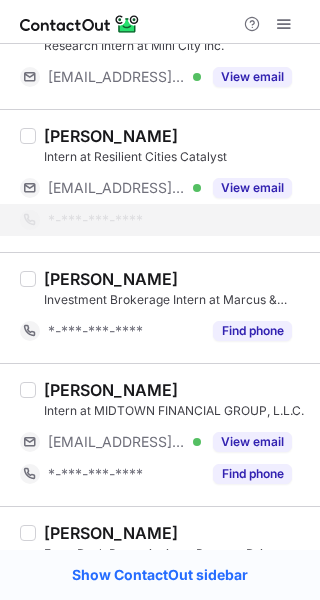 scroll, scrollTop: 1091, scrollLeft: 0, axis: vertical 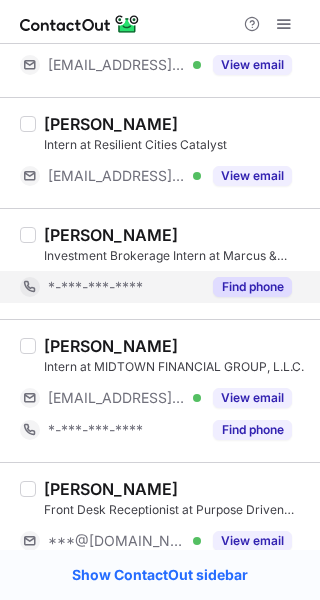 click on "Find phone" at bounding box center [246, 287] 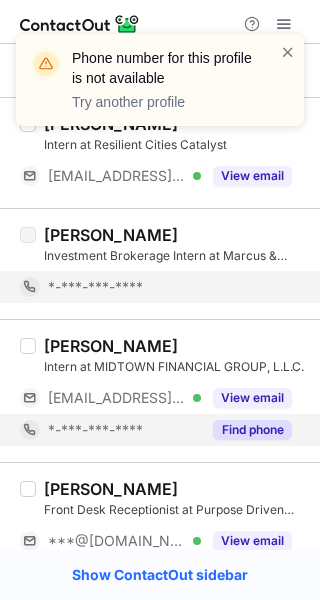 click on "Find phone" at bounding box center (252, 430) 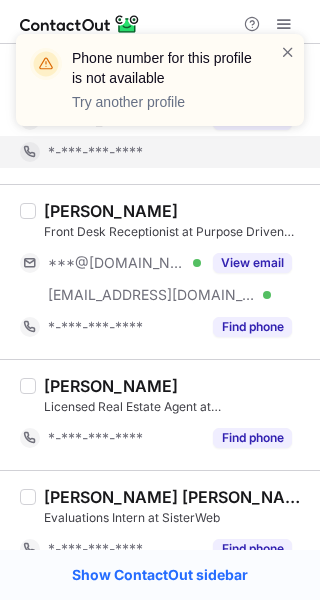 scroll, scrollTop: 1376, scrollLeft: 0, axis: vertical 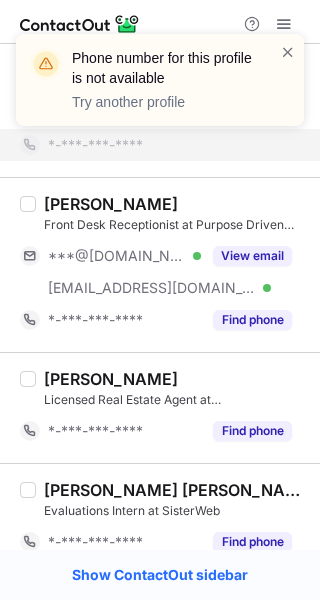 drag, startPoint x: 249, startPoint y: 319, endPoint x: 250, endPoint y: 466, distance: 147.0034 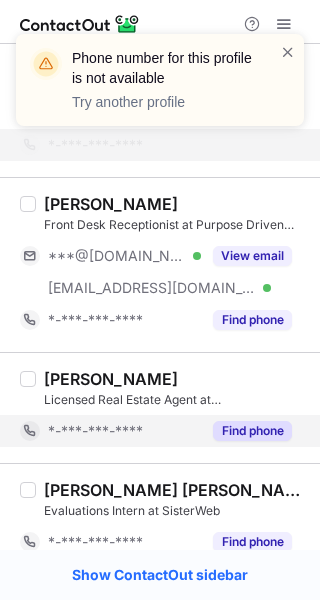 click on "Find phone" at bounding box center (252, 431) 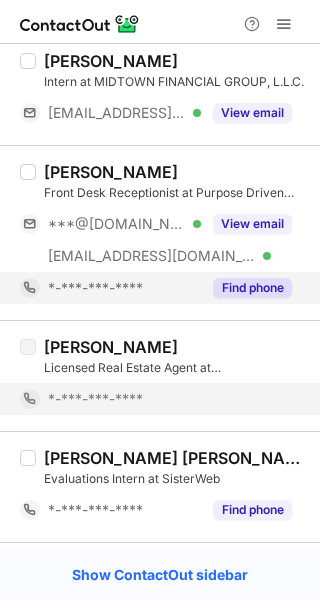 click on "Find phone" at bounding box center [252, 288] 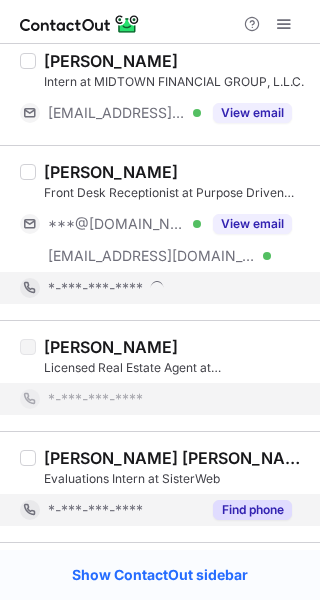 click on "Find phone" at bounding box center [246, 510] 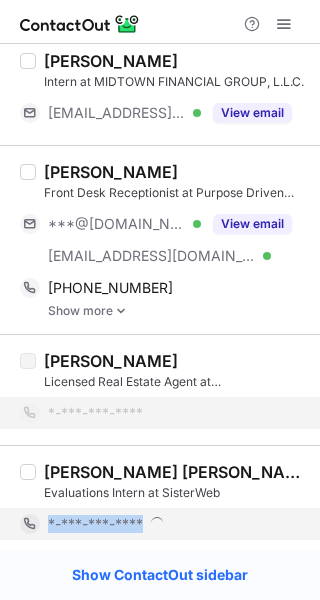 click on "[PERSON_NAME] [PERSON_NAME] Evaluations Intern at SisterWeb *-***-***-****" at bounding box center (172, 501) 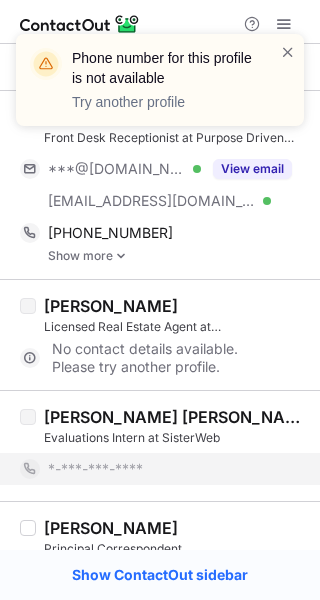 scroll, scrollTop: 1401, scrollLeft: 0, axis: vertical 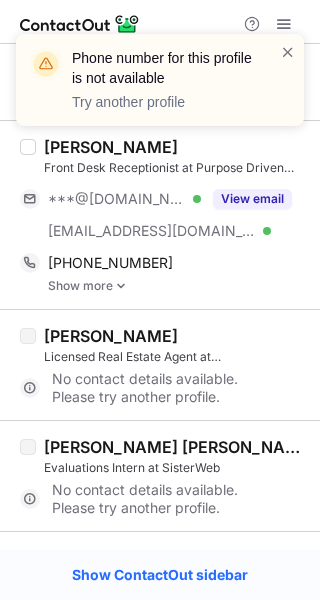 click on "Phone number for this profile is not available Try another profile" at bounding box center (160, 88) 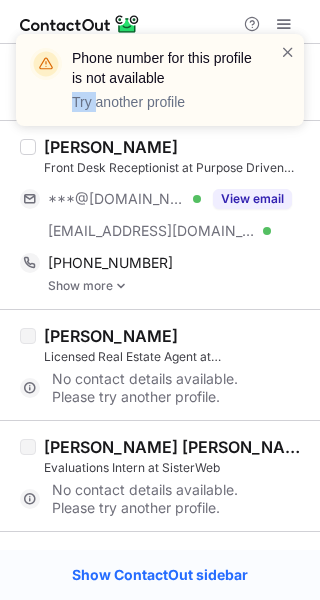 click on "Phone number for this profile is not available Try another profile" at bounding box center [160, 88] 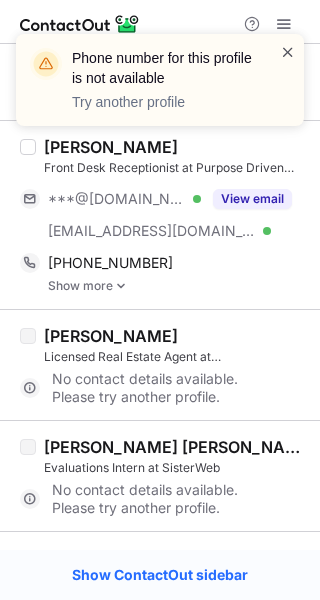 click at bounding box center [288, 52] 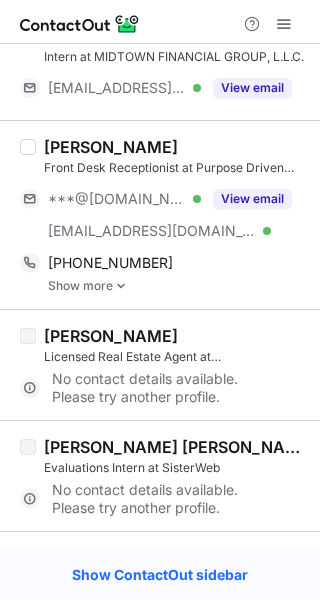 click on "[PERSON_NAME]" at bounding box center [111, 147] 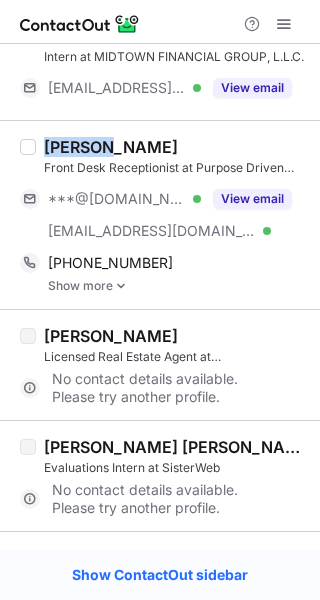 click on "[PERSON_NAME]" at bounding box center [111, 147] 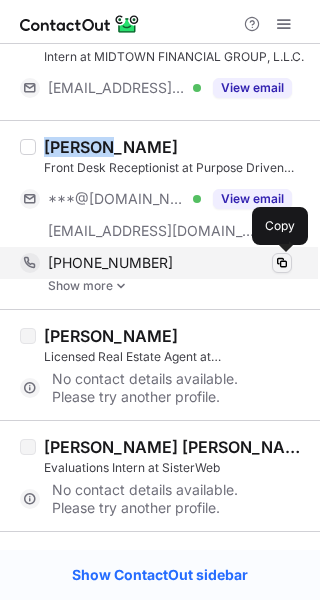 click at bounding box center [282, 263] 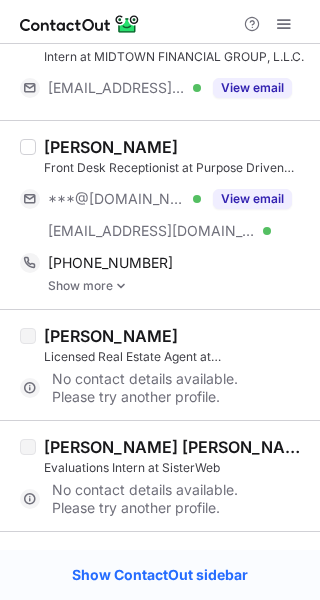 click on "[PERSON_NAME] Front Desk Receptionist at Purpose Driven Therapy ***@[DOMAIN_NAME] Verified [EMAIL_ADDRESS][DOMAIN_NAME] Verified View email [PHONE_NUMBER] Copy Show more" at bounding box center (160, 214) 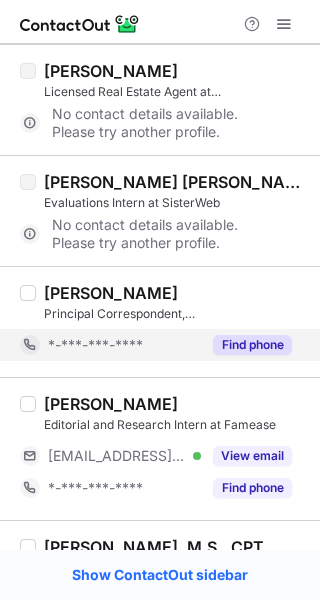 scroll, scrollTop: 1681, scrollLeft: 0, axis: vertical 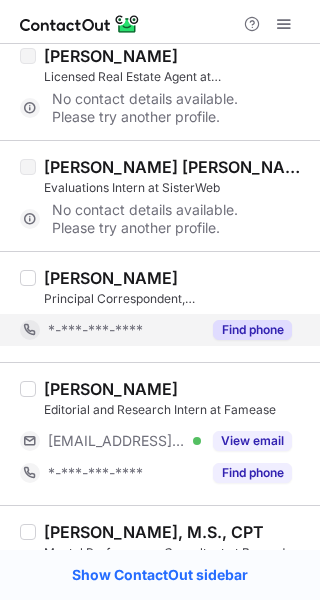 click on "Find phone" at bounding box center [252, 330] 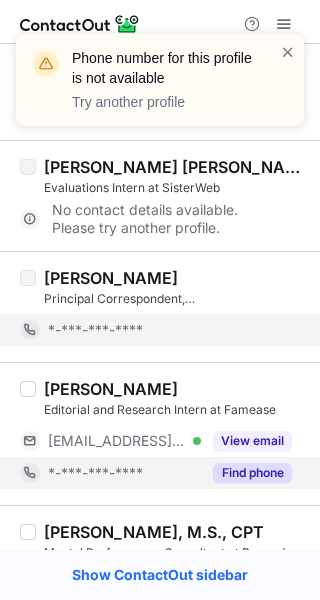 click on "Find phone" at bounding box center (252, 473) 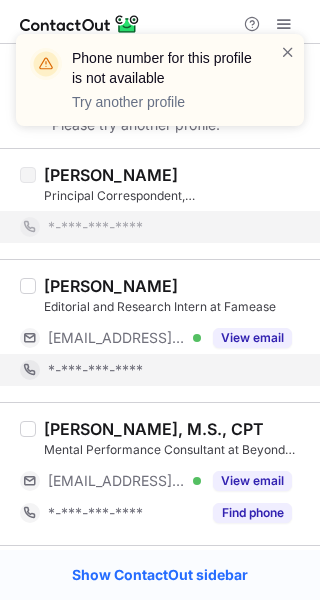 scroll, scrollTop: 1798, scrollLeft: 0, axis: vertical 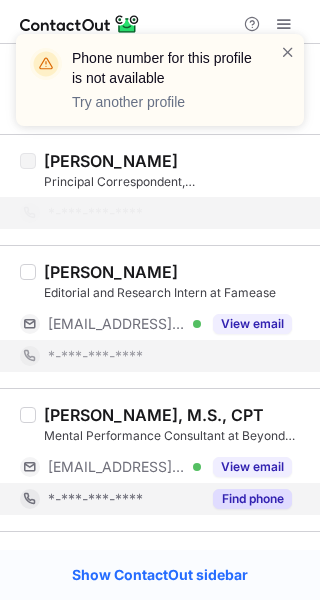 click on "Find phone" at bounding box center (252, 499) 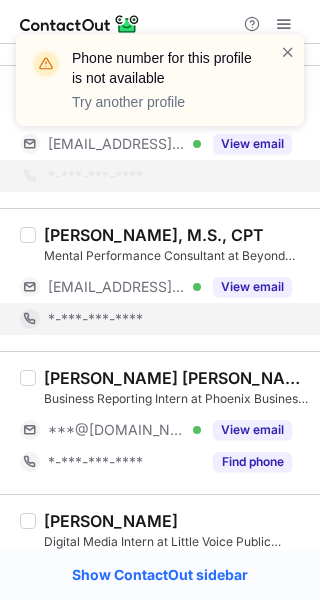 scroll, scrollTop: 2011, scrollLeft: 0, axis: vertical 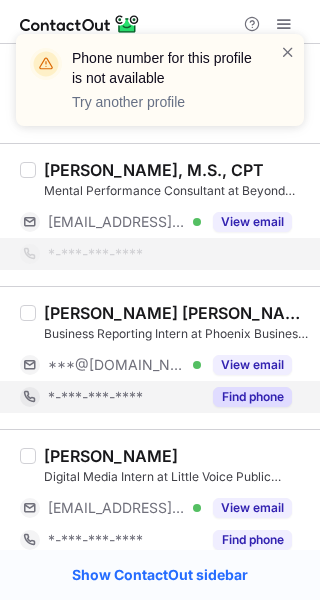 click on "Find phone" at bounding box center (252, 397) 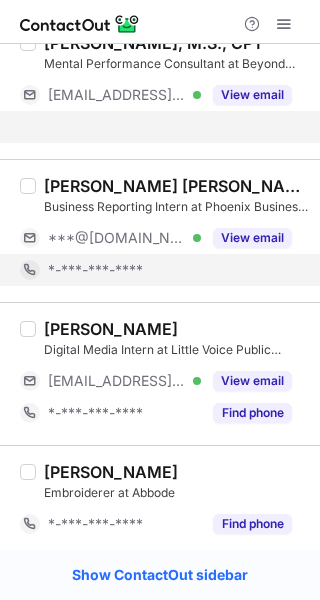 scroll, scrollTop: 2139, scrollLeft: 0, axis: vertical 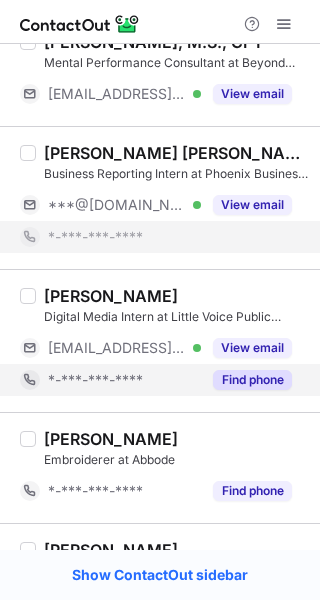 click on "Find phone" at bounding box center (252, 380) 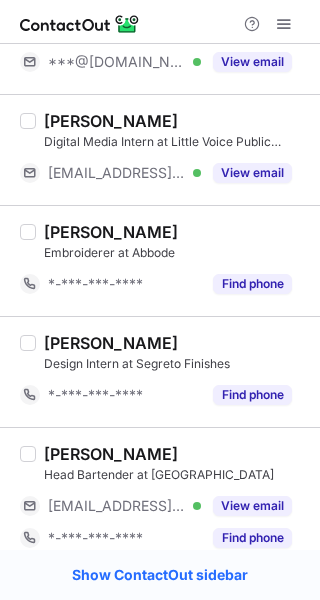 scroll, scrollTop: 2264, scrollLeft: 0, axis: vertical 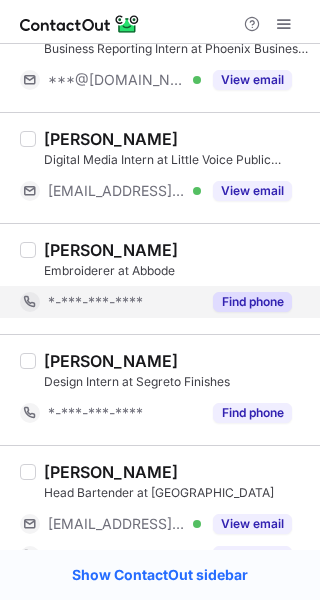 click on "Find phone" at bounding box center [252, 302] 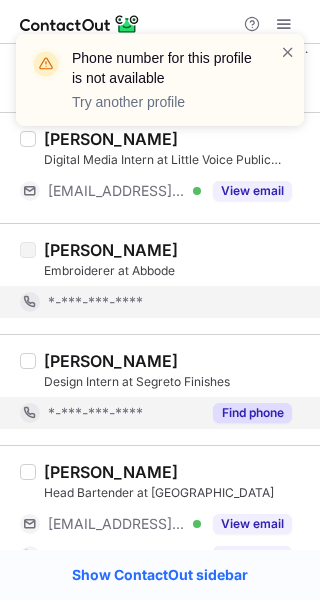 click on "Find phone" at bounding box center (252, 413) 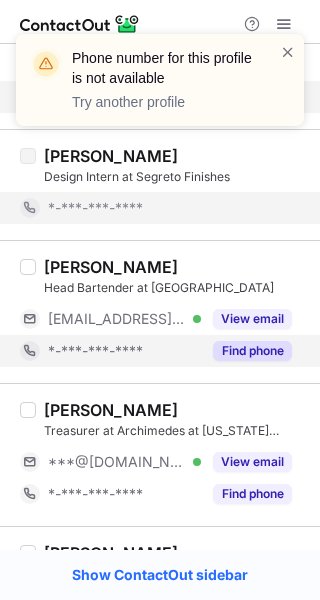 click on "Find phone" at bounding box center [252, 351] 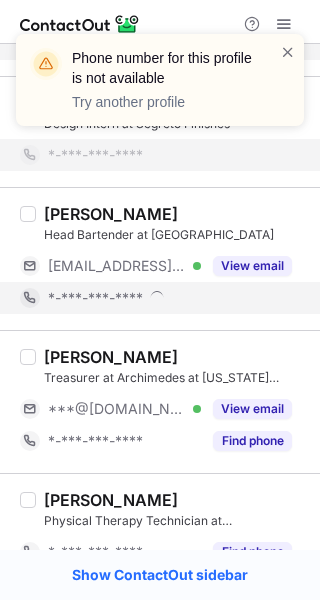 scroll, scrollTop: 2556, scrollLeft: 0, axis: vertical 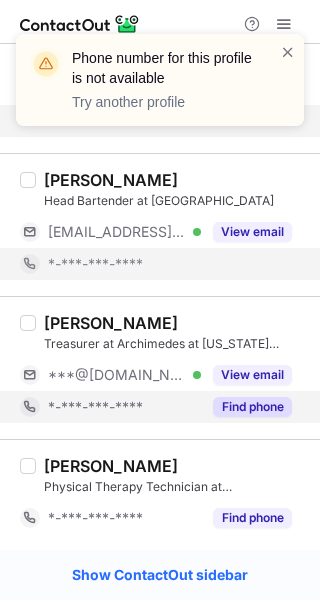 click on "Find phone" at bounding box center (252, 407) 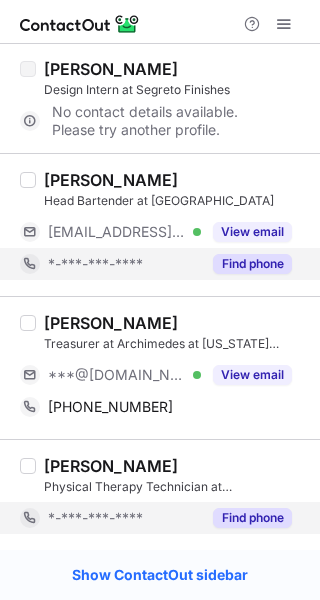 click on "Find phone" at bounding box center (252, 518) 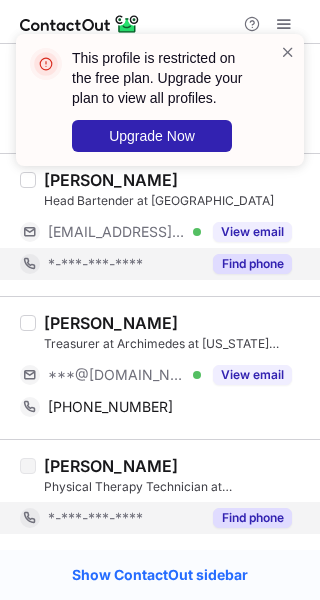 click on "[PERSON_NAME]" at bounding box center (111, 323) 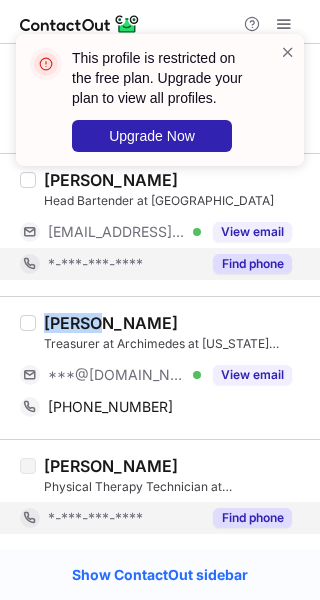 click on "[PERSON_NAME]" at bounding box center (111, 323) 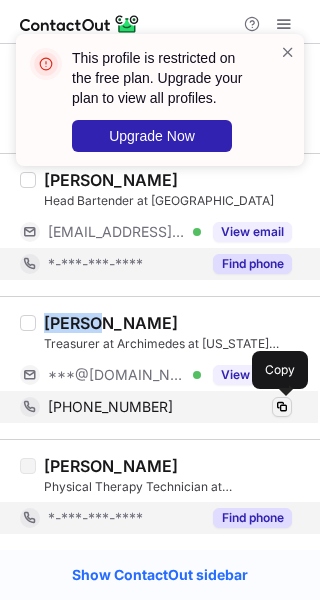 click at bounding box center (282, 407) 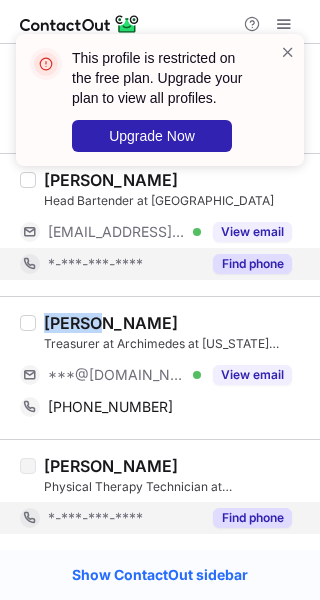 click on "Find phone" at bounding box center [252, 518] 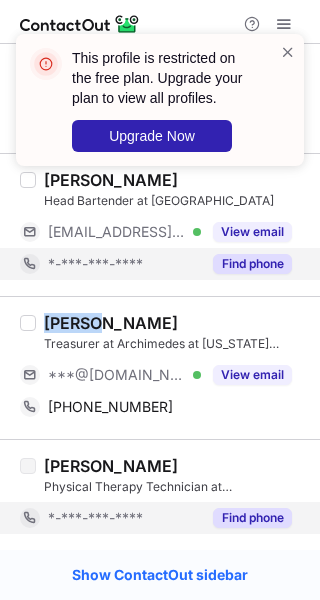click on "Find phone" at bounding box center (252, 264) 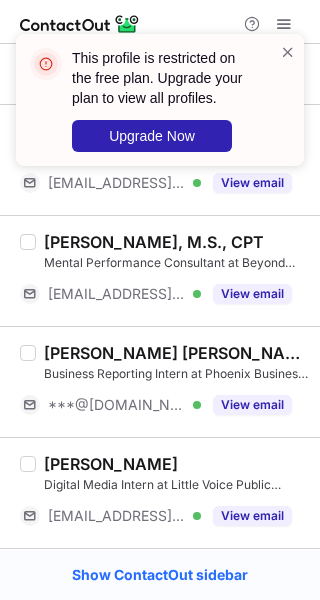 scroll, scrollTop: 1923, scrollLeft: 0, axis: vertical 